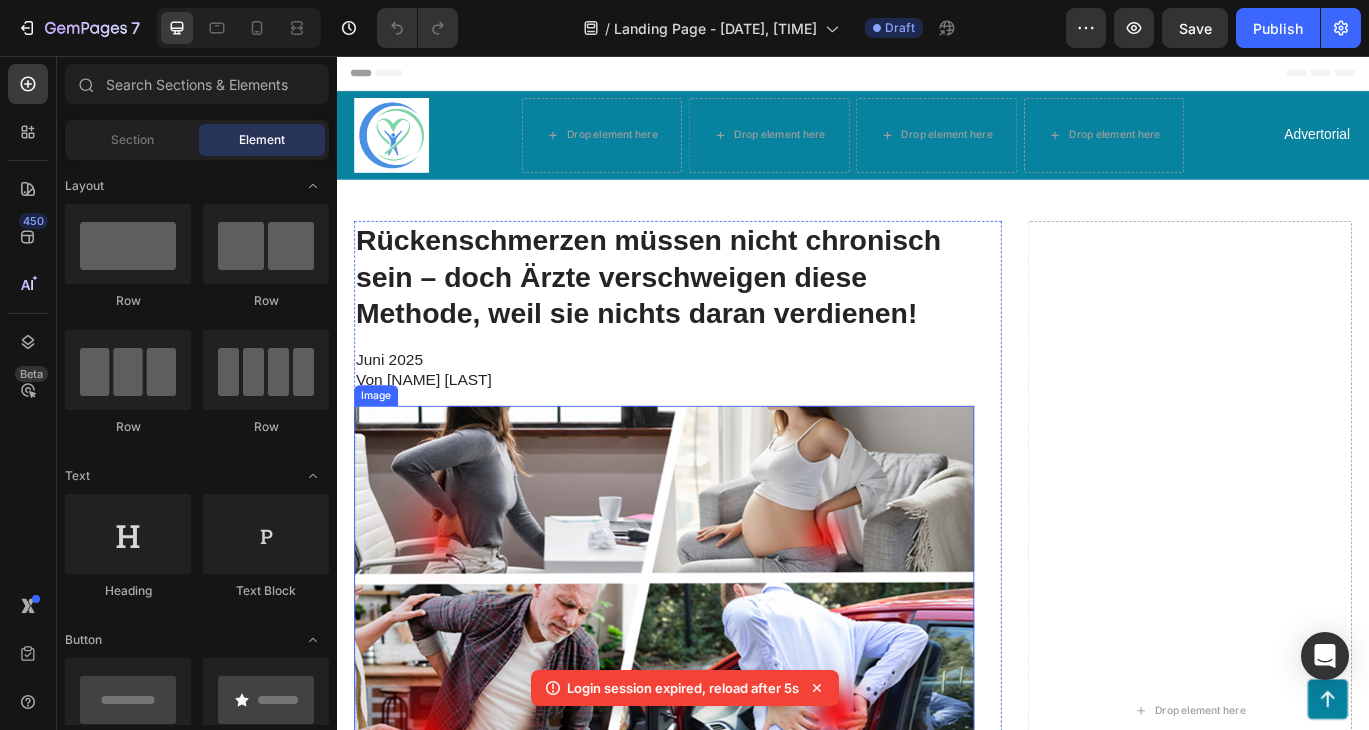 scroll, scrollTop: 0, scrollLeft: 0, axis: both 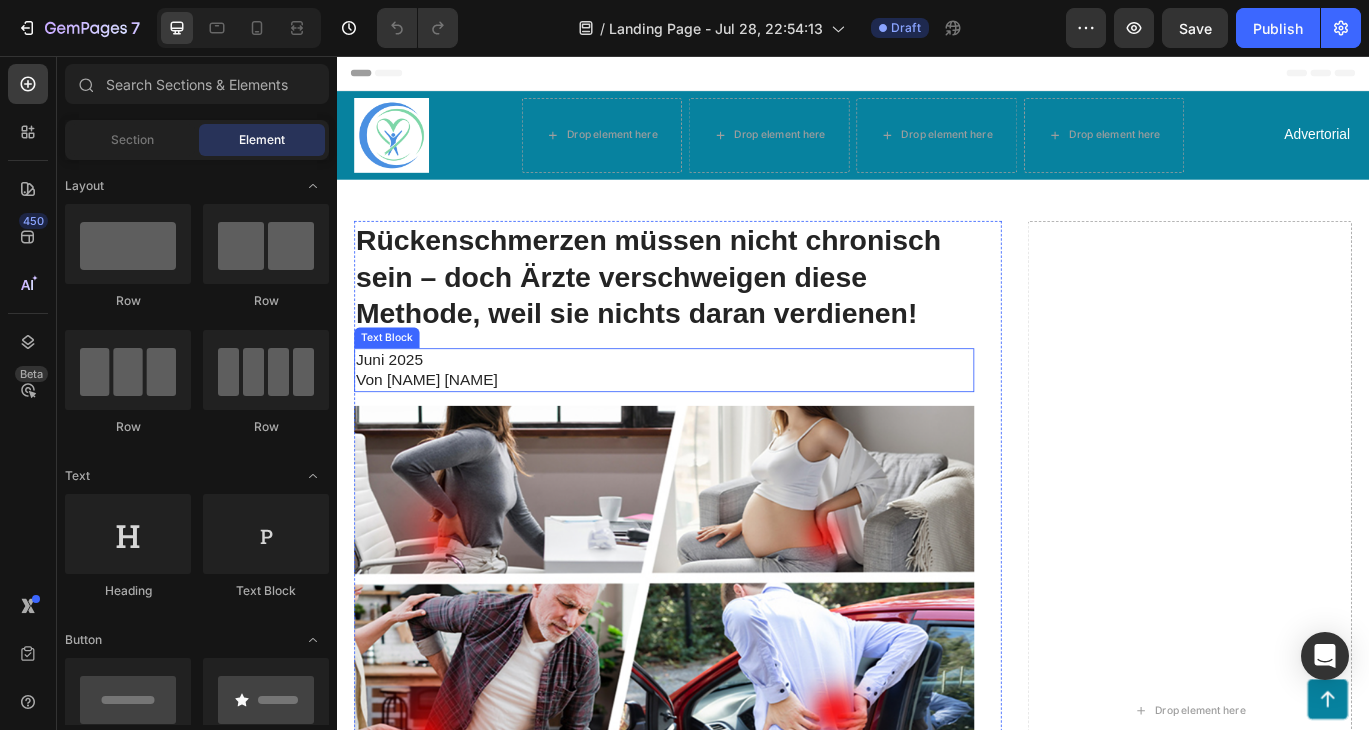 click on "Von [NAME] [NAME]" at bounding box center [717, 433] 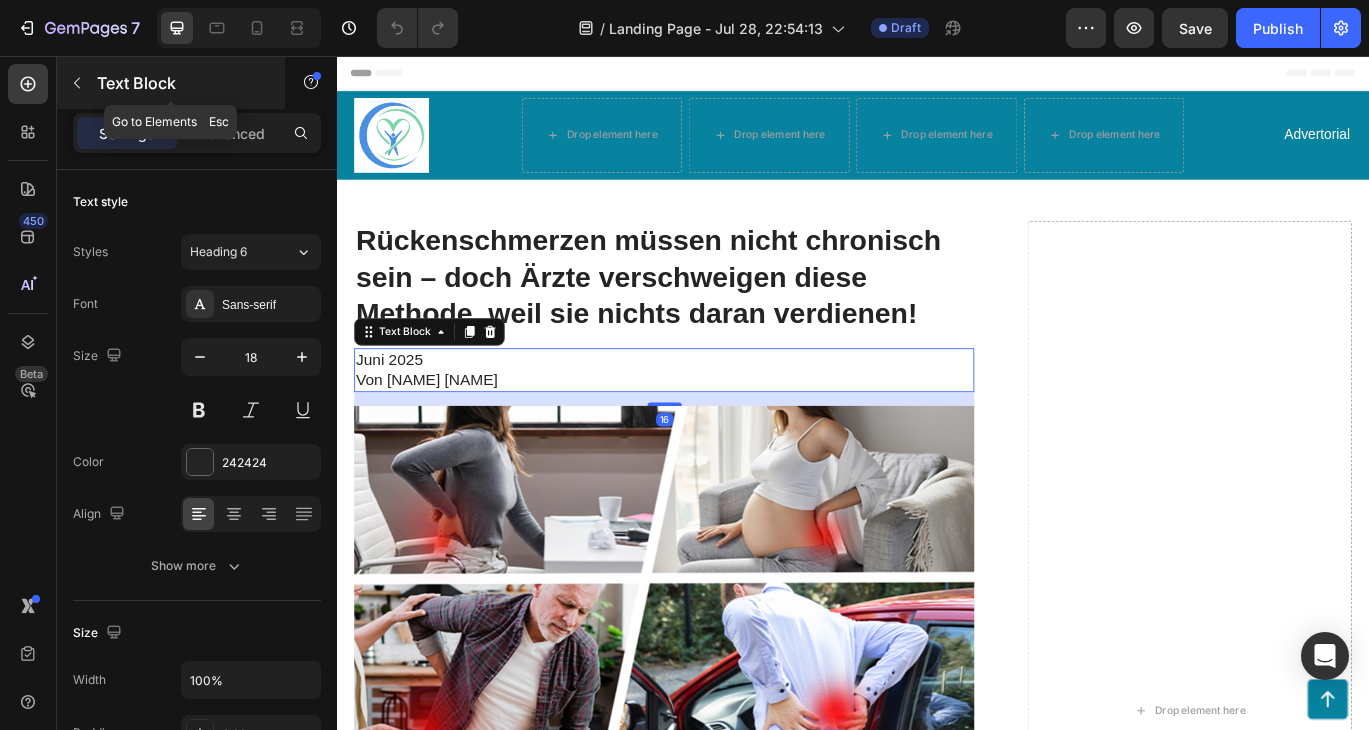 click 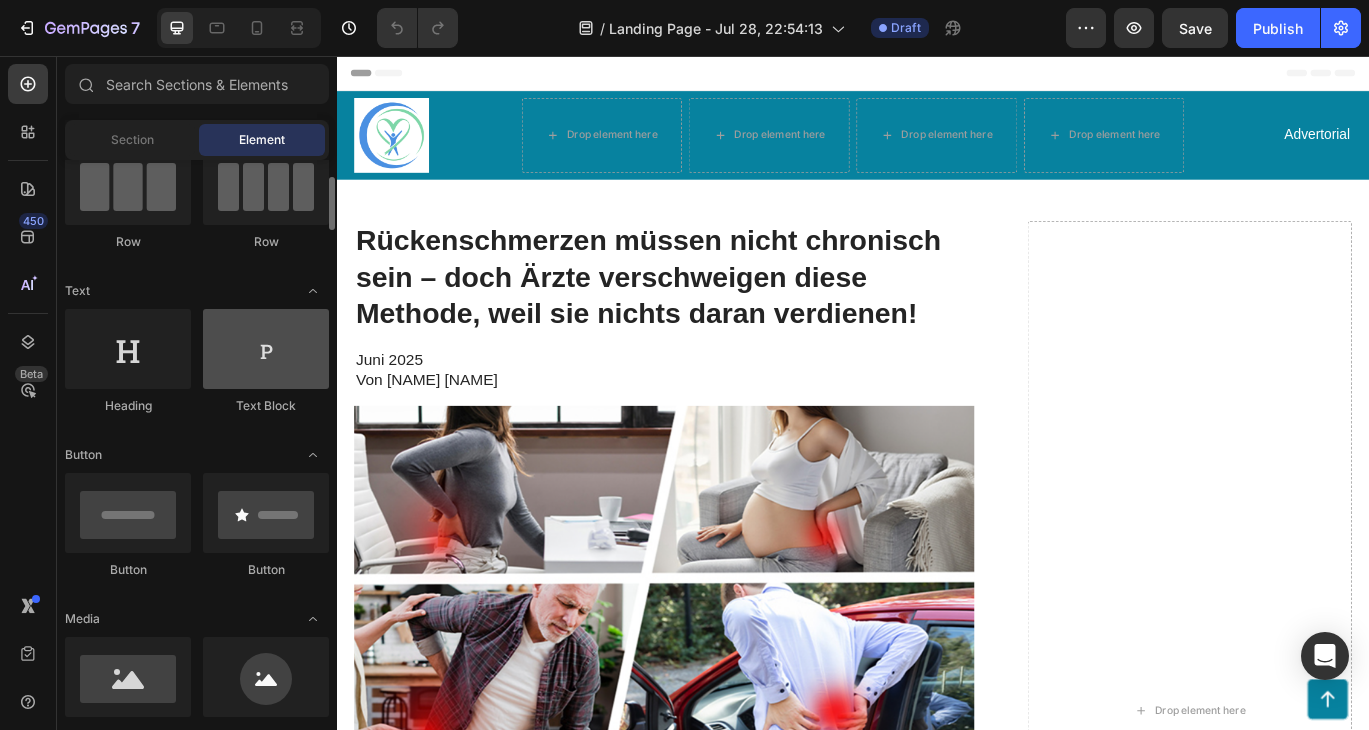 scroll, scrollTop: 195, scrollLeft: 0, axis: vertical 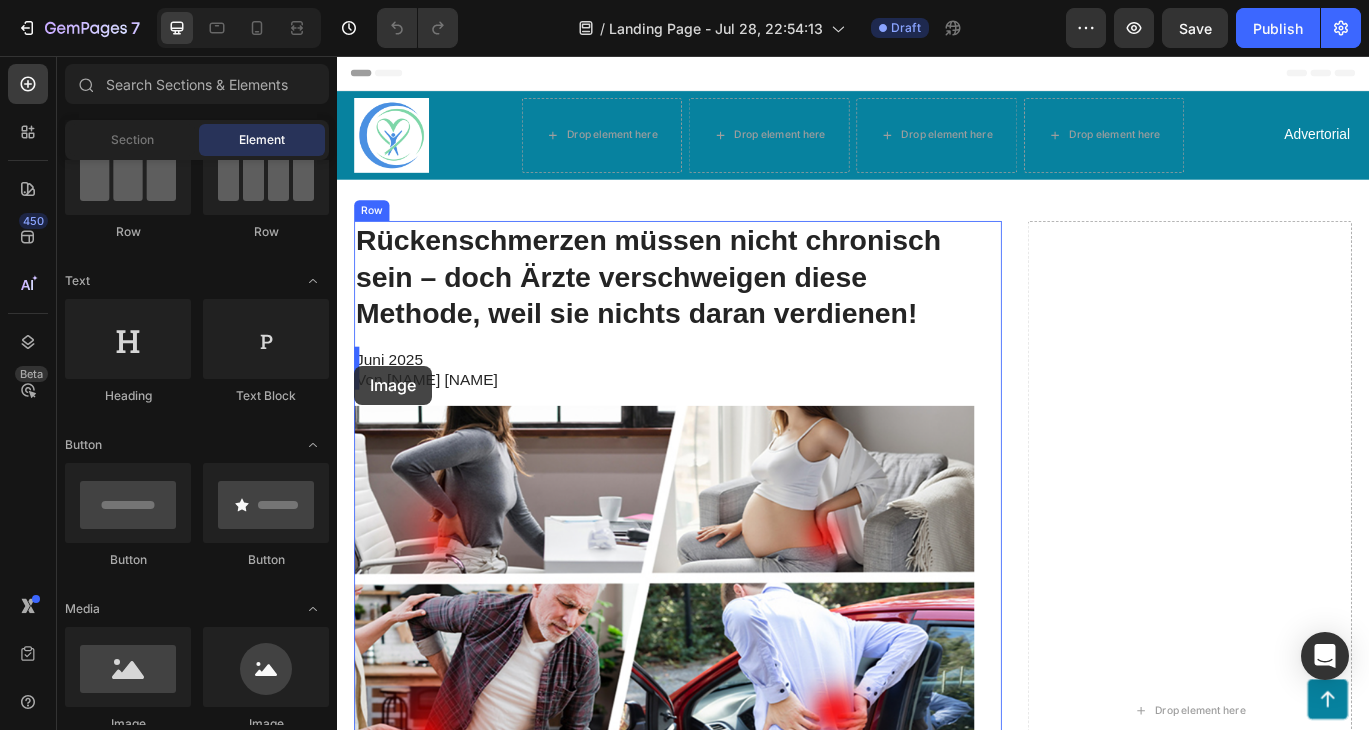 drag, startPoint x: 622, startPoint y: 757, endPoint x: 357, endPoint y: 416, distance: 431.8634 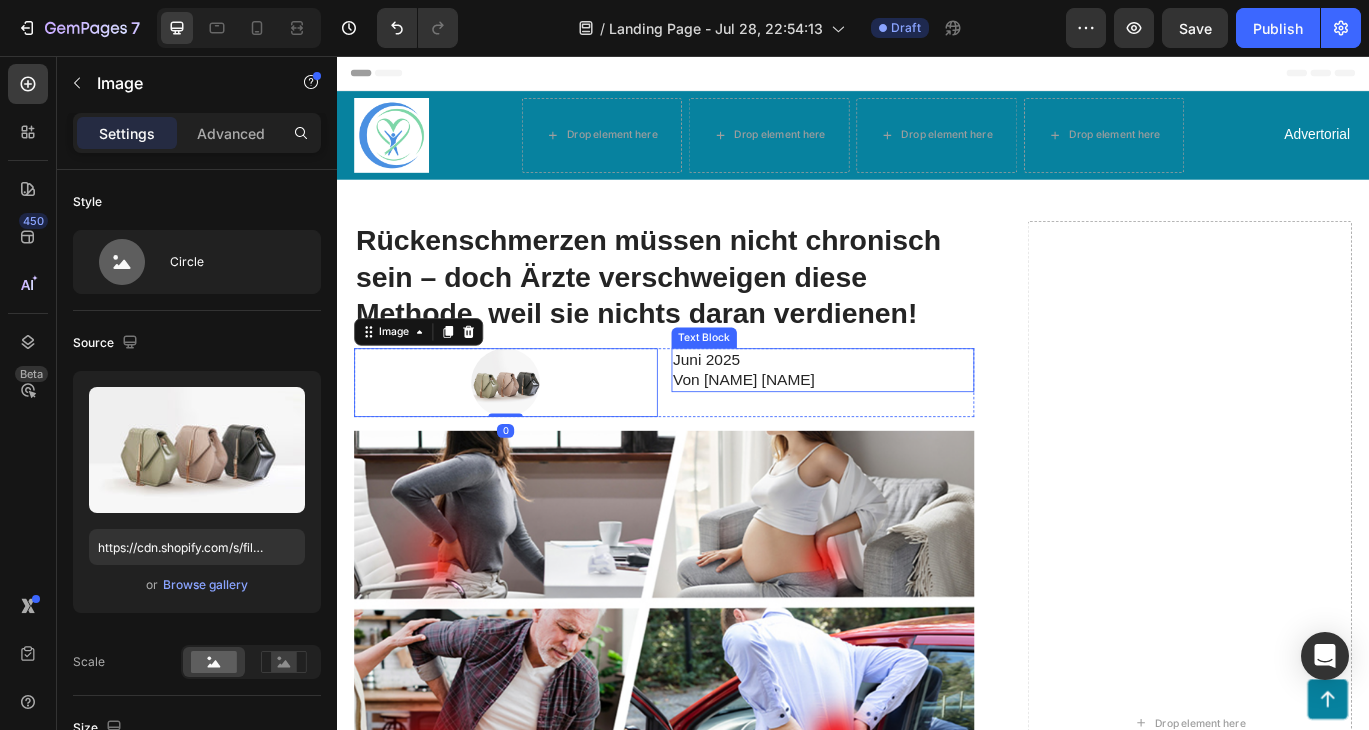 click on "Von [NAME] [NAME]" at bounding box center [902, 433] 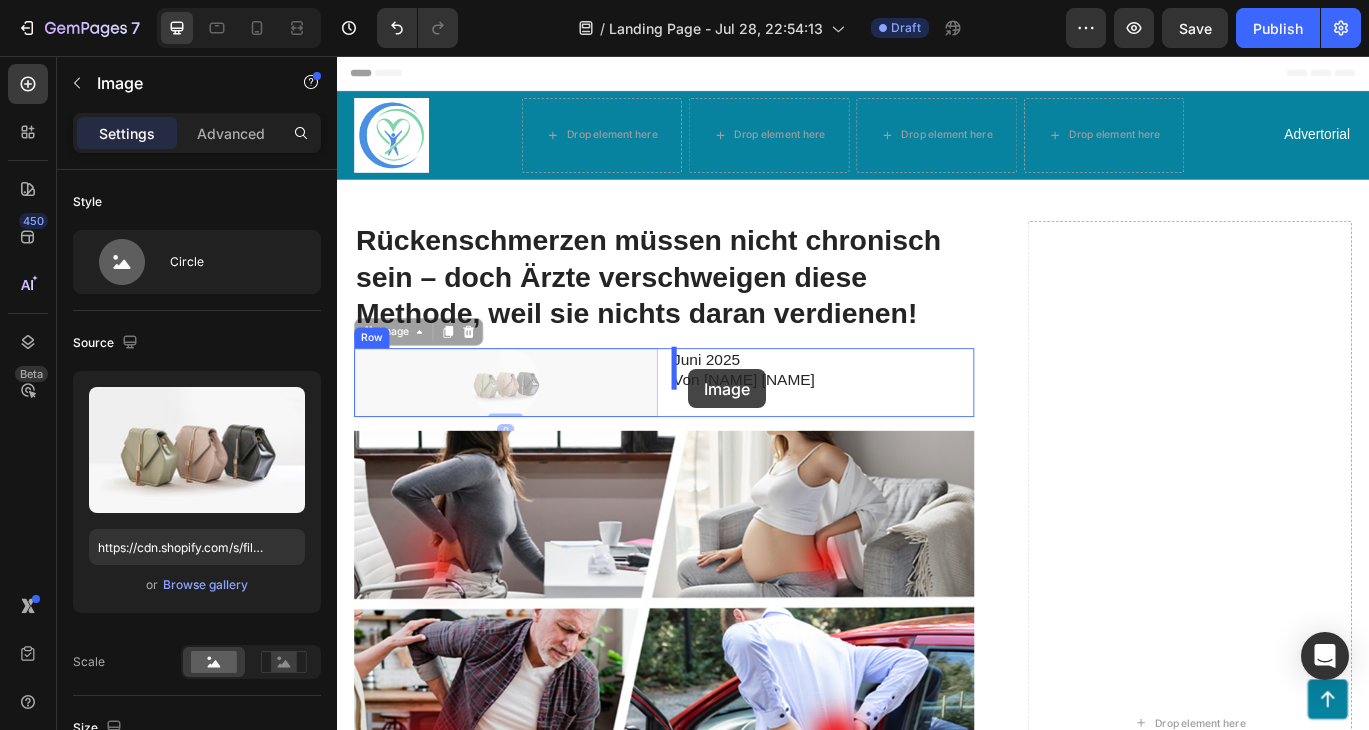 drag, startPoint x: 514, startPoint y: 428, endPoint x: 745, endPoint y: 420, distance: 231.13849 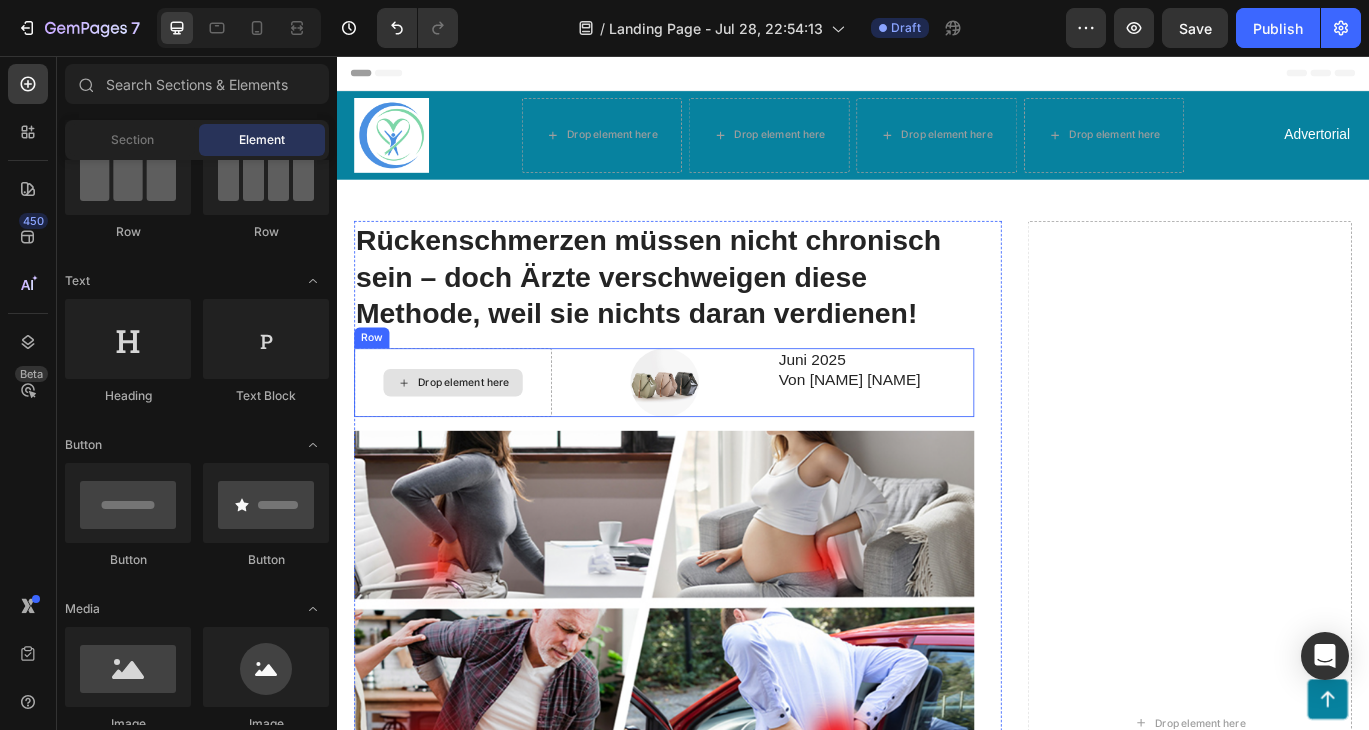 click on "Drop element here" at bounding box center (472, 436) 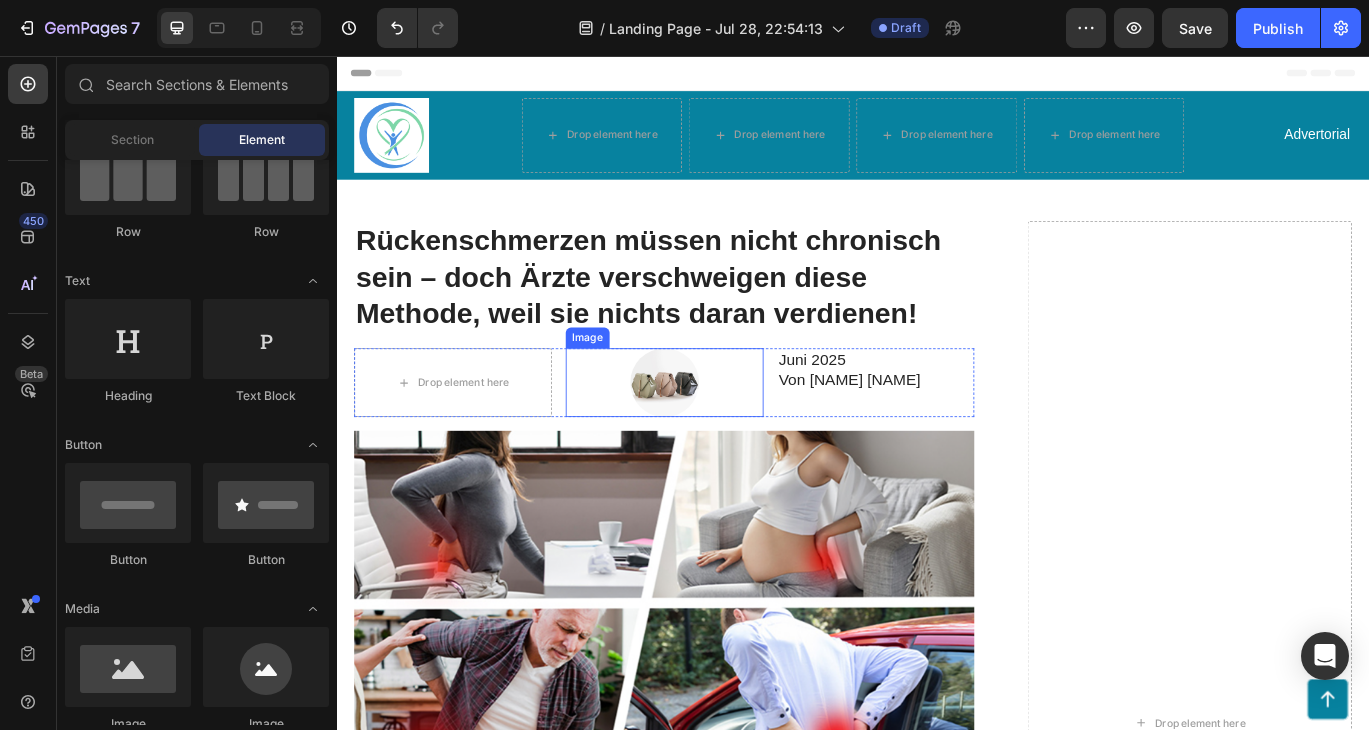 click at bounding box center (718, 436) 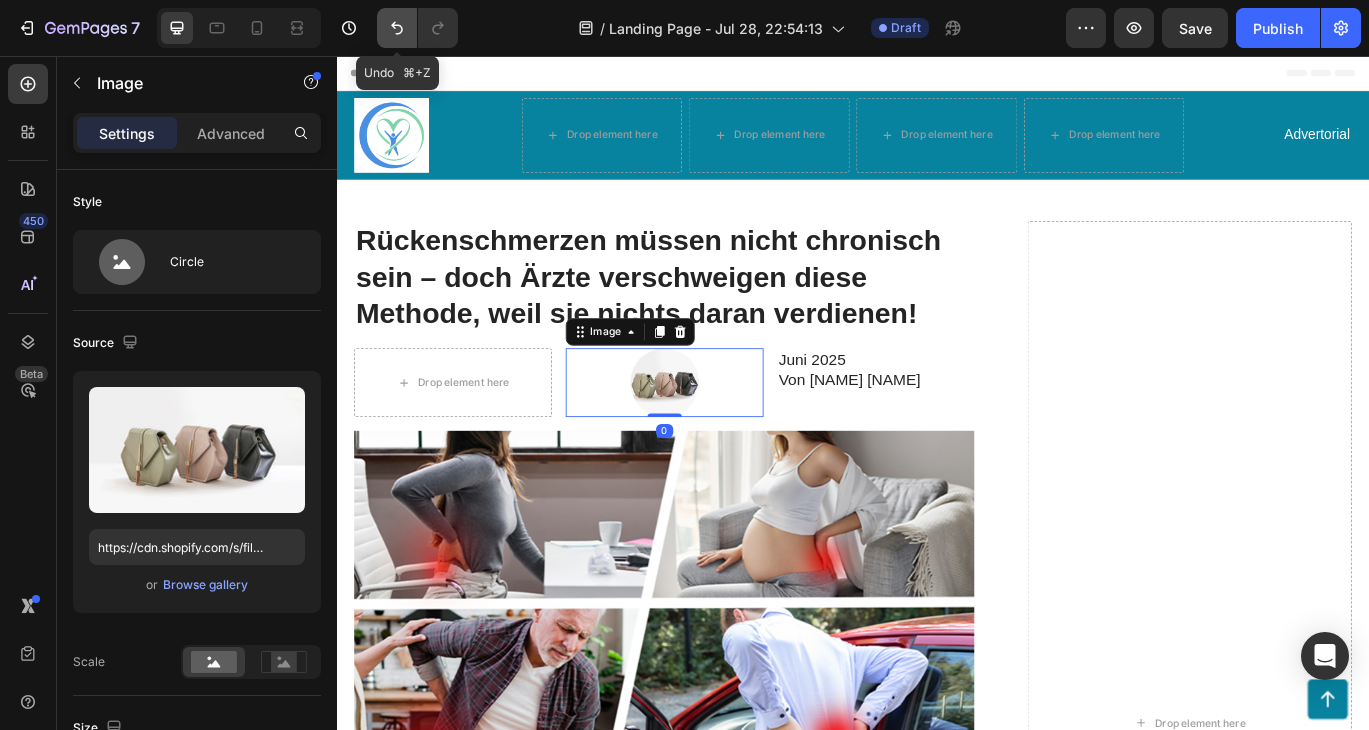 click 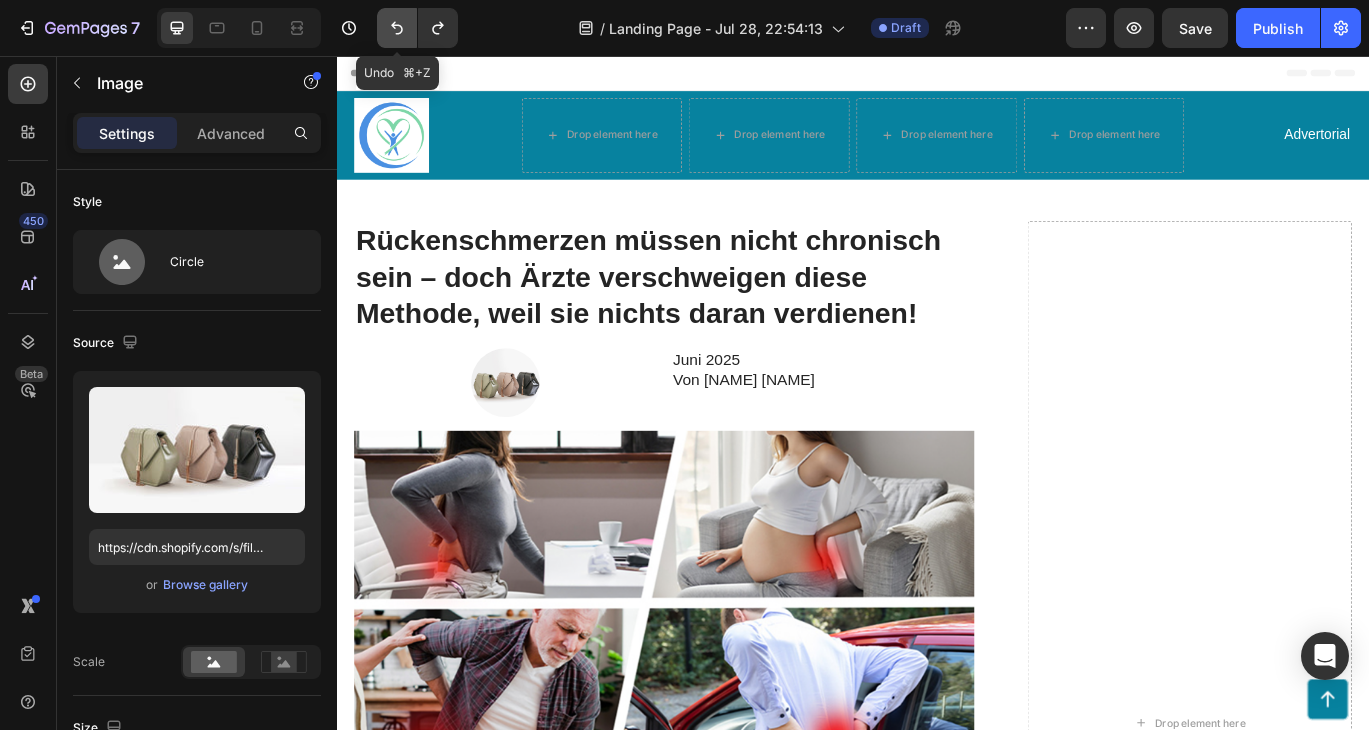 click 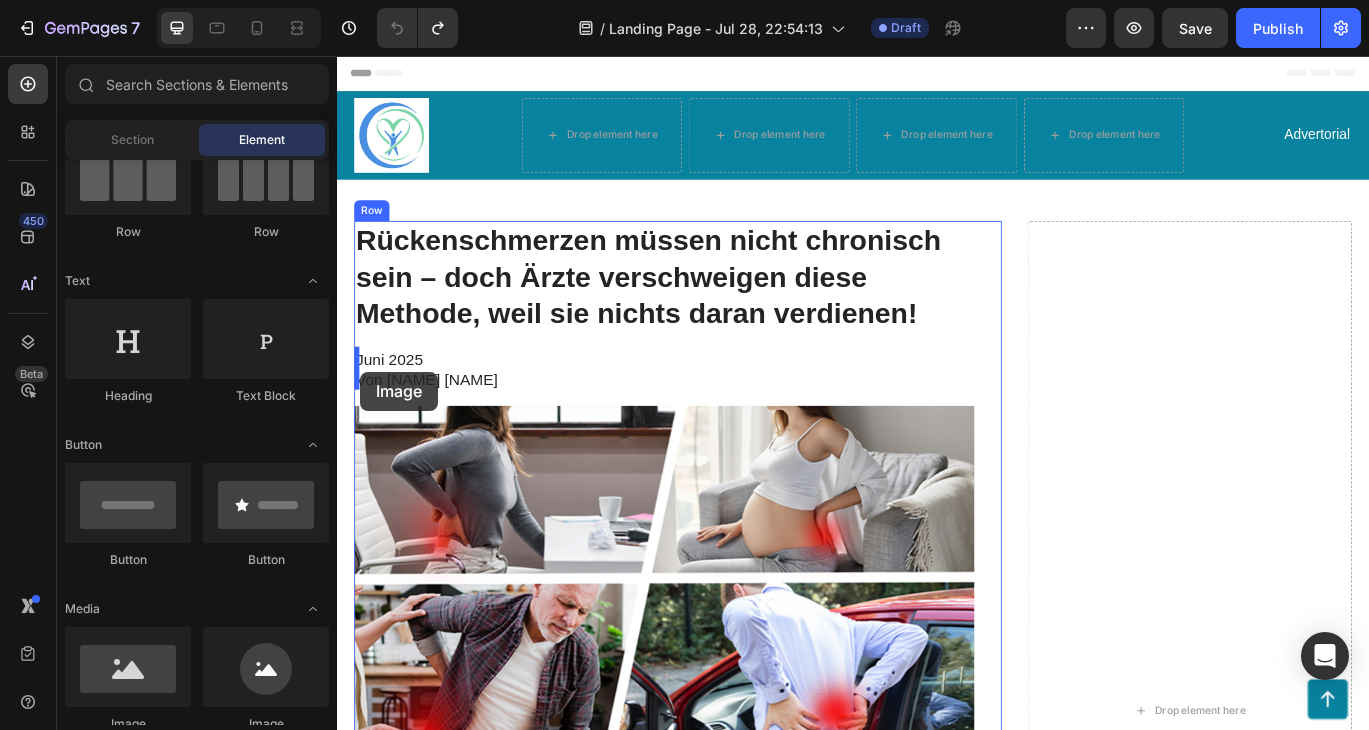 drag, startPoint x: 587, startPoint y: 736, endPoint x: 364, endPoint y: 423, distance: 384.31497 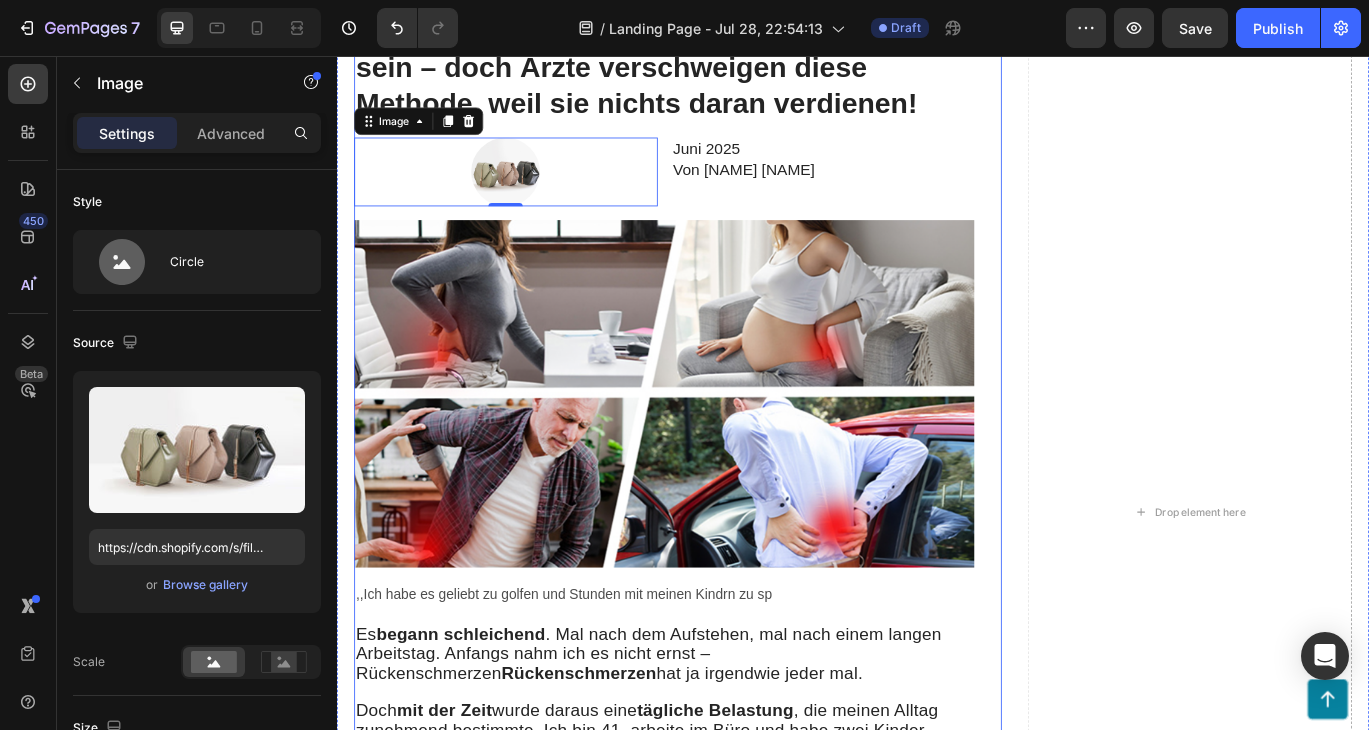 scroll, scrollTop: 948, scrollLeft: 0, axis: vertical 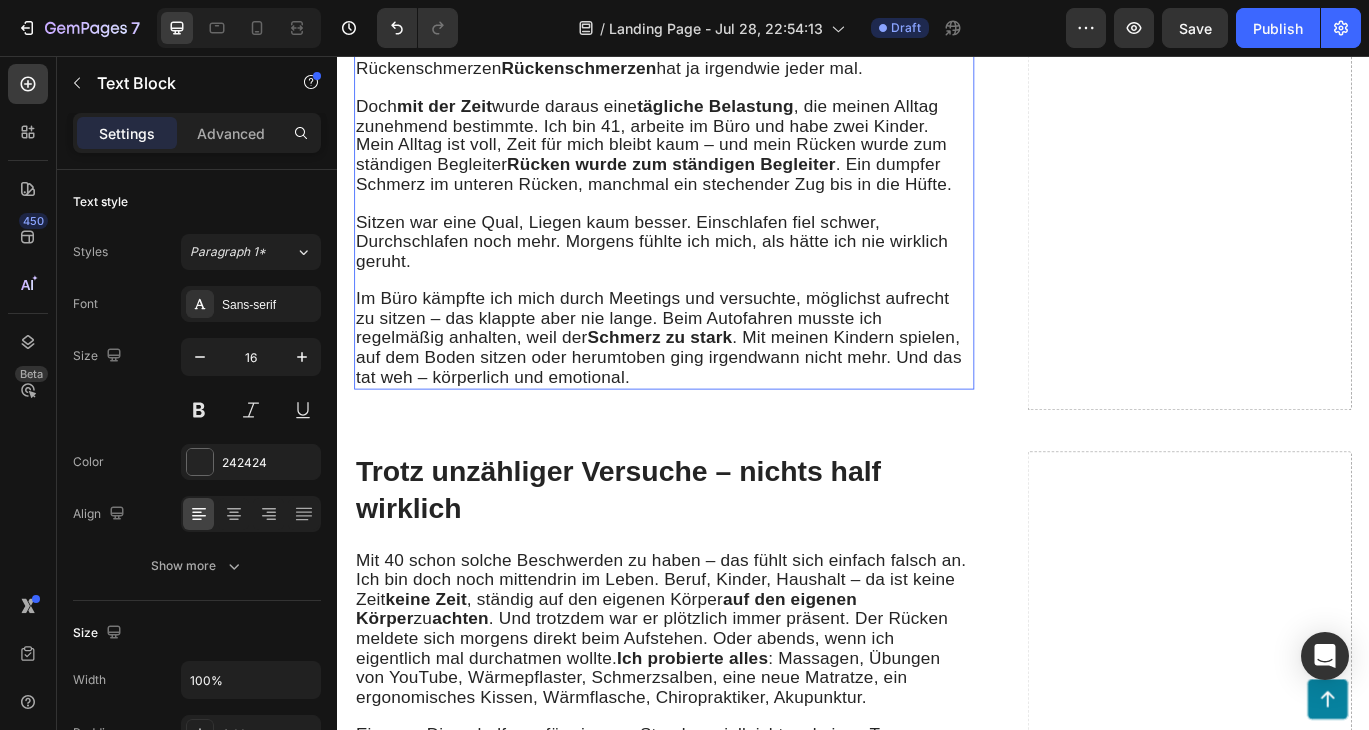 click on "Im Büro kämpfte ich mich durch Meetings und versuchte, möglichst aufrecht zu sitzen – das klappte aber nie lange. Beim Autofahren musste ich regelmäßig anhalten, weil der Schmerz zu stark wurde. Mit meinen Kindern spielen, auf dem Boden sitzen oder herumtoben ging irgendwann nicht mehr. Und das tat weh – körperlich und emotional." at bounding box center (711, 383) 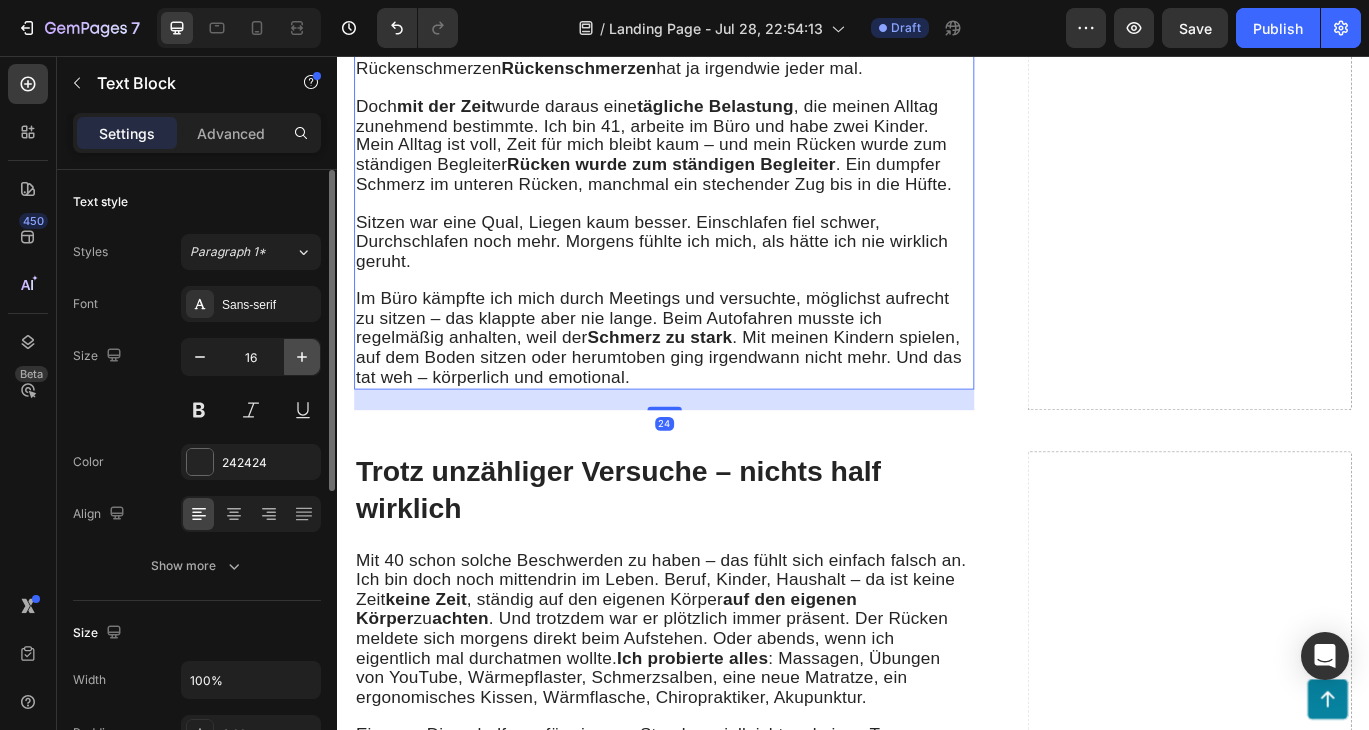 click 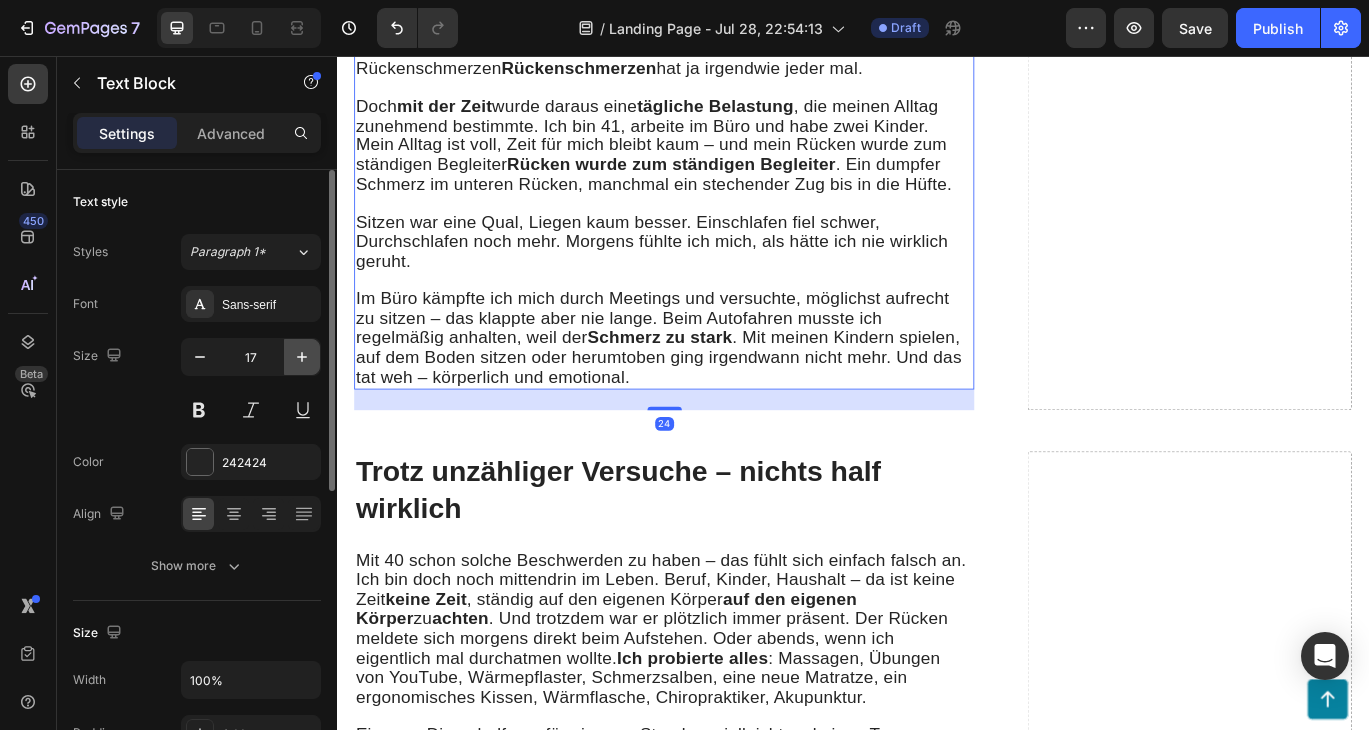 click 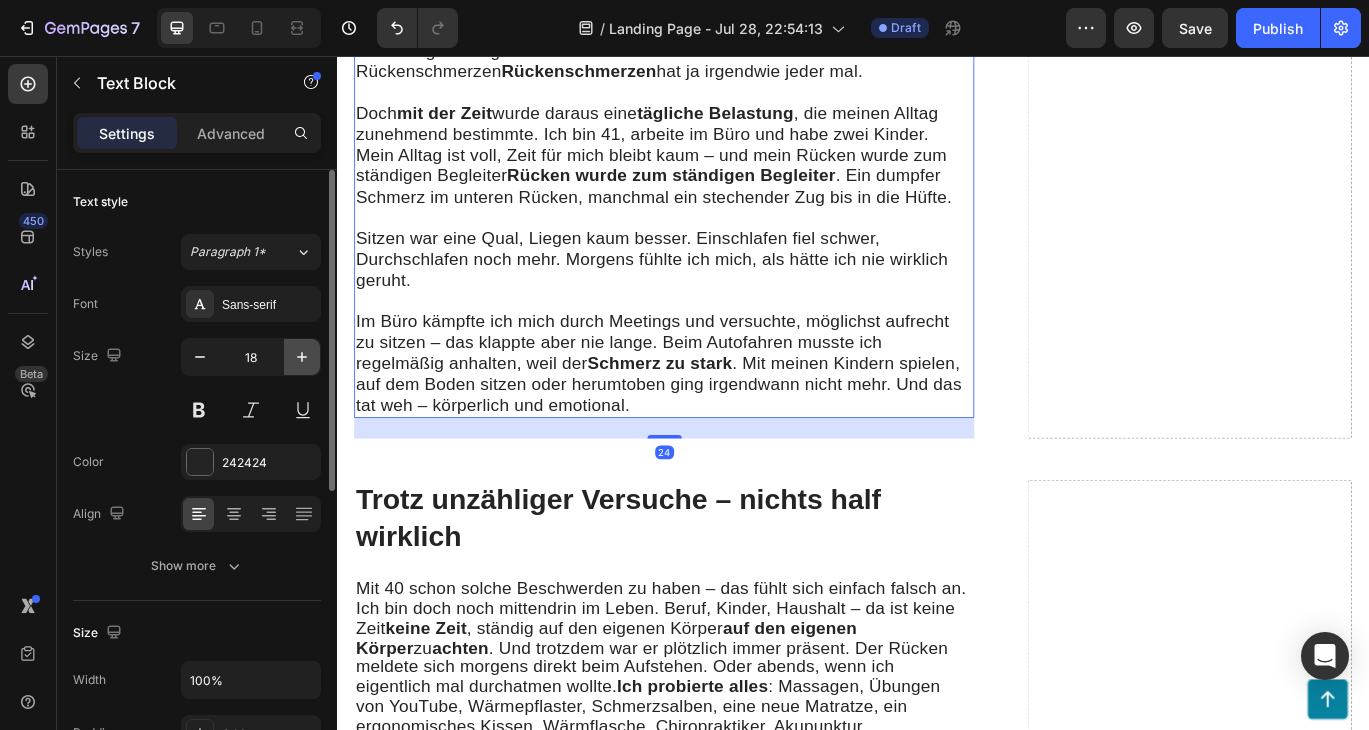 click 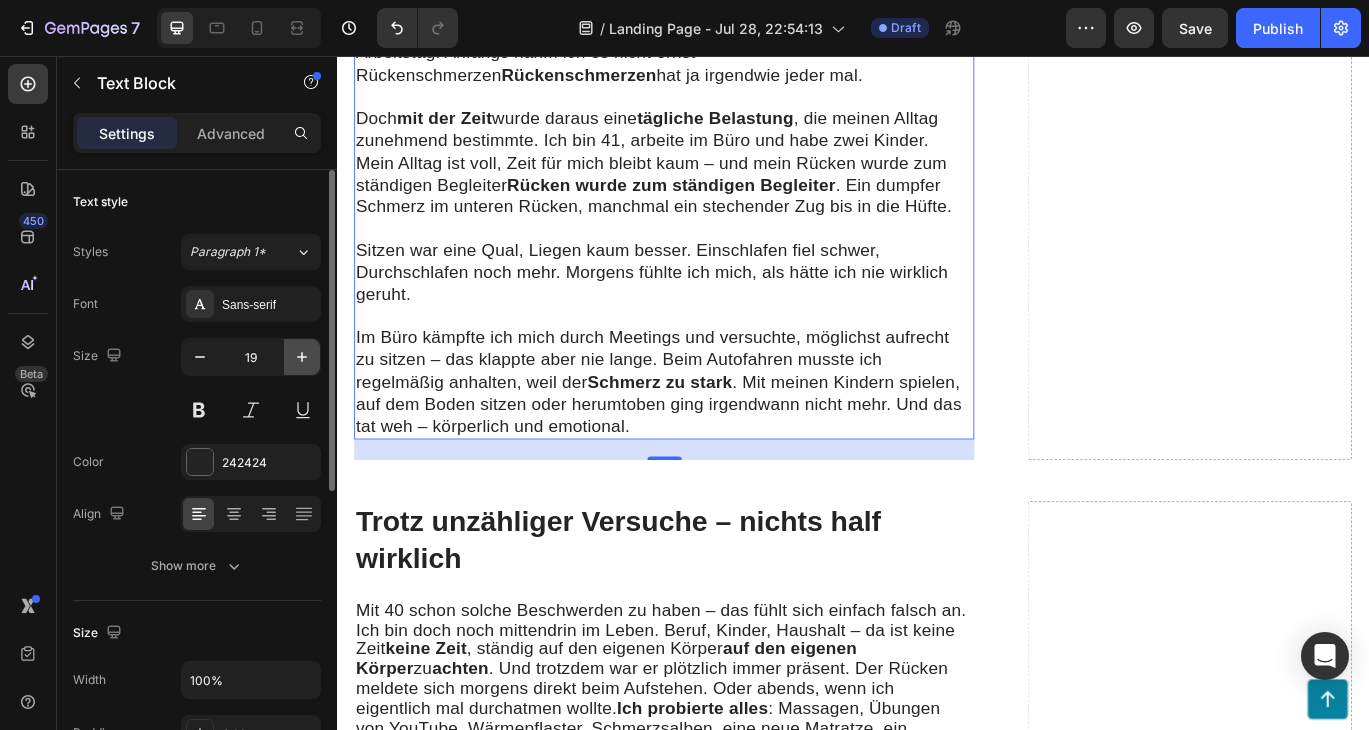 click 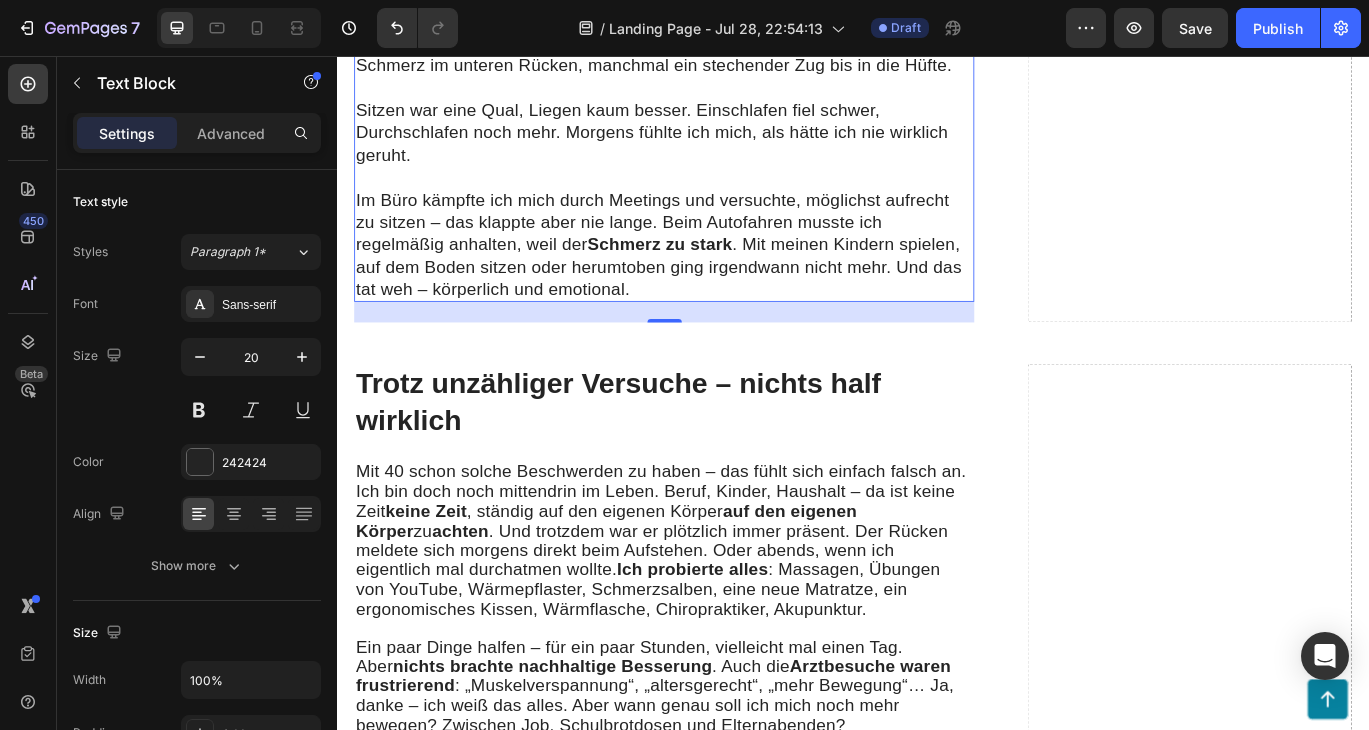 scroll, scrollTop: 1120, scrollLeft: 0, axis: vertical 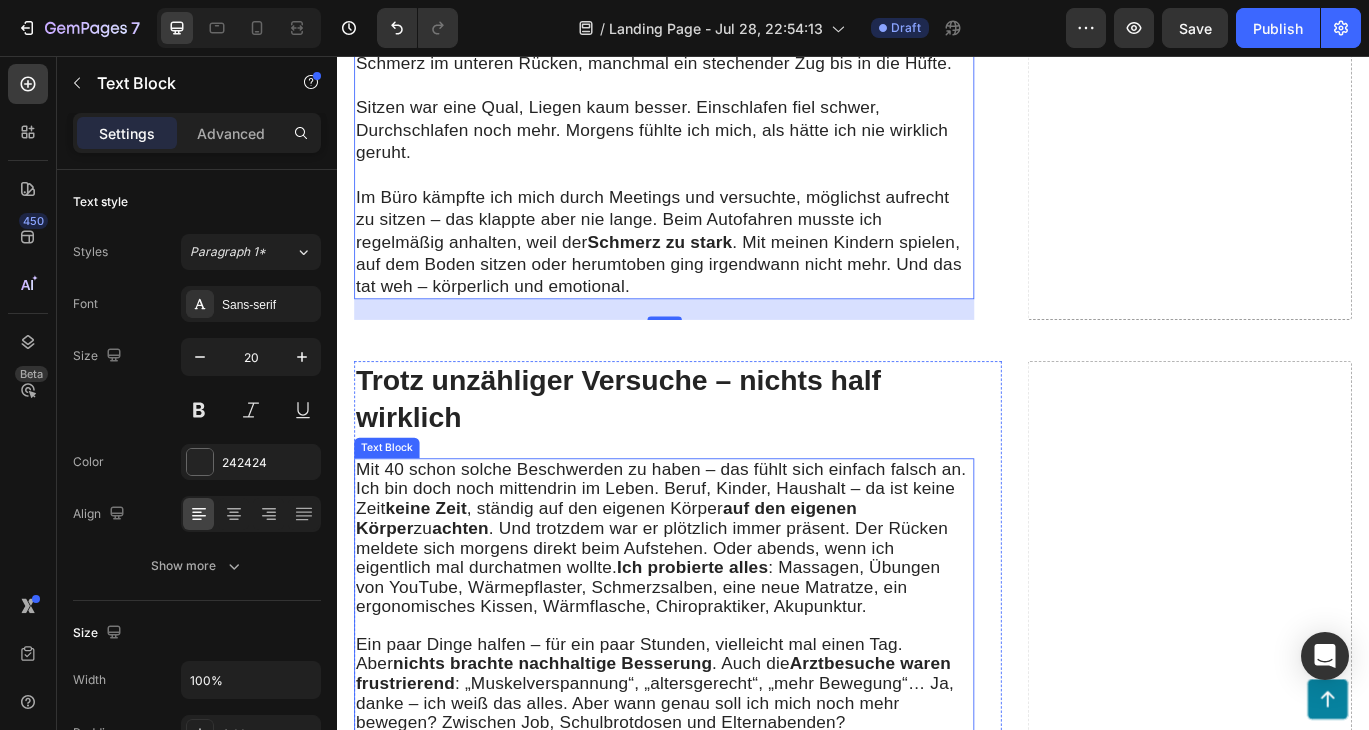 click on "Mit 40 schon solche Beschwerden zu haben – das fühlt sich einfach falsch an. Ich bin doch noch mittendrin im Leben. Beruf, Kinder, Haushalt – da ist keine Zeit , ständig auf den eigenen Körper zu achten. Und trotzdem war er plötzlich immer präsent. Der Rücken meldete sich morgens direkt beim Aufstehen. Oder abends, wenn ich eigentlich mal durchatmen wollte. Ich probierte alles : Massagen, Übungen von YouTube, Wärmepflaster, Schmerzsalben, eine neue Matratze, ein ergonomisches Kissen, Wärmflasche, Chiropraktiker, Akupunktur." at bounding box center (714, 616) 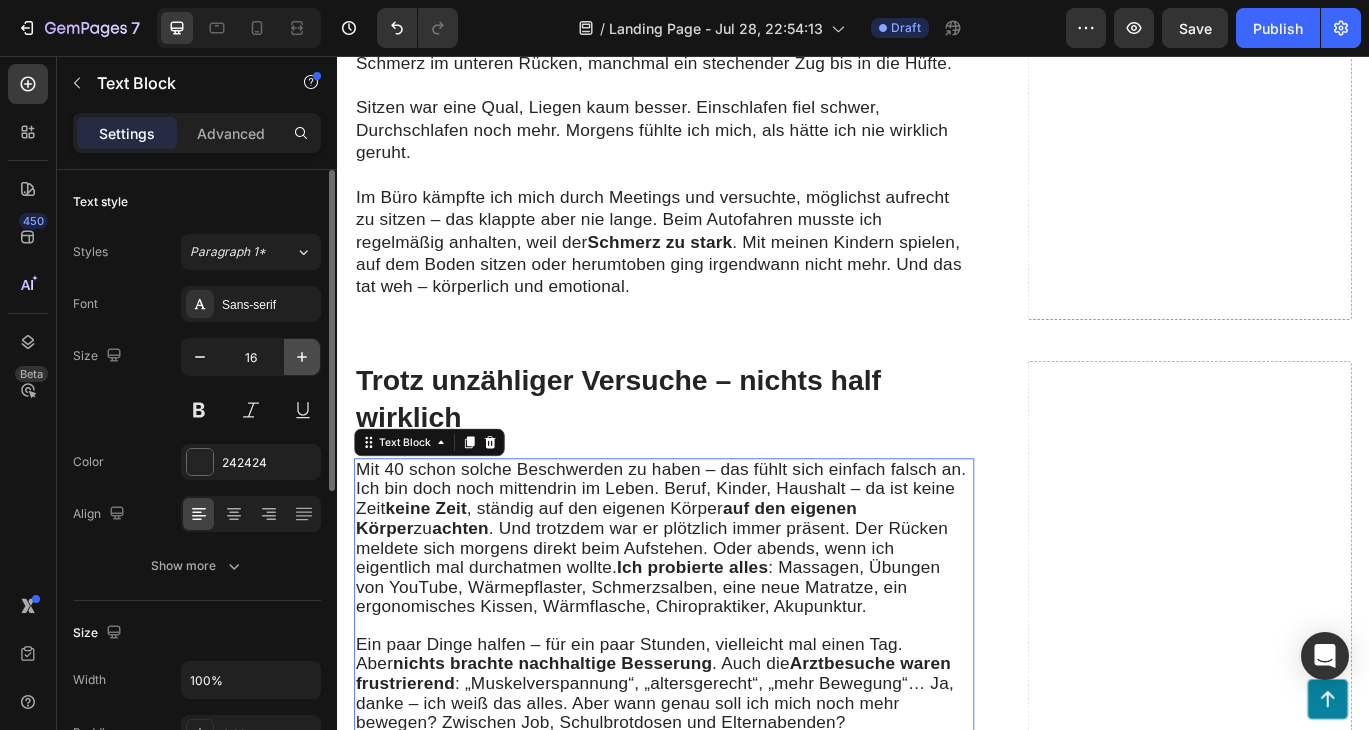click 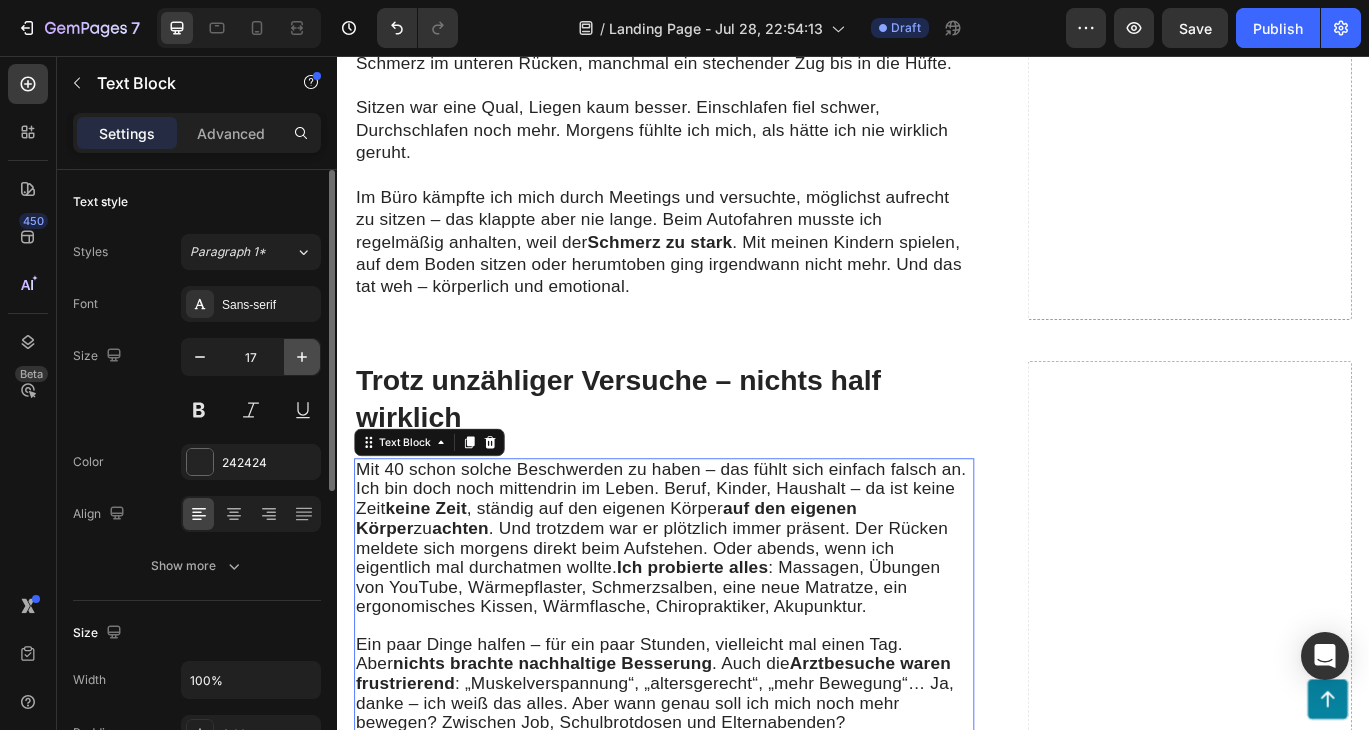 click 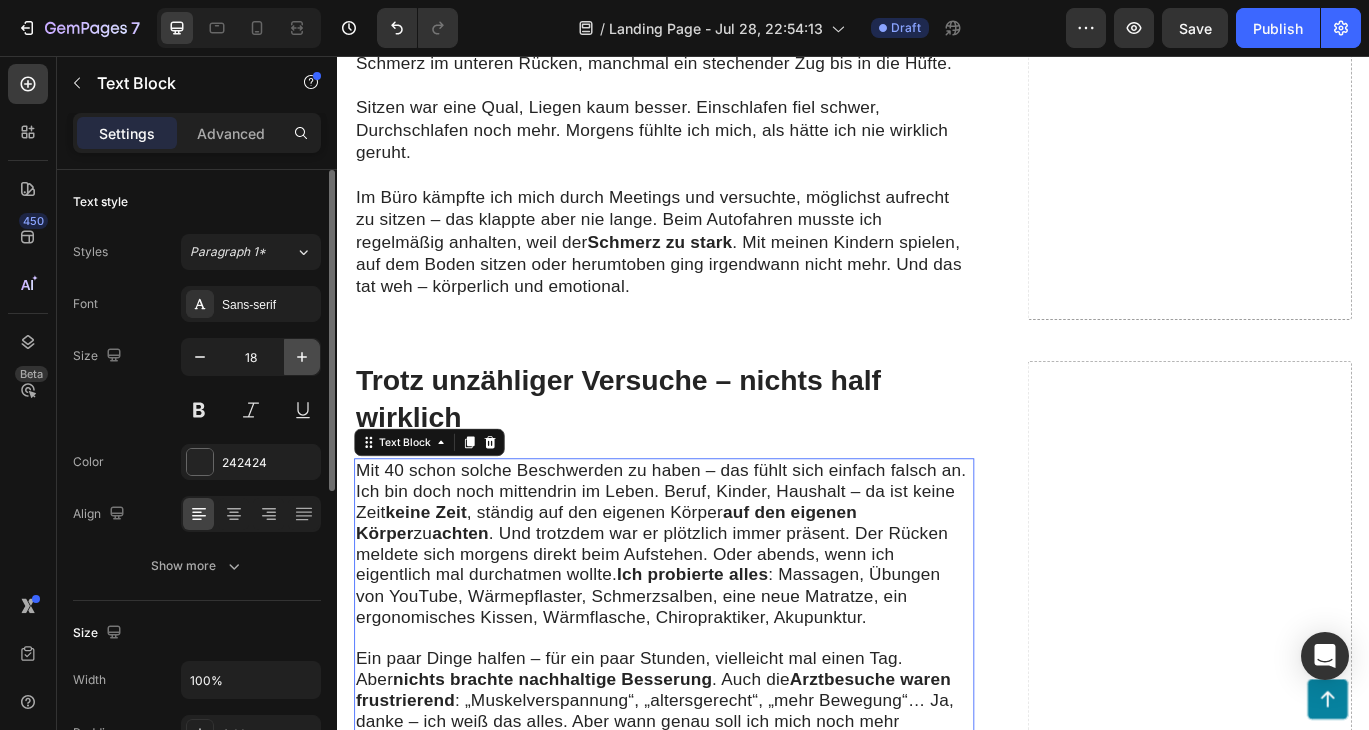 click 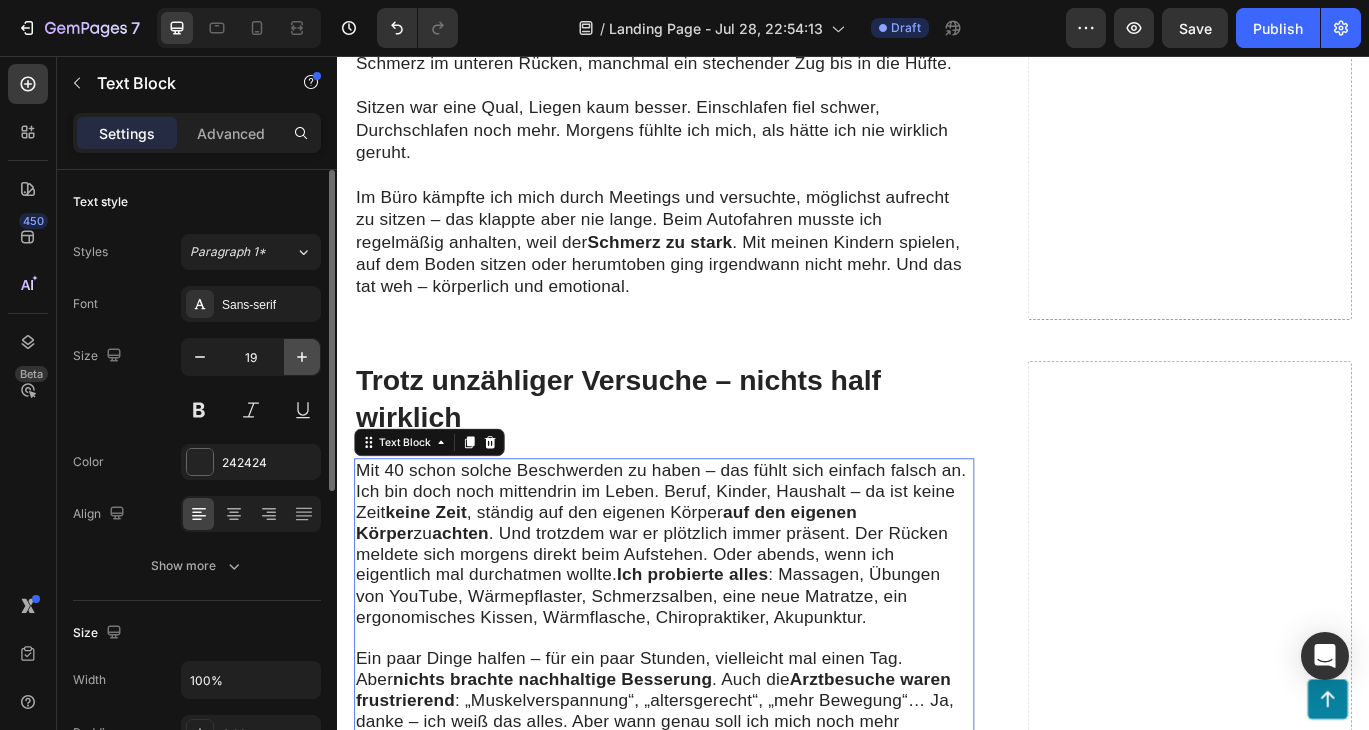 click 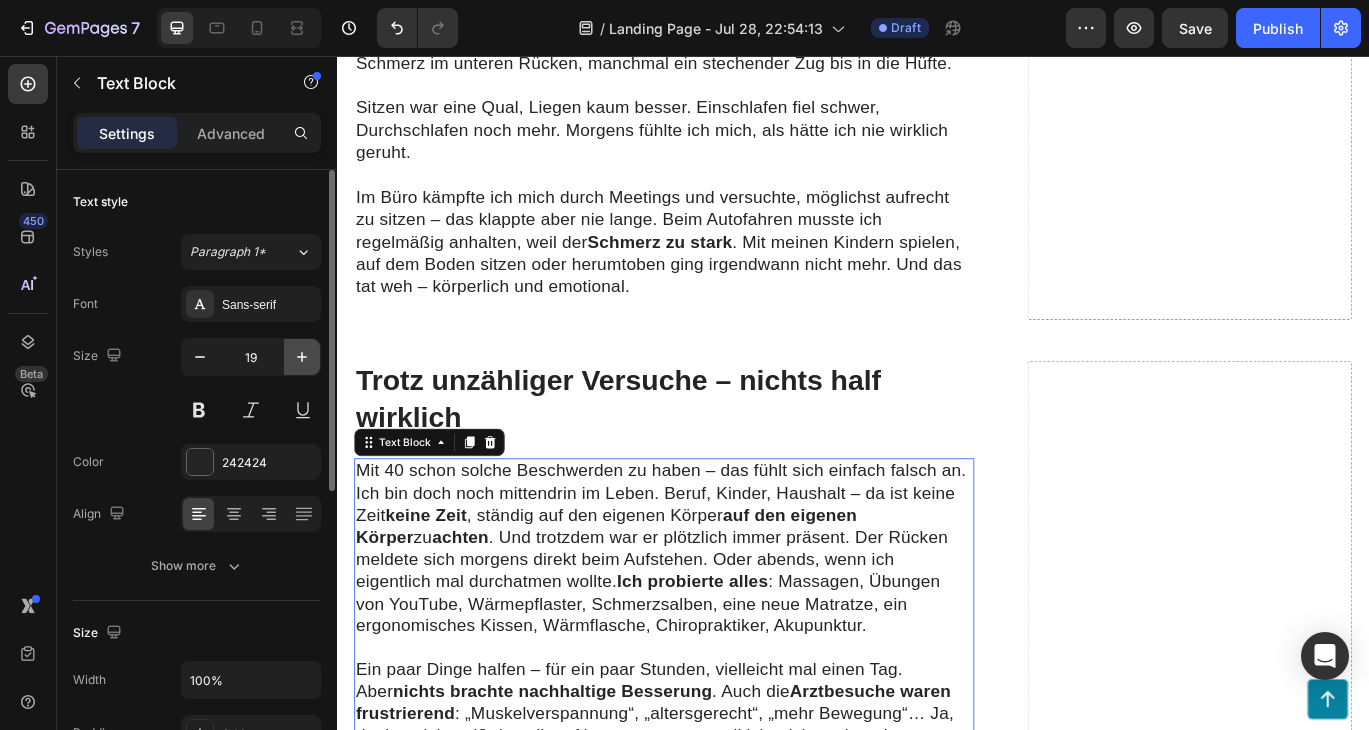 type on "20" 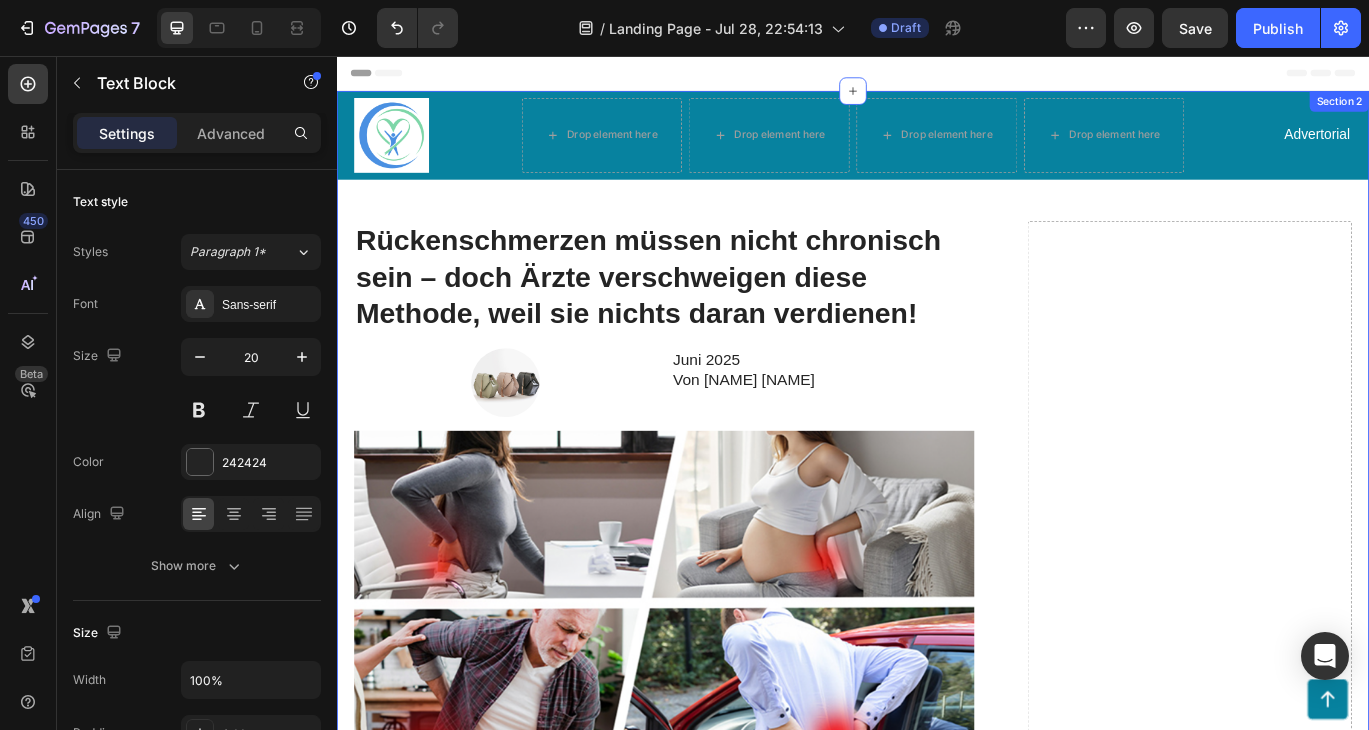 scroll, scrollTop: 0, scrollLeft: 0, axis: both 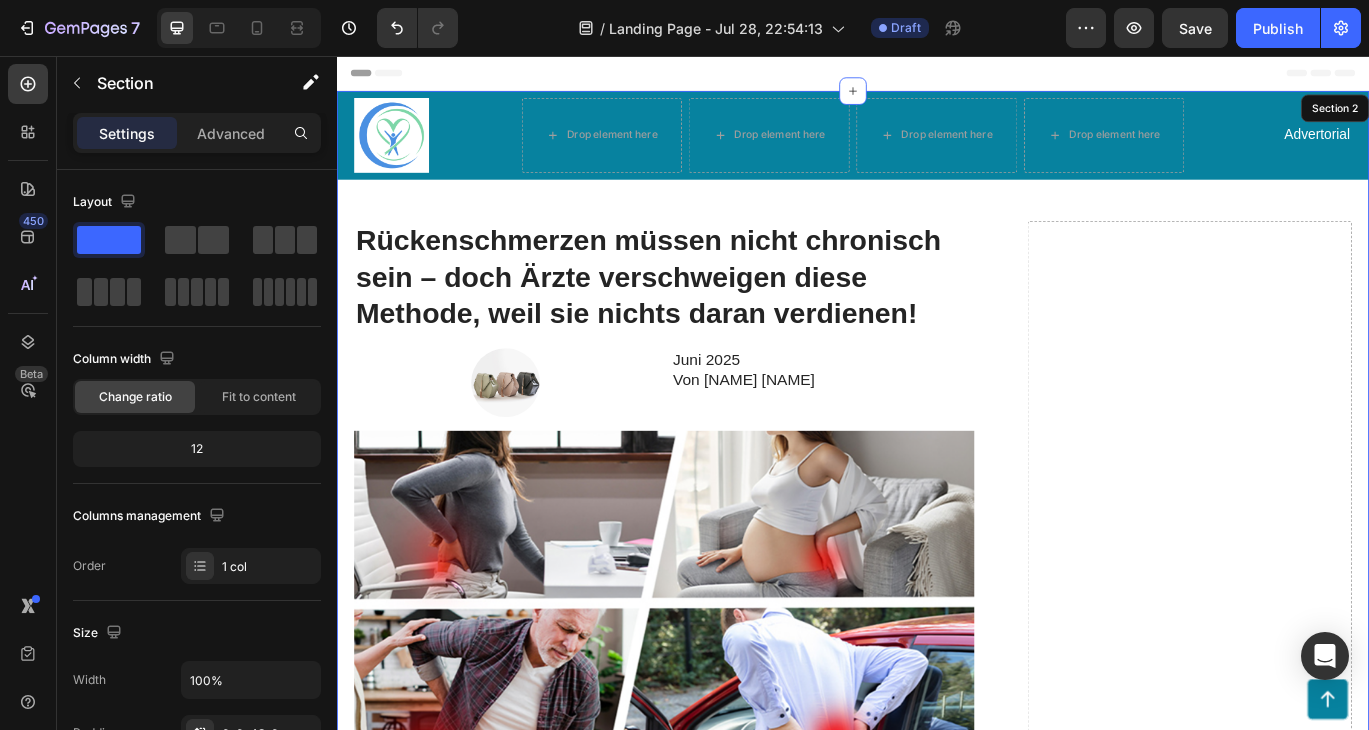 click on "Image
Drop element here
Drop element here
Drop element here
Drop element here Advertorial Text Block Row Row Rückenschmerzen müssen nicht chronisch sein – doch Ärzte verschweigen diese Methode, weil sie nichts daran verdienen! Heading Image Juni 2025 Von Maria Noman Text Block Row Image ,,Ich habe es geliebt zu golfen und Stunden mit meinen Kindrn zu sp Text Block Es begann schleichend. Mal nach dem Aufstehen, mal nach einem langen Arbeitstag. Anfangs nahm ich es nicht ernst – Rückenschmerzen hat ja irgendwie jeder mal.
Doch mit der Zeit wurde daraus eine tägliche Belastung, die meinen Alltag zunehmend bestimmte. Ich bin 41, arbeite im Büro und habe zwei Kinder. Mein Alltag ist voll, Zeit für mich bleibt kaum – und mein Rücken wurde zum ständigen Begleiter. Ein dumpfer Schmerz im unteren Rücken, manchmal ein stechender Zug bis in die Hüfte.
Schmerz zu stark Text Block Row
Row" at bounding box center (937, 790) 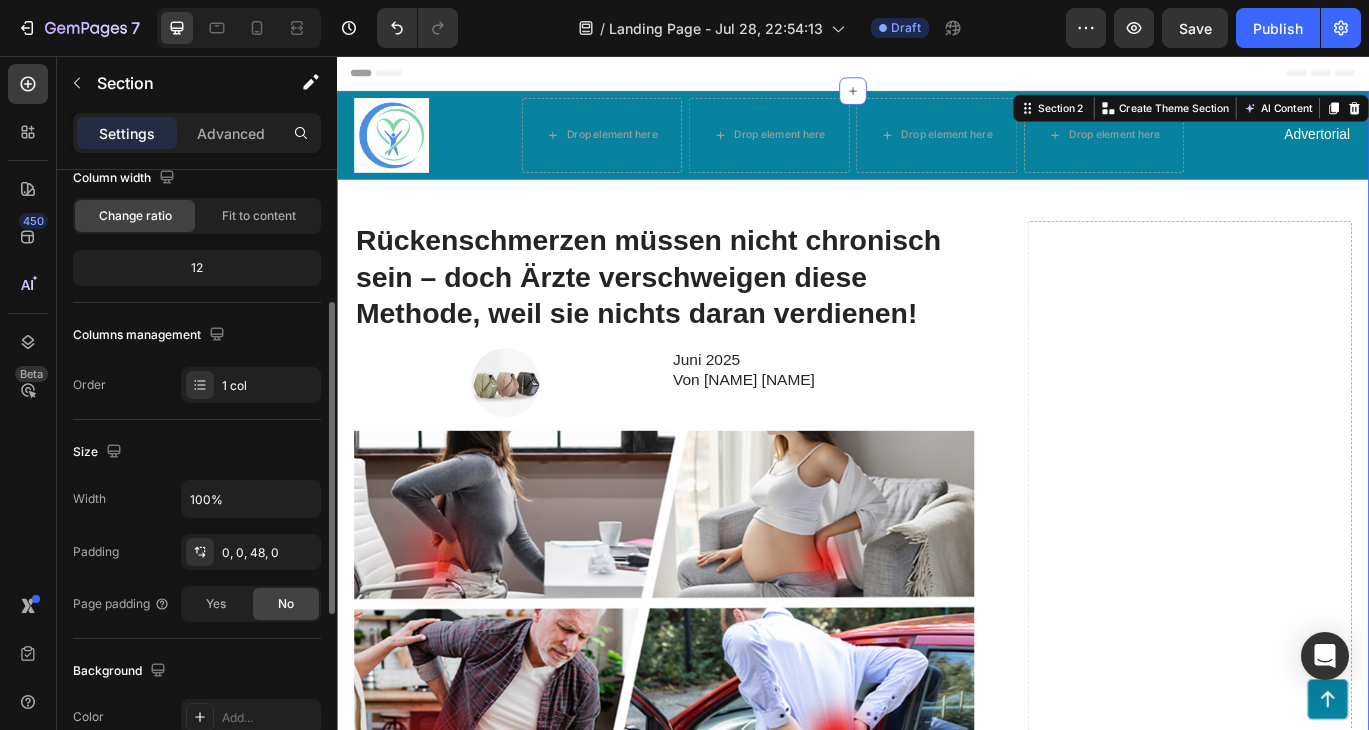 scroll, scrollTop: 215, scrollLeft: 0, axis: vertical 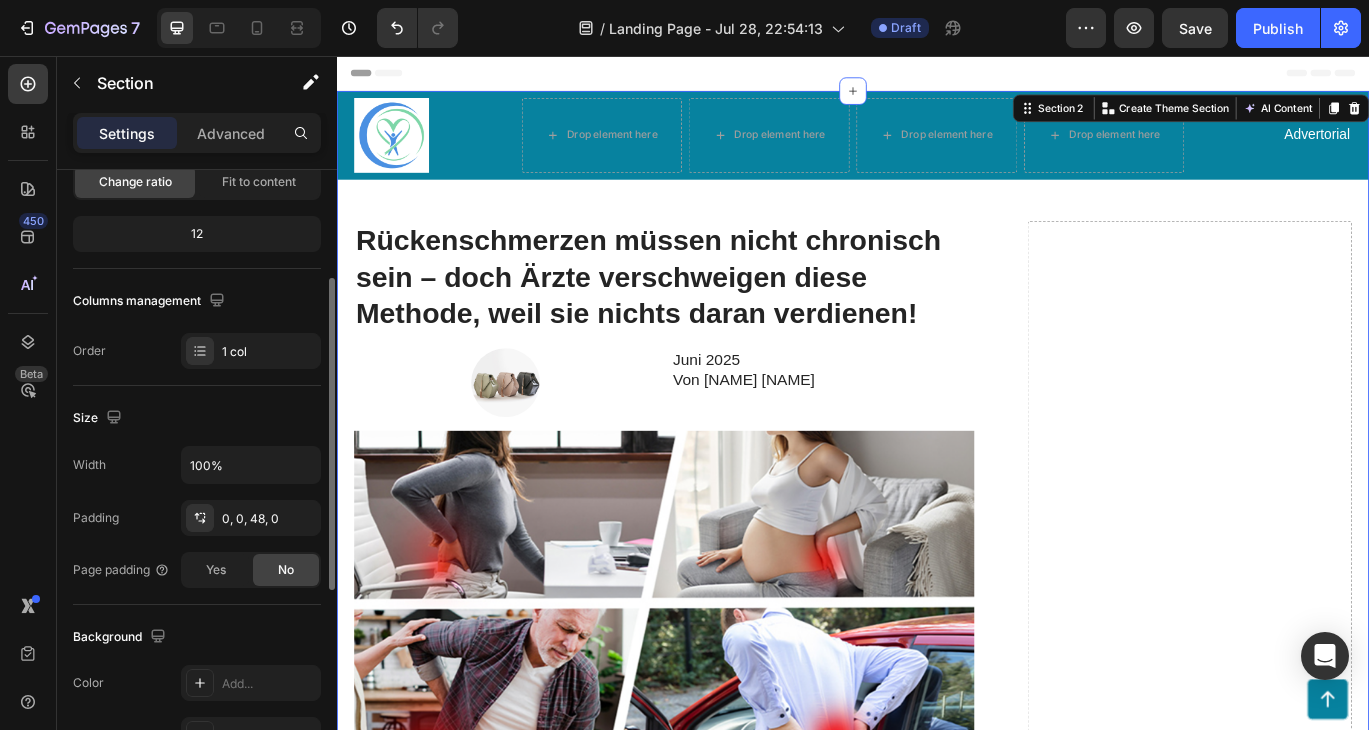 click on "Change ratio" 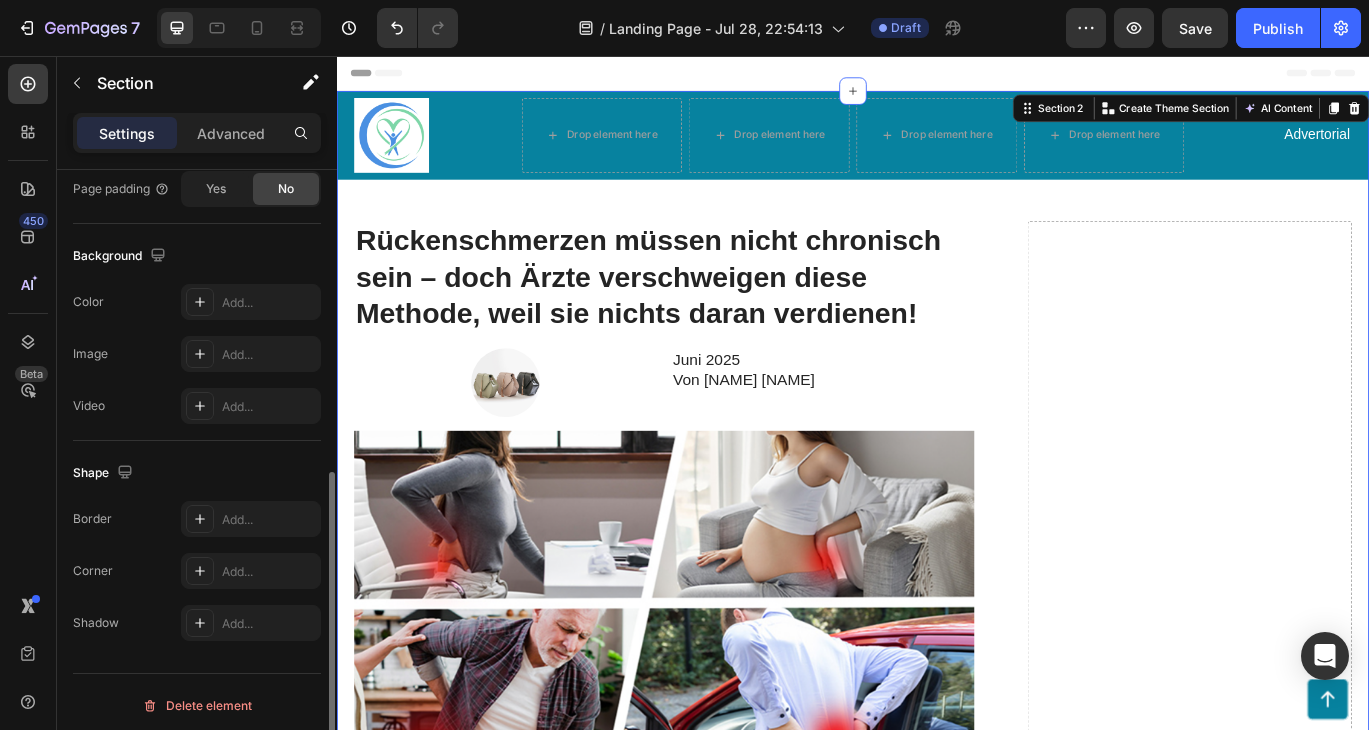 scroll, scrollTop: 0, scrollLeft: 0, axis: both 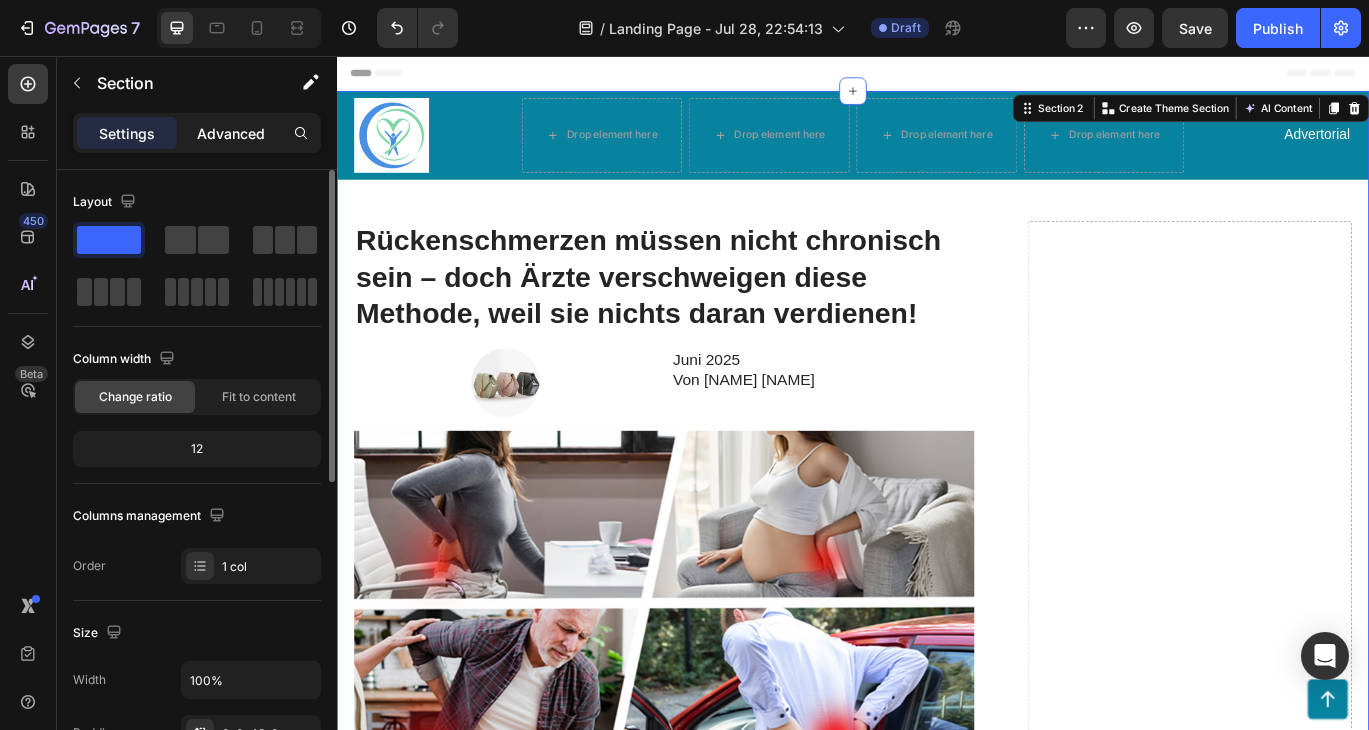click on "Advanced" at bounding box center [231, 133] 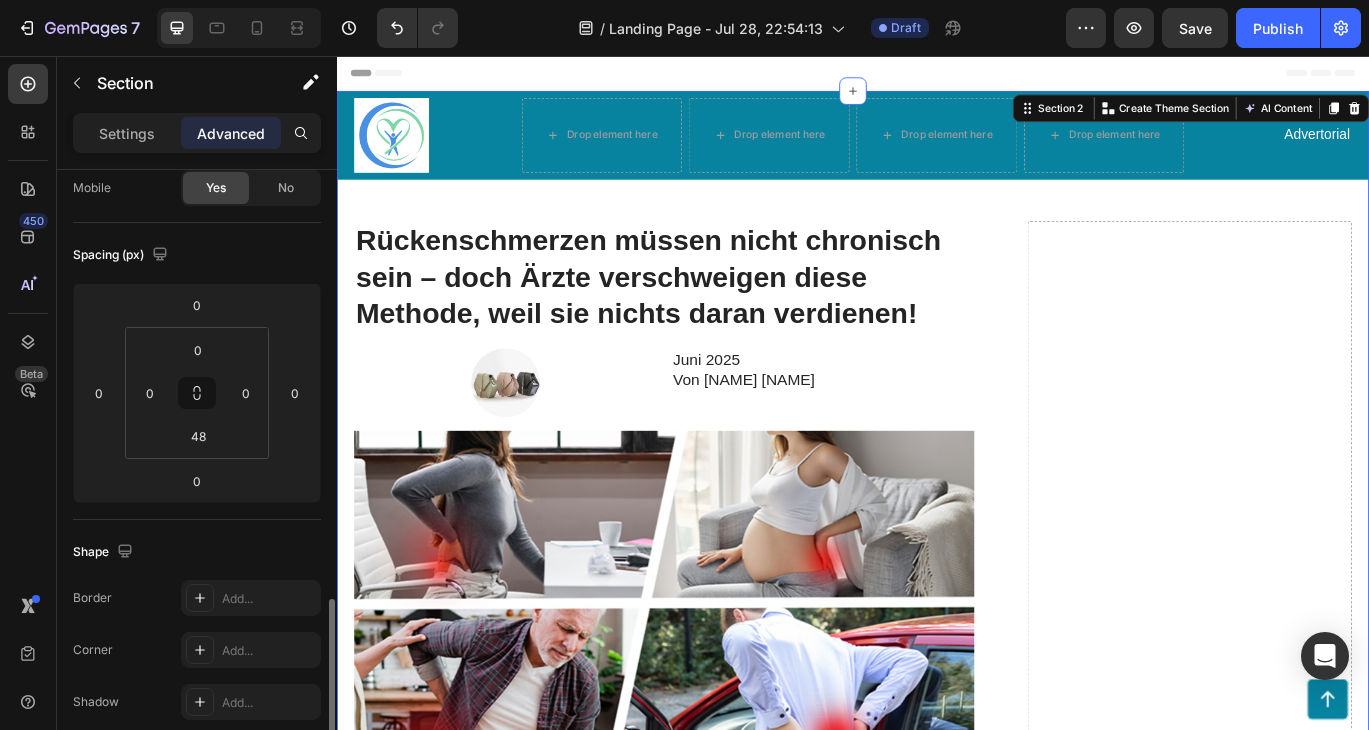 scroll, scrollTop: 0, scrollLeft: 0, axis: both 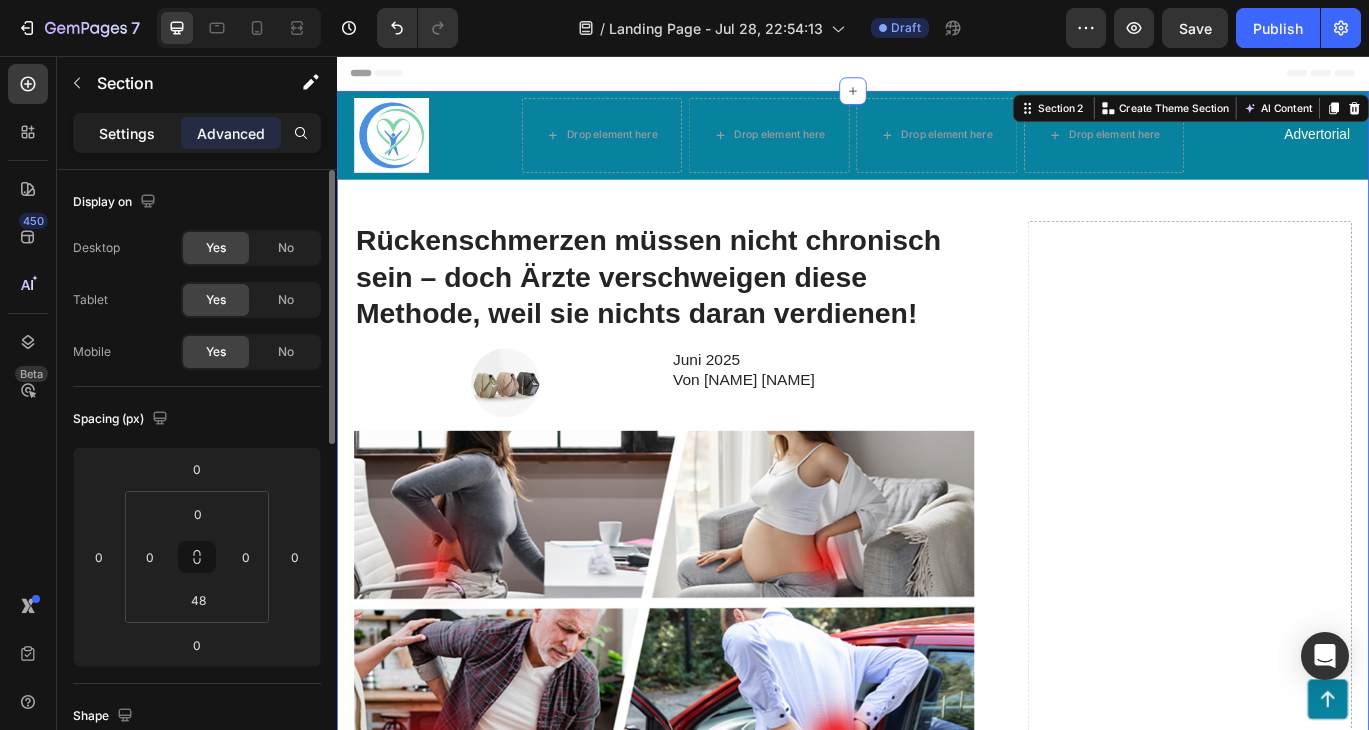 click on "Settings" at bounding box center [127, 133] 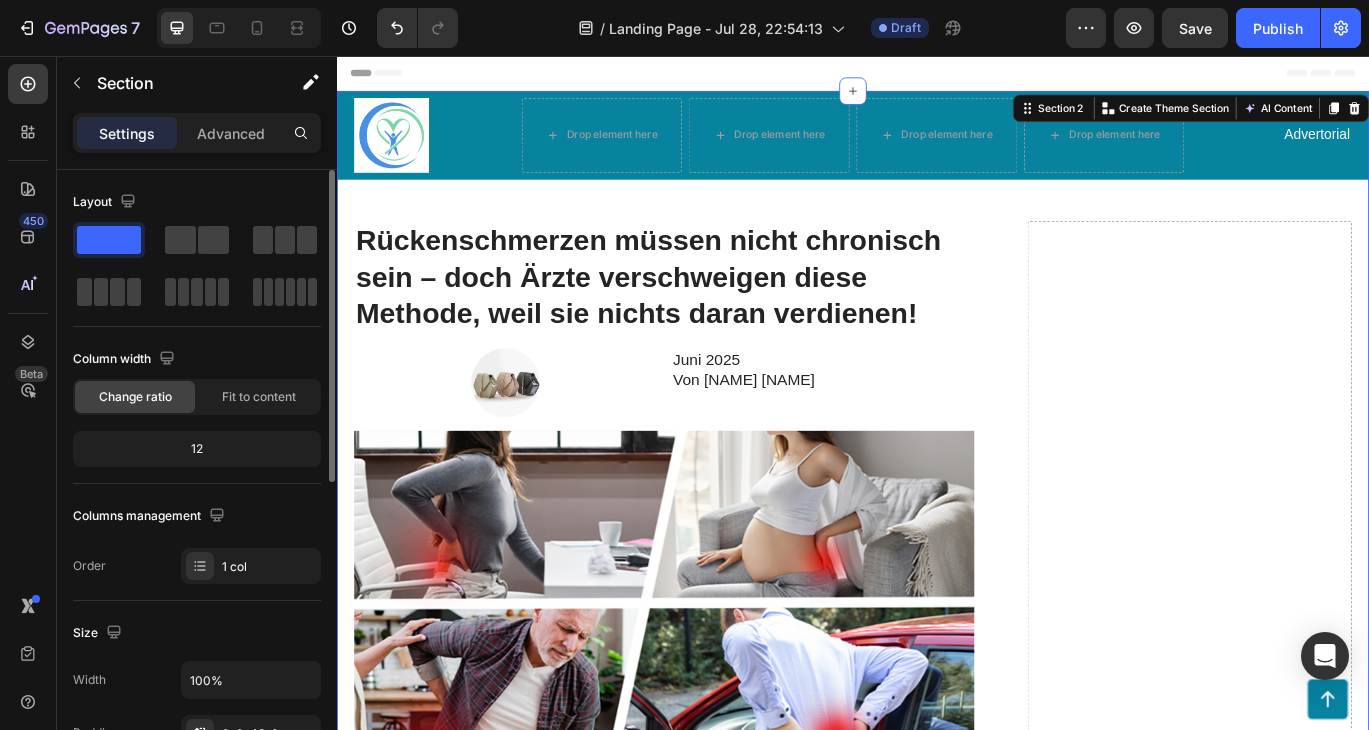 click 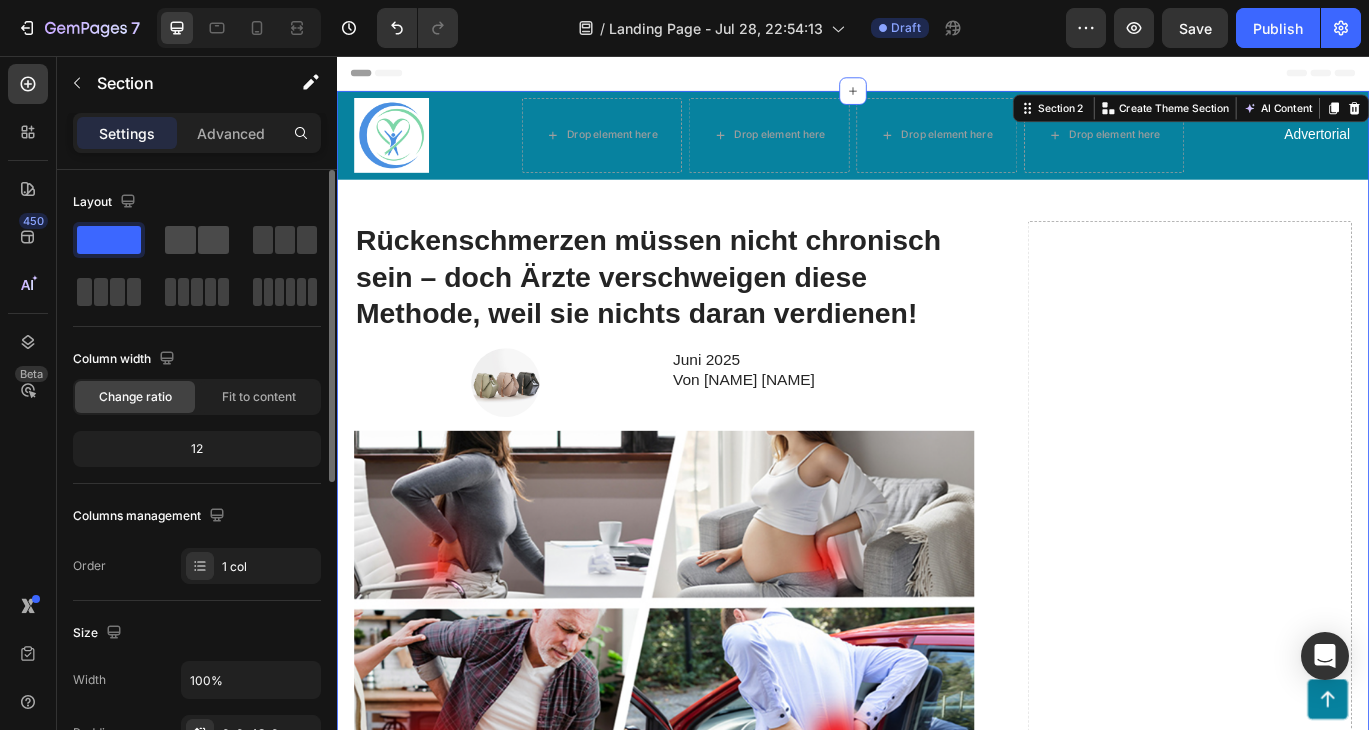 click at bounding box center (197, 240) 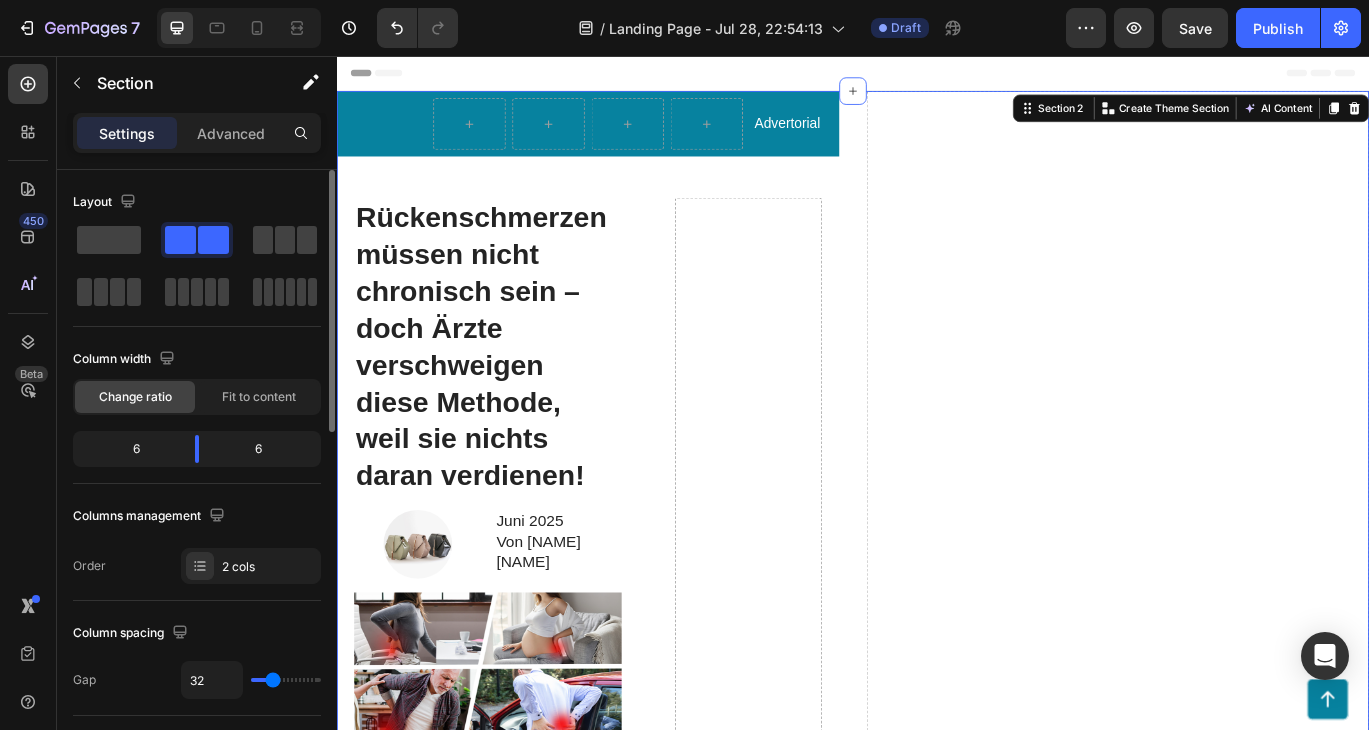 click on "6" 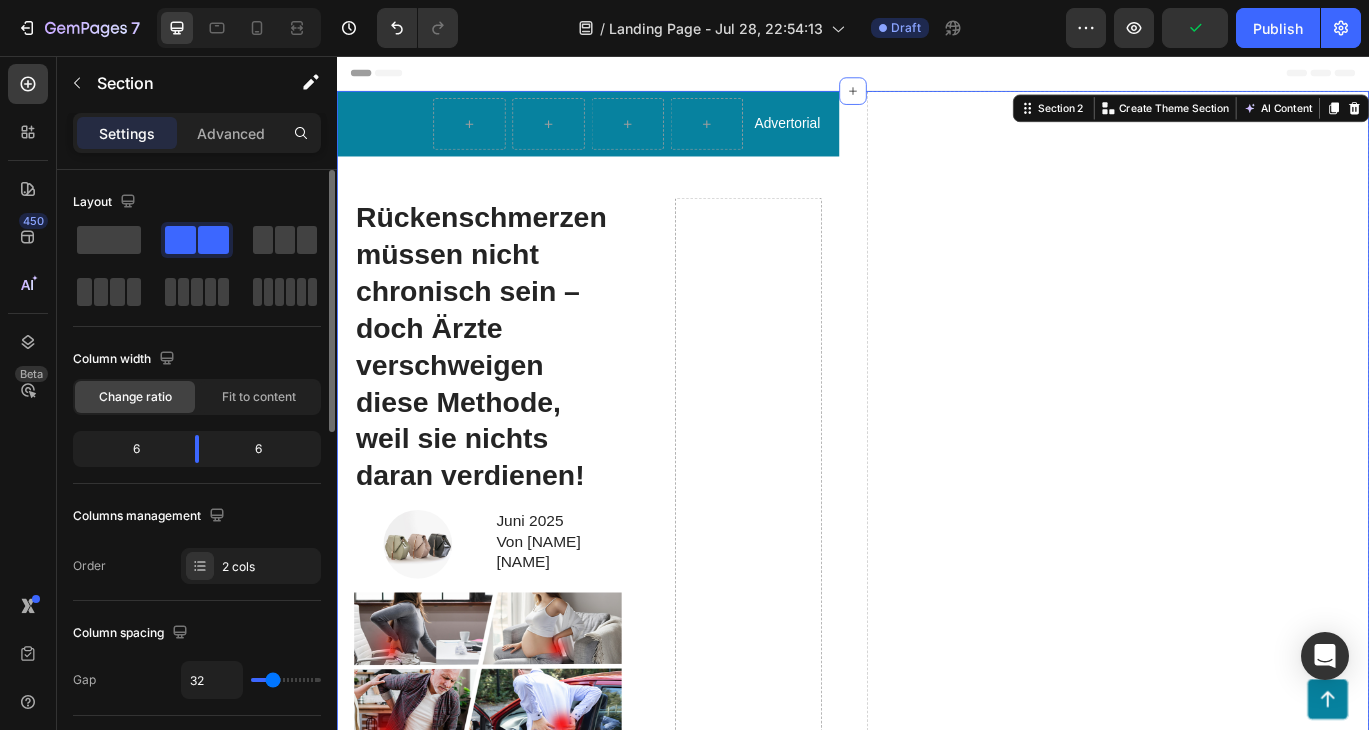 click on "6" 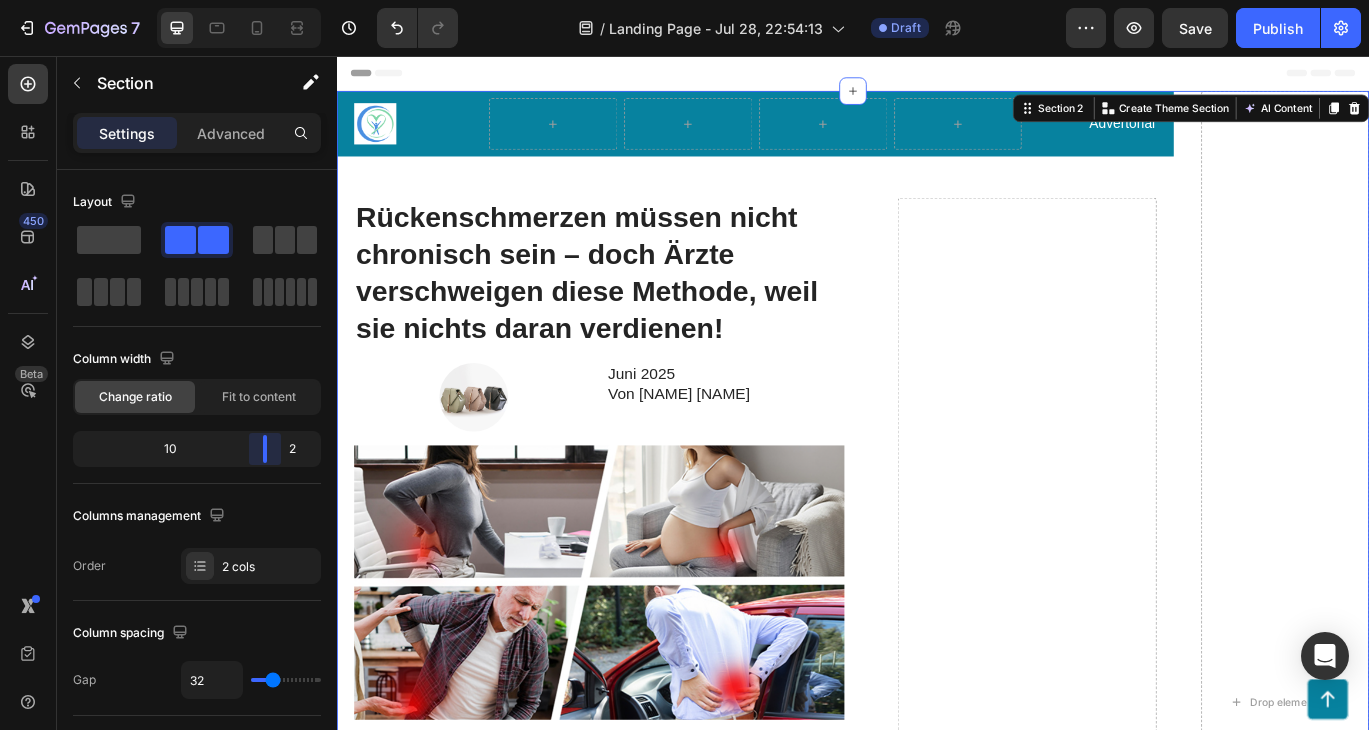 drag, startPoint x: 193, startPoint y: 448, endPoint x: 286, endPoint y: 448, distance: 93 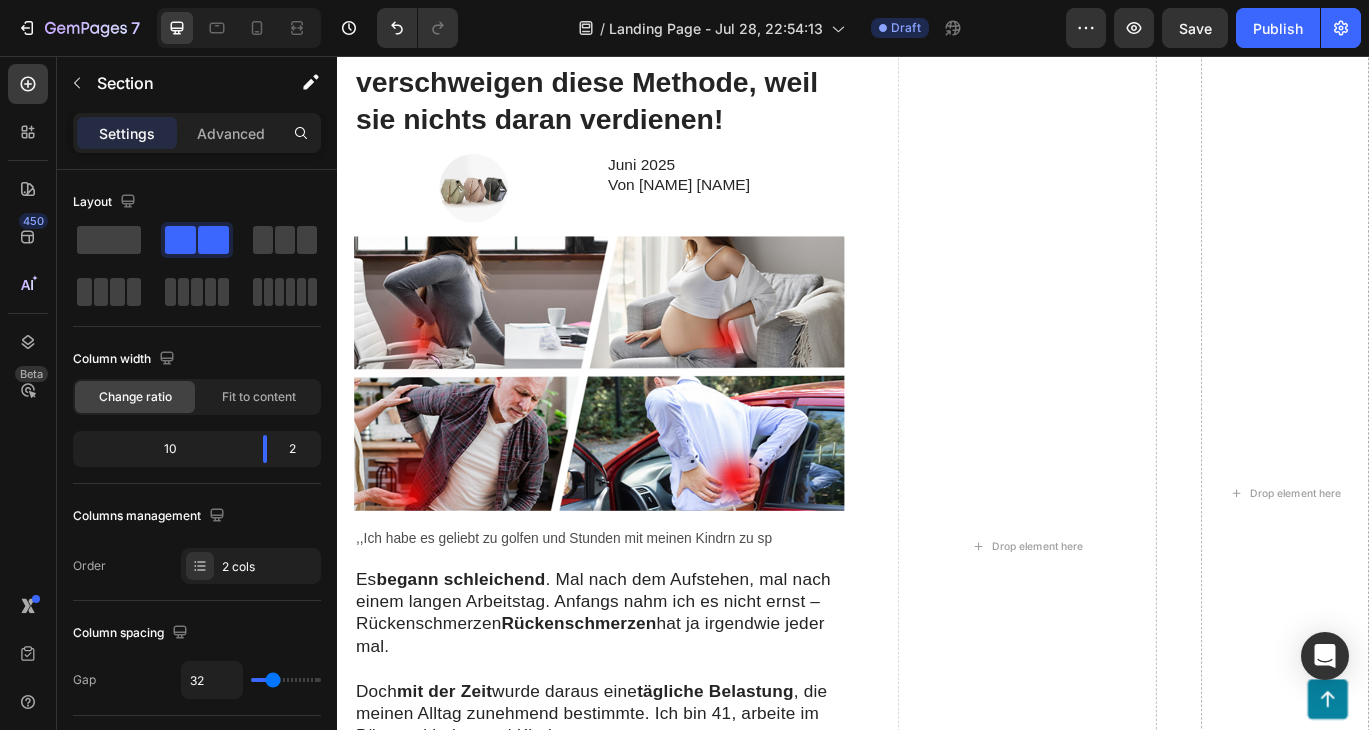 scroll, scrollTop: 245, scrollLeft: 0, axis: vertical 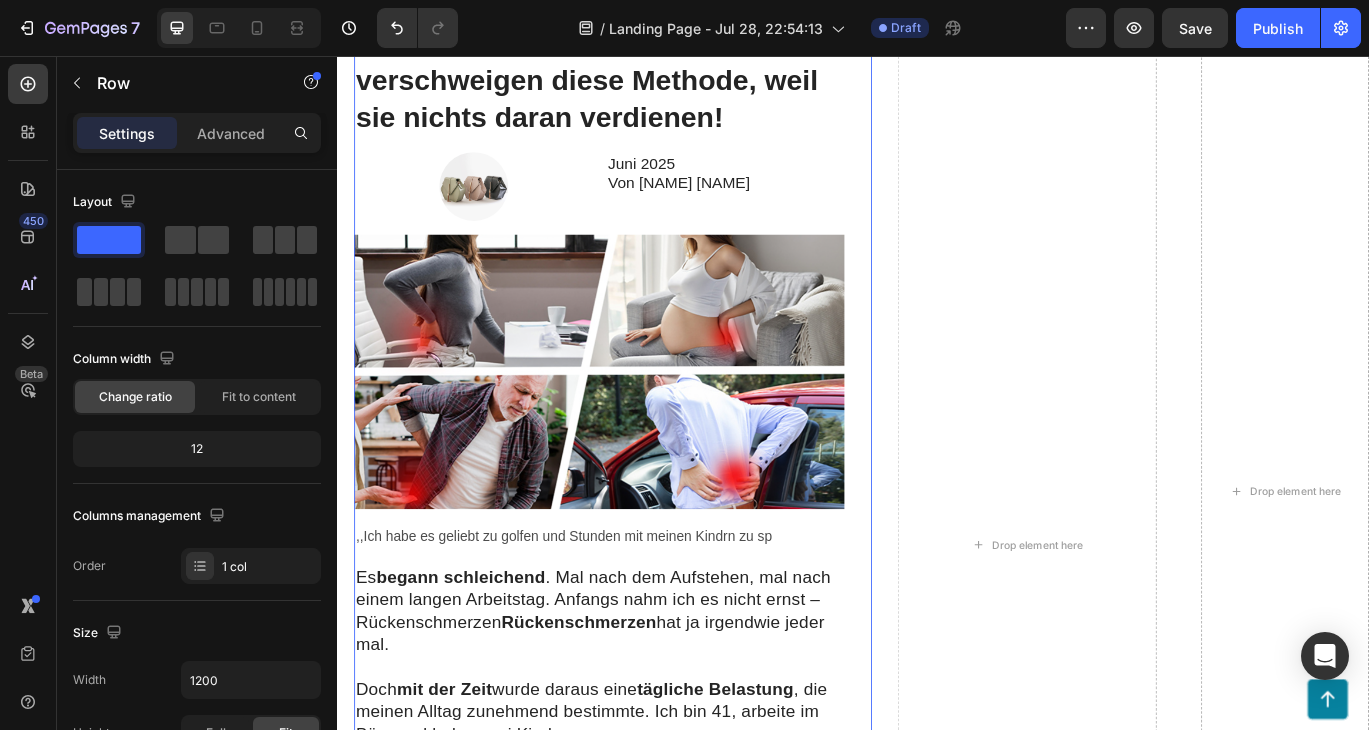 click on "Rückenschmerzen müssen nicht chronisch sein – doch Ärzte verschweigen diese Methode, weil sie nichts daran verdienen! Heading Image Juni 2025 Von Maria Noman Text Block Row Image ,,Ich habe es geliebt zu golfen und Stunden mit meinen Kindrn zu sp Text Block Es begann schleichend. Mal nach dem Aufstehen, mal nach einem langen Arbeitstag. Anfangs nahm ich es nicht ernst – Rückenschmerzen hat ja irgendwie jeder mal.
Doch mit der Zeit wurde daraus eine tägliche Belastung, die meinen Alltag zunehmend bestimmte. Ich bin 41, arbeite im Büro und habe zwei Kinder. Mein Alltag ist voll, Zeit für mich bleibt kaum – und mein Rücken wurde zum ständigen Begleiter. Ein dumpfer Schmerz im unteren Rücken, manchmal ein stechender Zug bis in die Hüfte.
Sitzen war eine Qual, Liegen kaum besser. Einschlafen fiel schwer, Durchschlafen noch mehr. Morgens fühlte ich mich, als hätte ich nie wirklich geruht.
Schmerz zu stark Text Block Row" at bounding box center (658, 624) 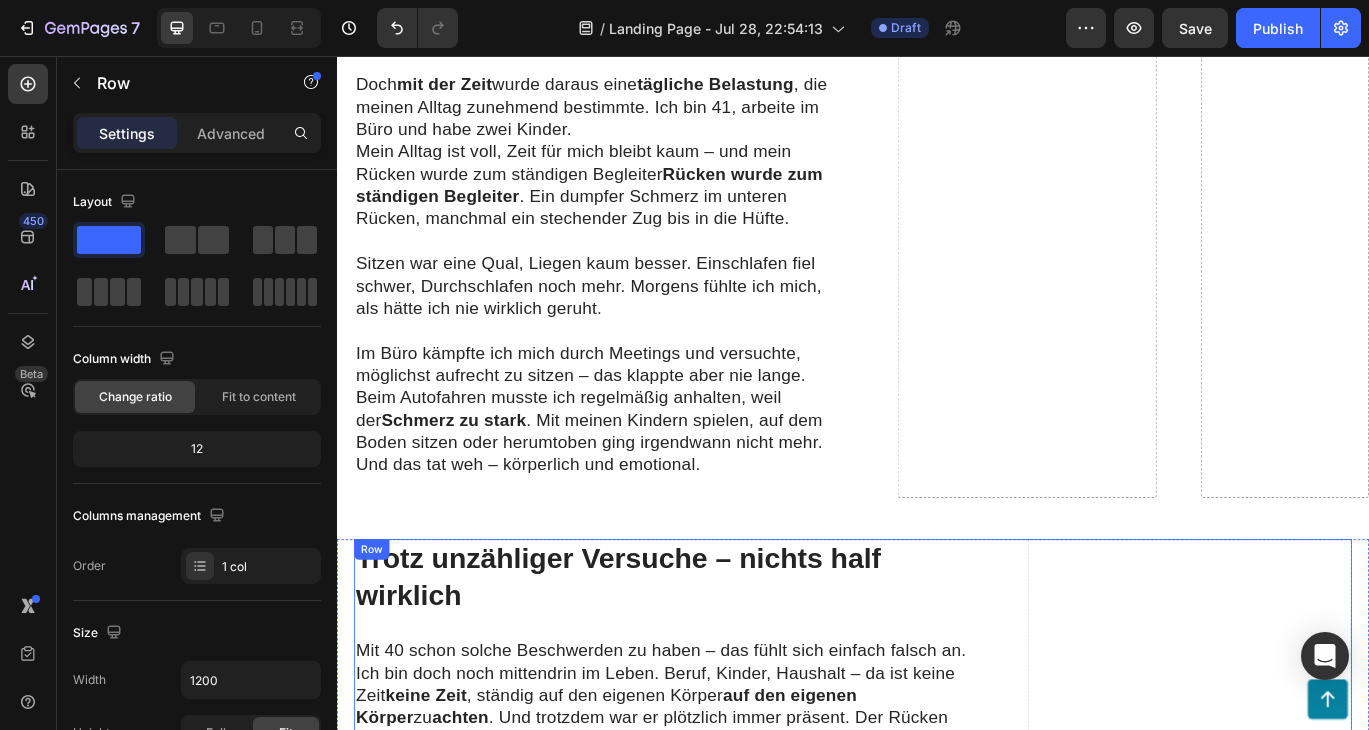 scroll, scrollTop: 937, scrollLeft: 0, axis: vertical 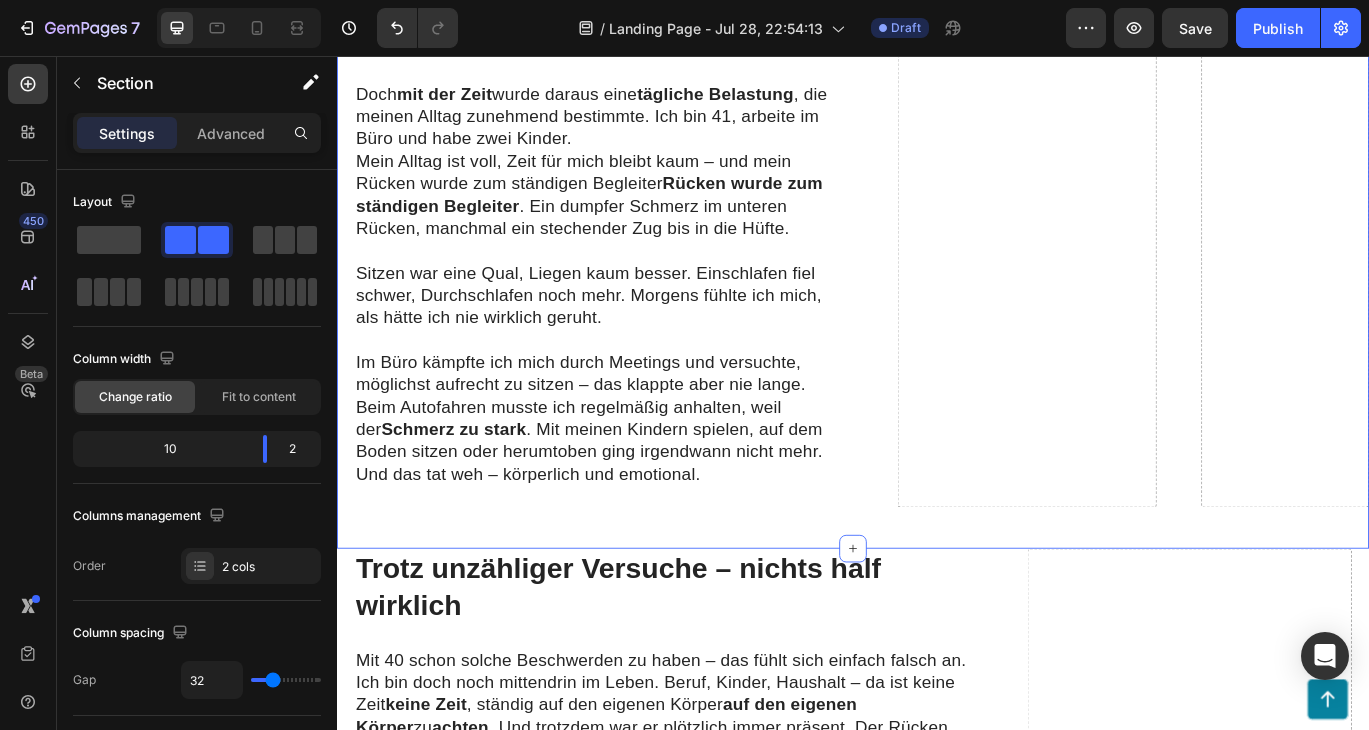 click on "Drop element here" at bounding box center (1439, -130) 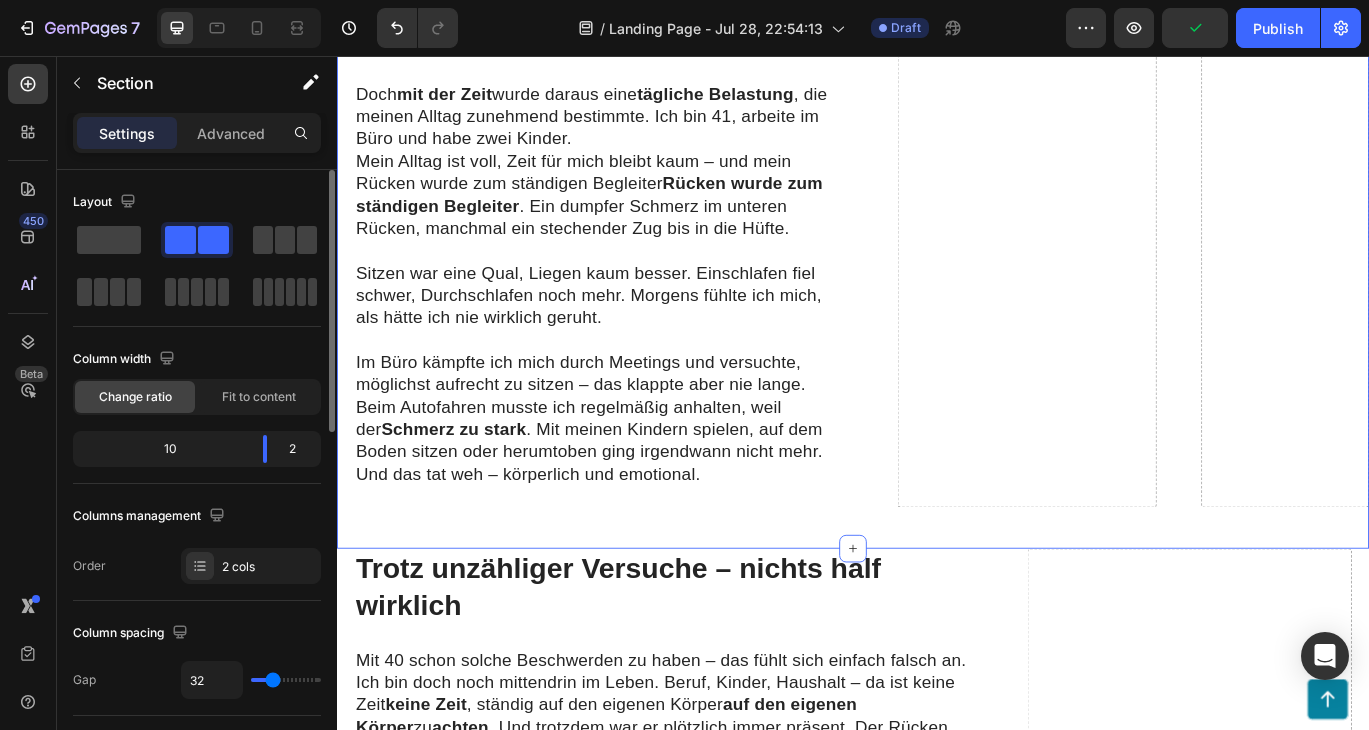 click 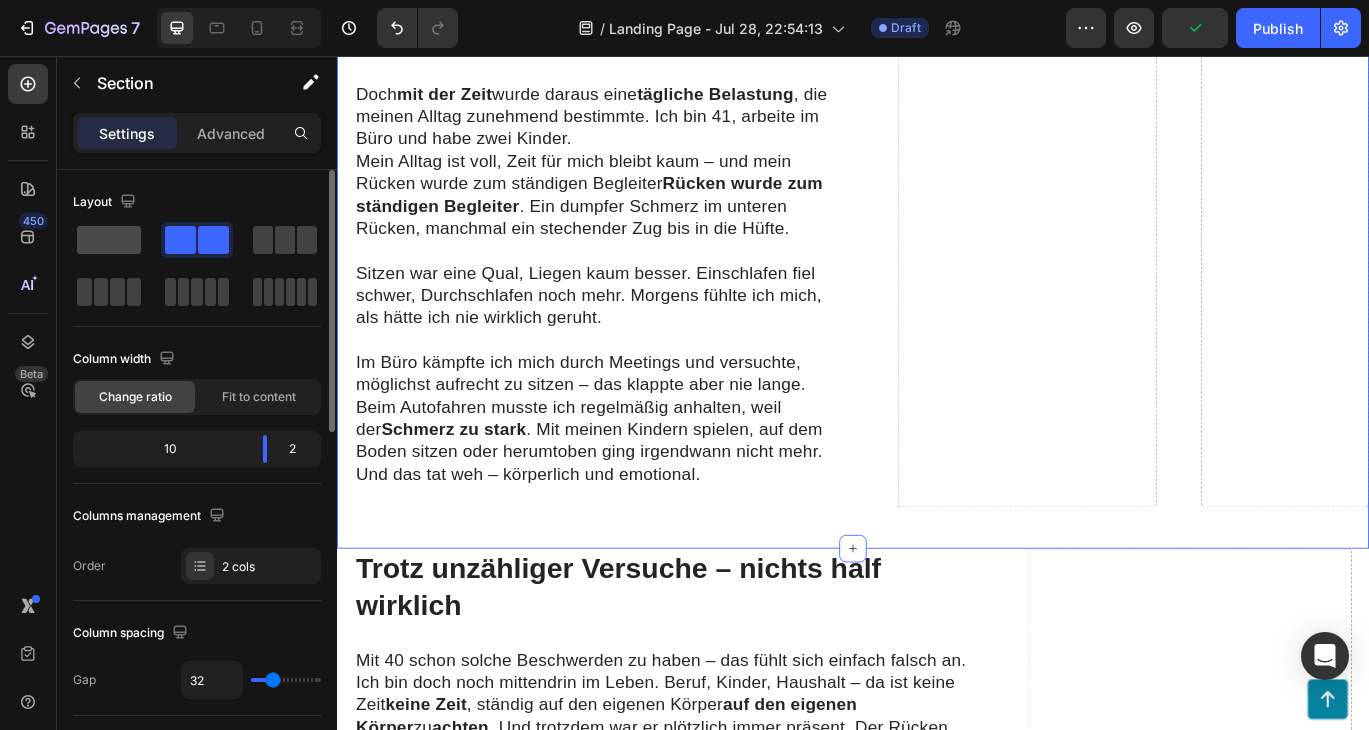 click 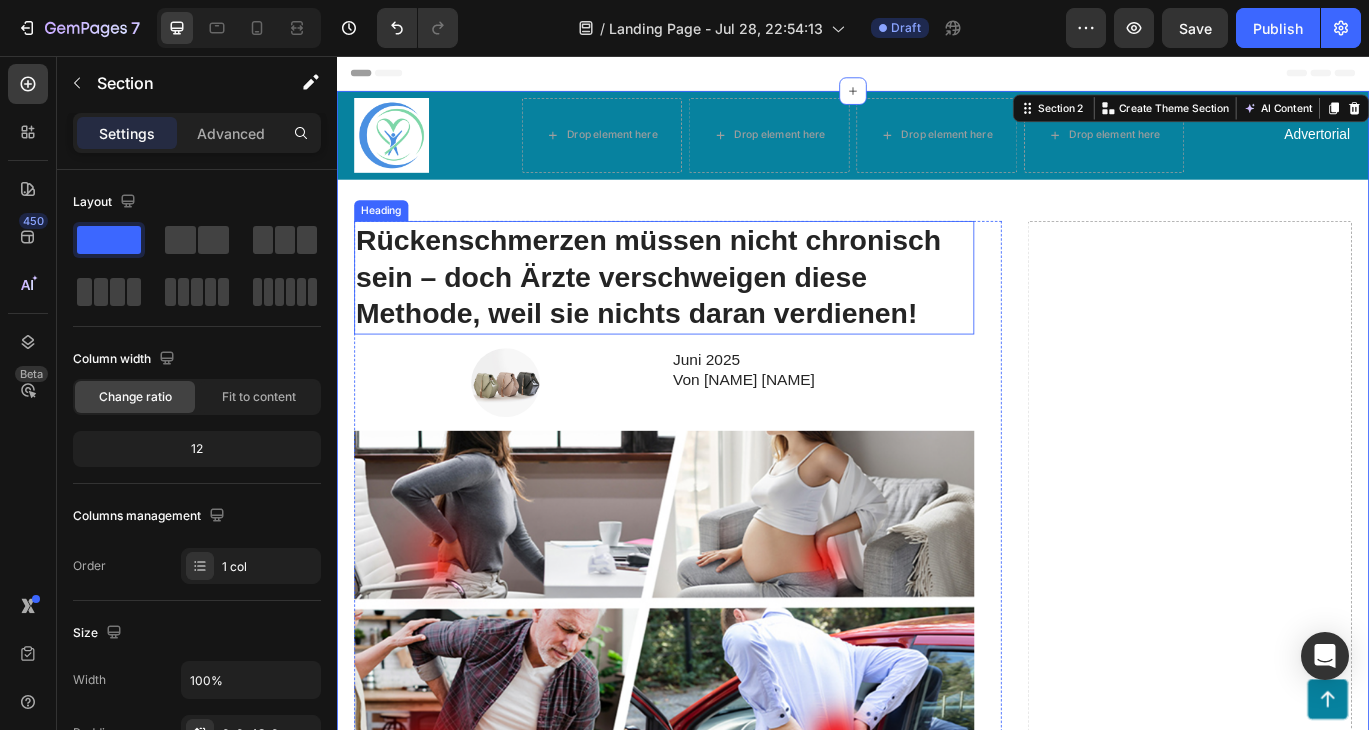 scroll, scrollTop: 0, scrollLeft: 0, axis: both 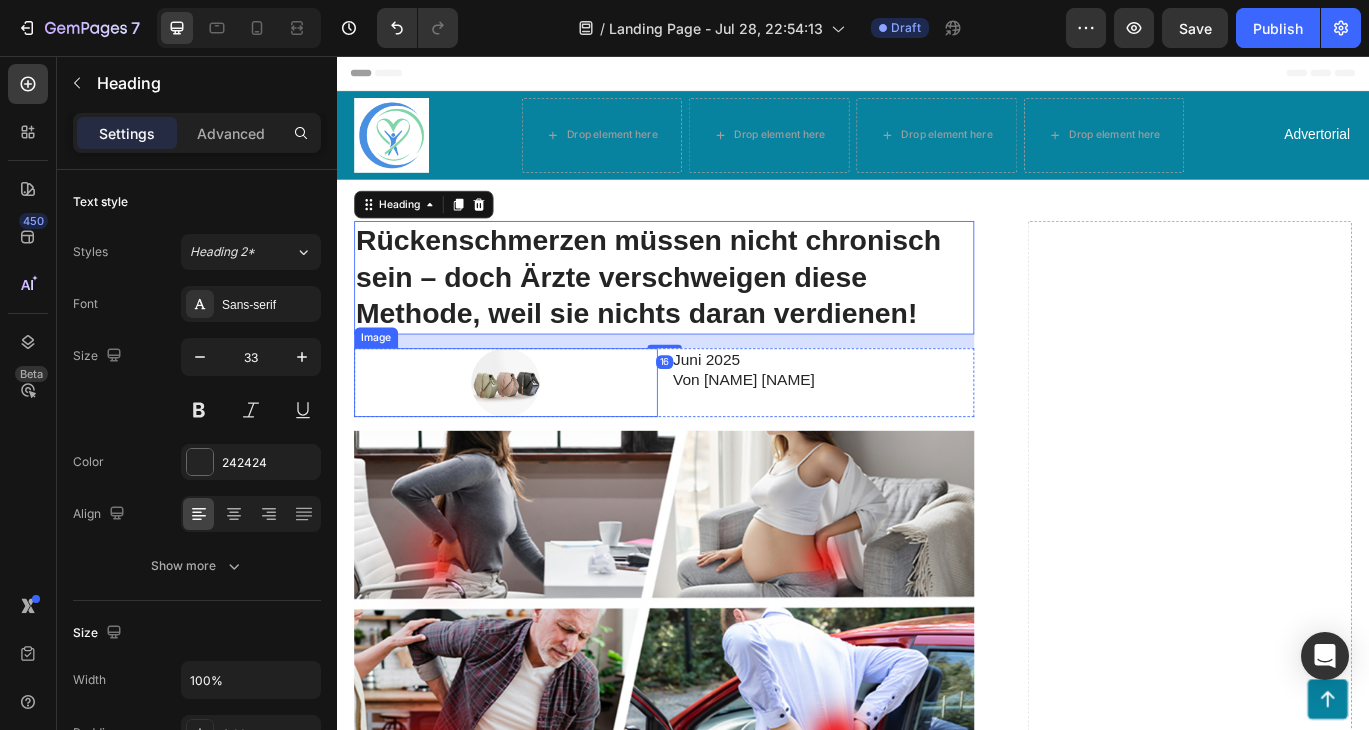 click at bounding box center [533, 436] 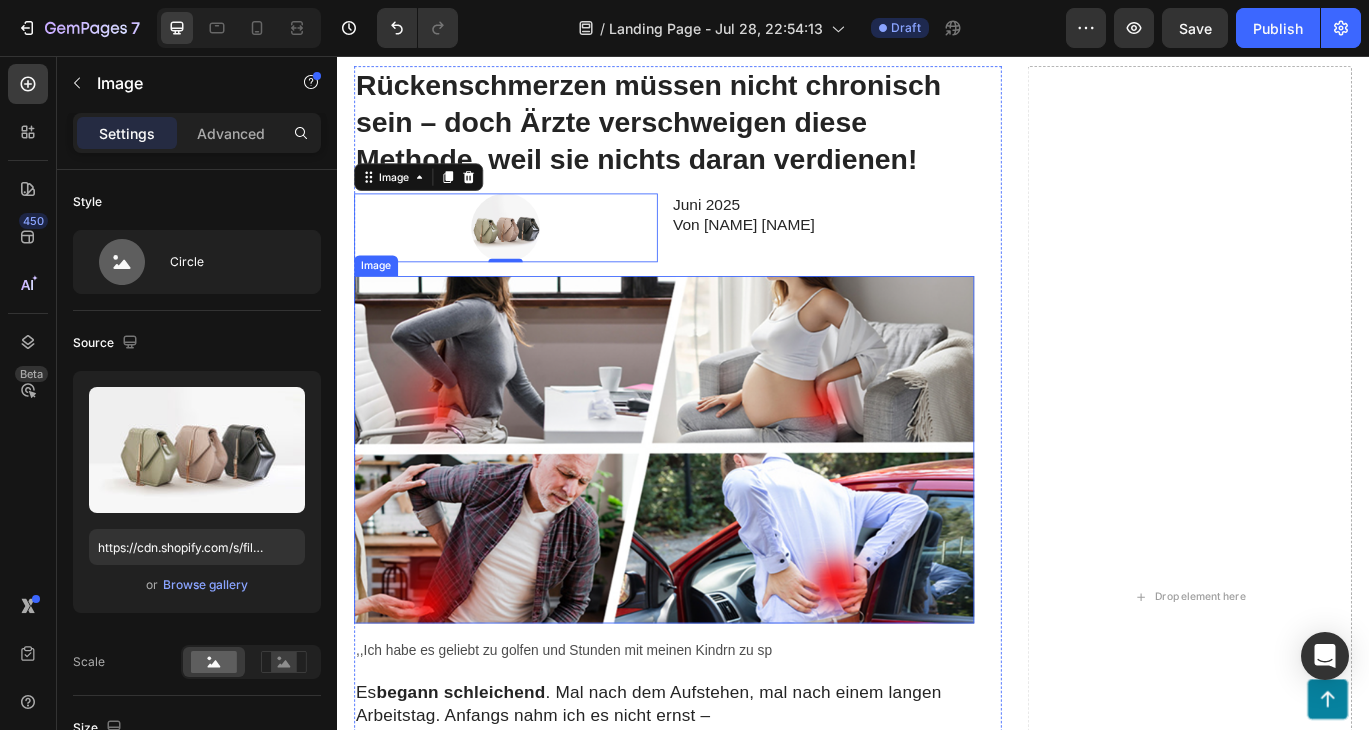 scroll, scrollTop: 182, scrollLeft: 0, axis: vertical 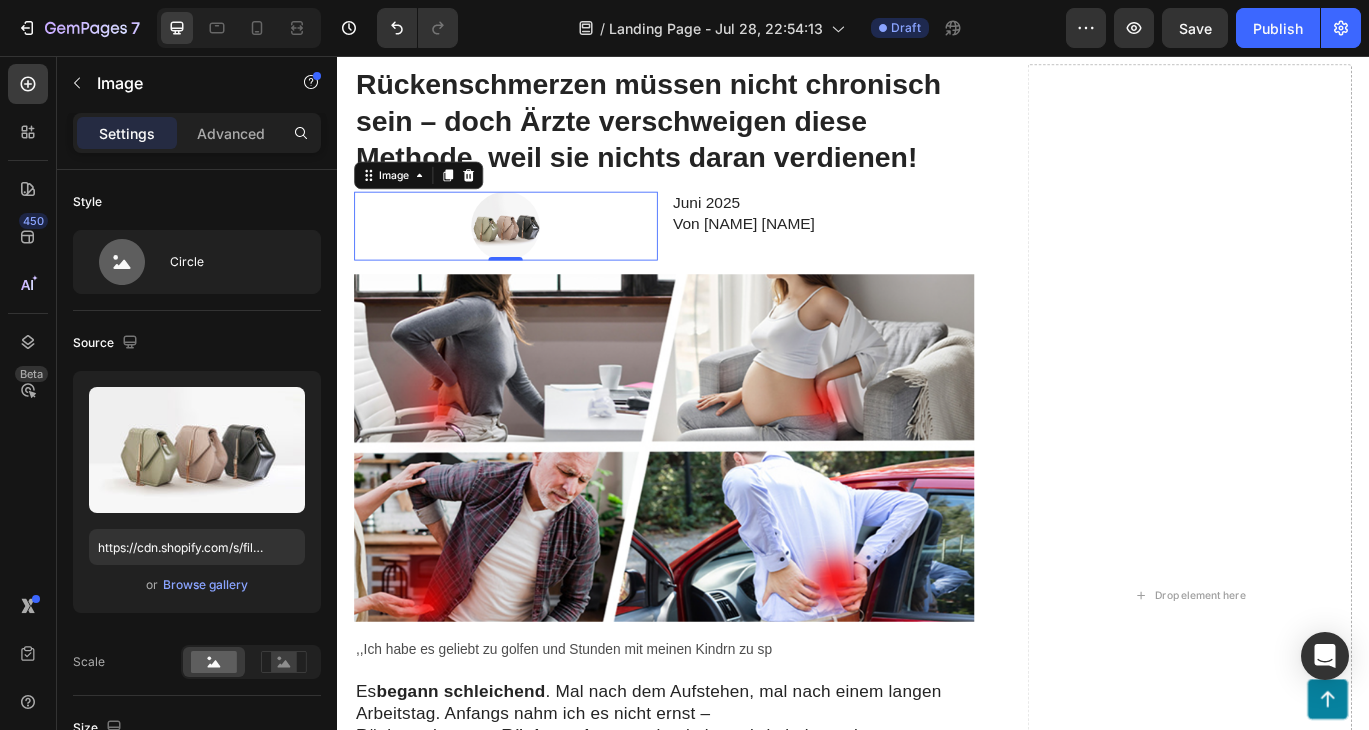 click at bounding box center [533, 254] 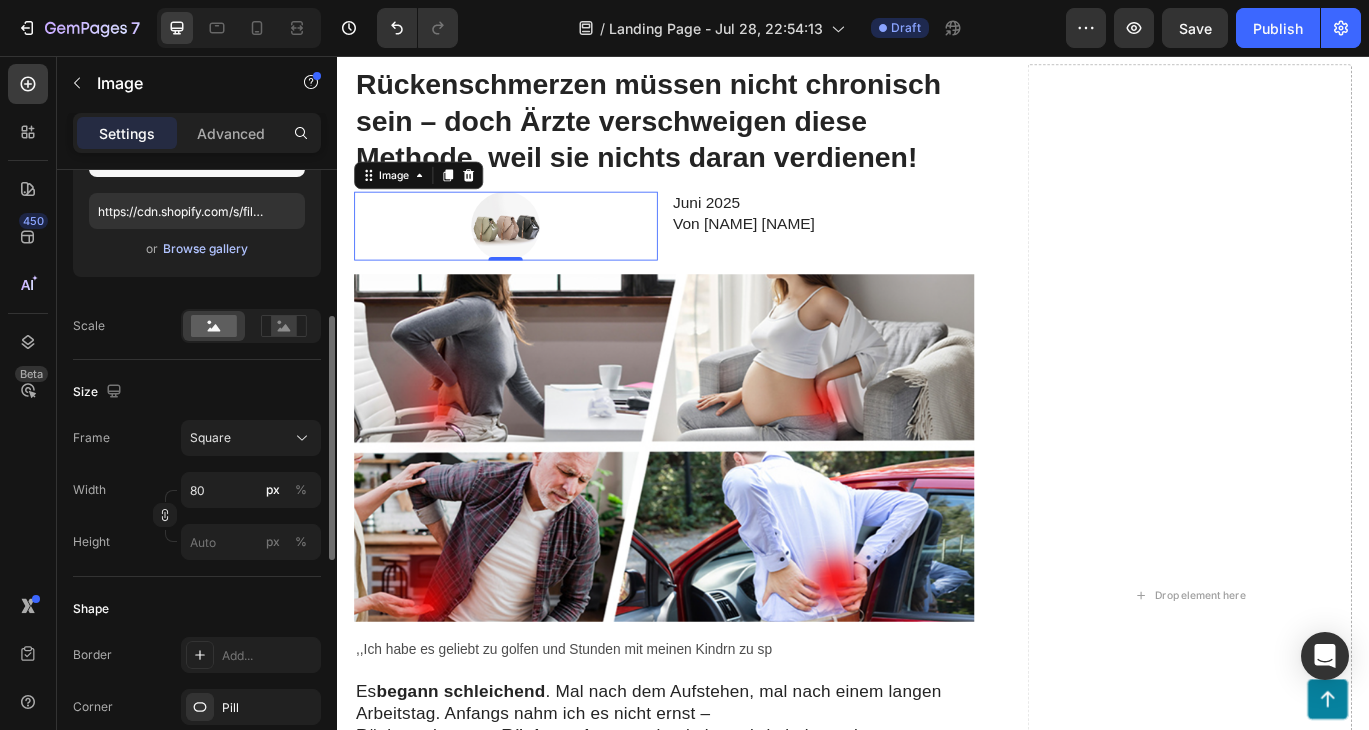 scroll, scrollTop: 346, scrollLeft: 0, axis: vertical 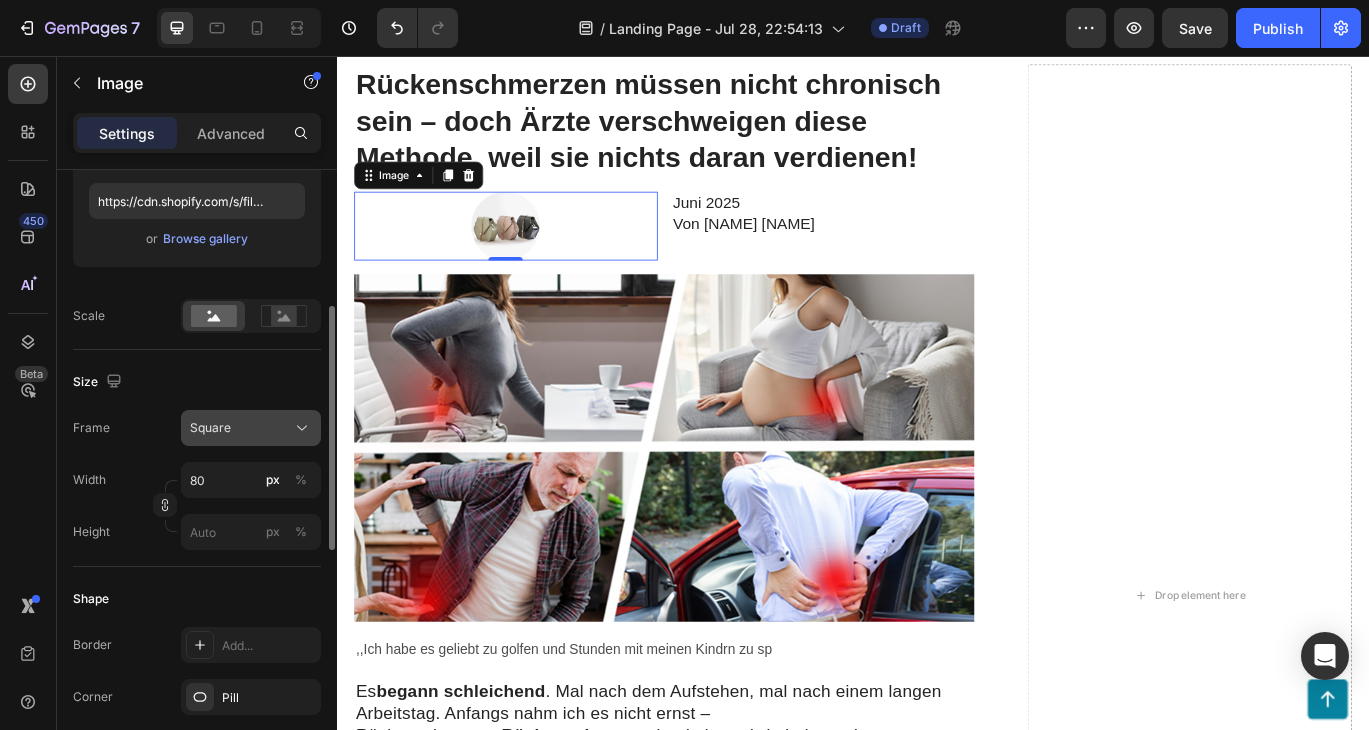 click on "Square" at bounding box center (251, 428) 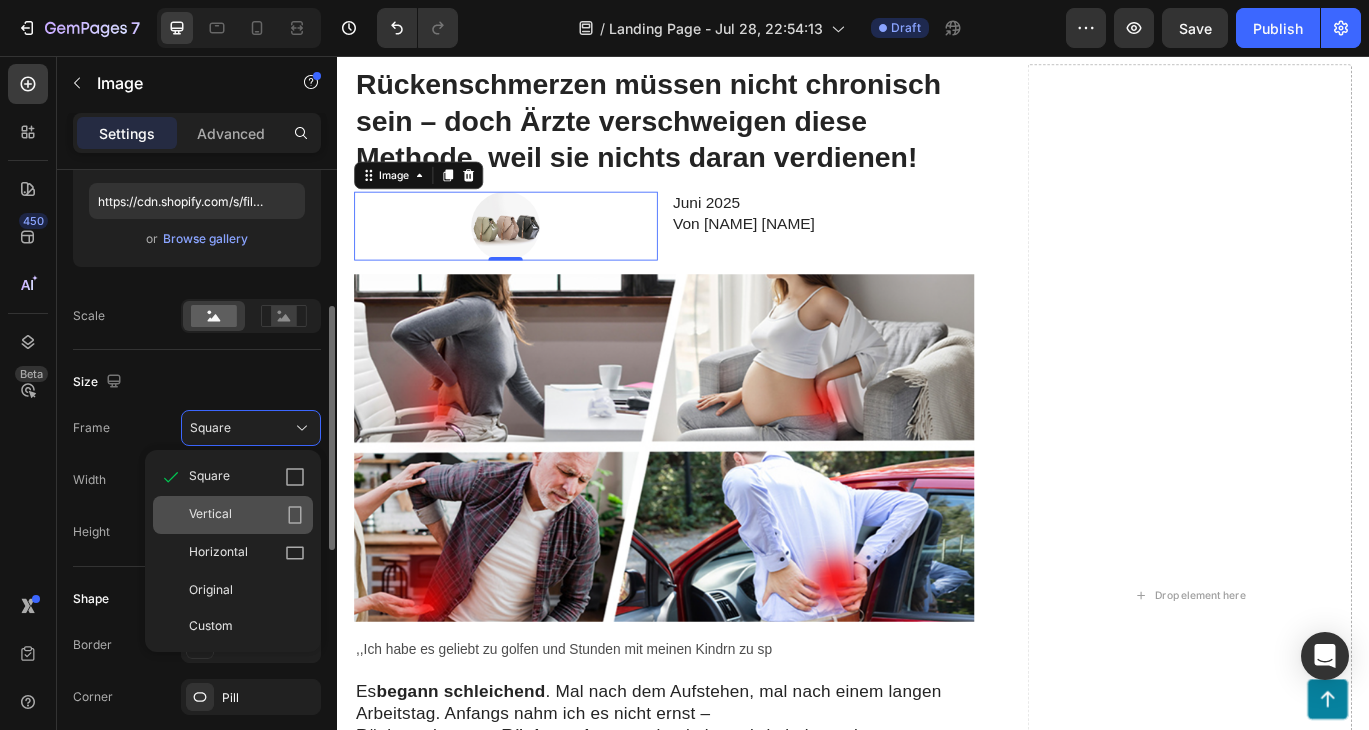 click on "Vertical" at bounding box center (210, 515) 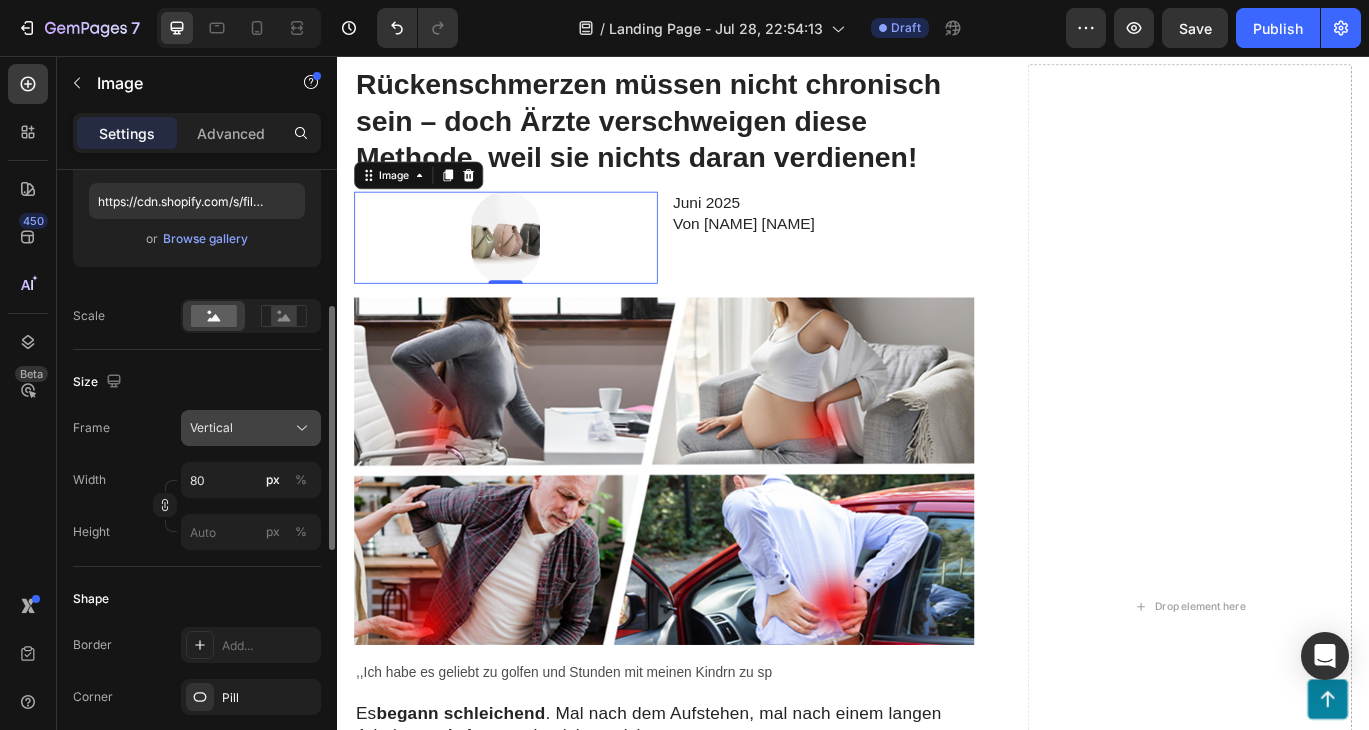 click on "Vertical" at bounding box center (251, 428) 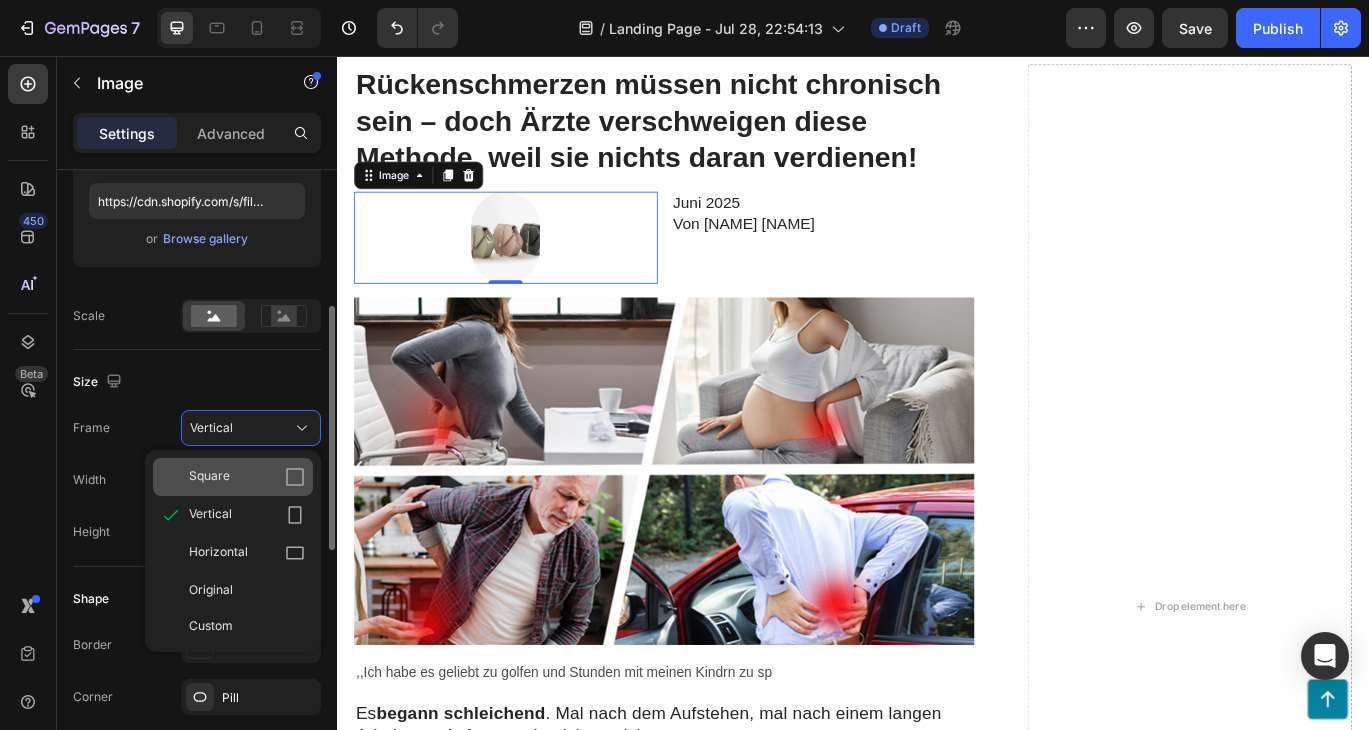 click on "Square" at bounding box center (247, 477) 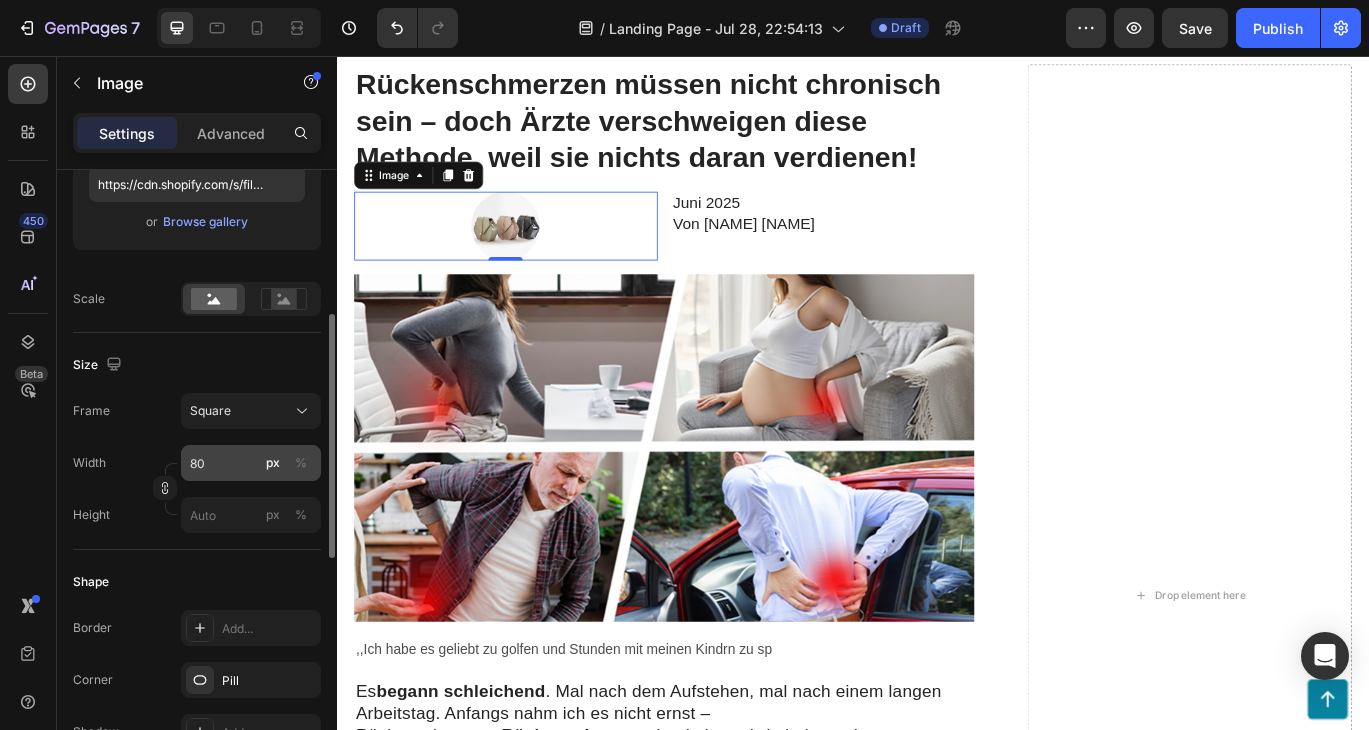 scroll, scrollTop: 364, scrollLeft: 0, axis: vertical 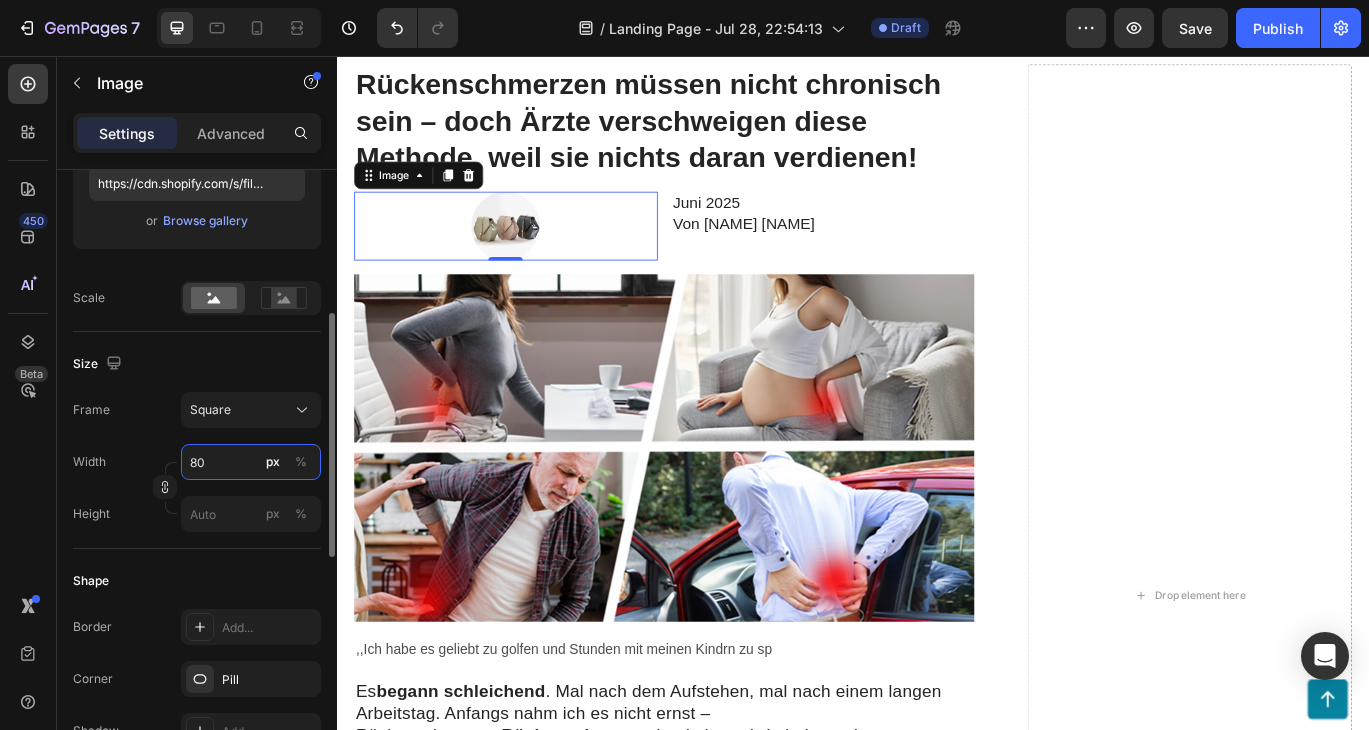 click on "80" at bounding box center [251, 462] 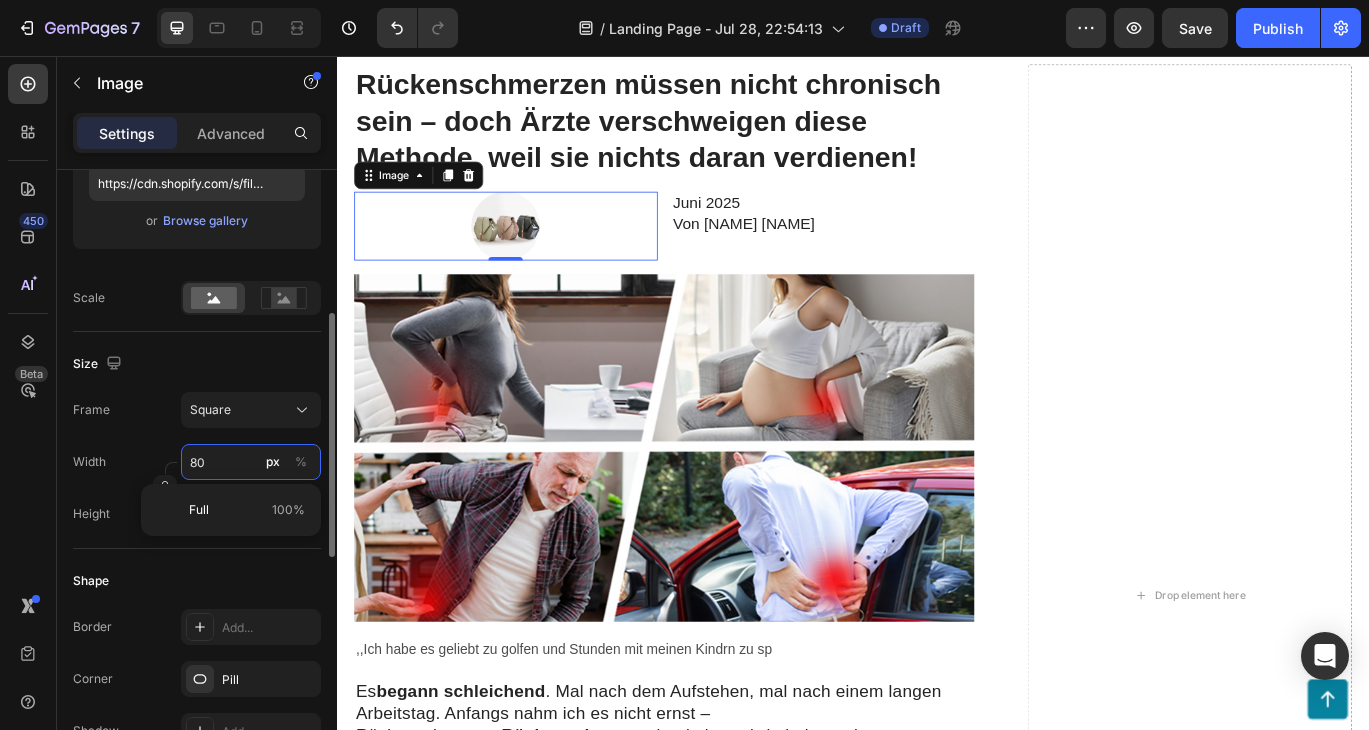 type on "8" 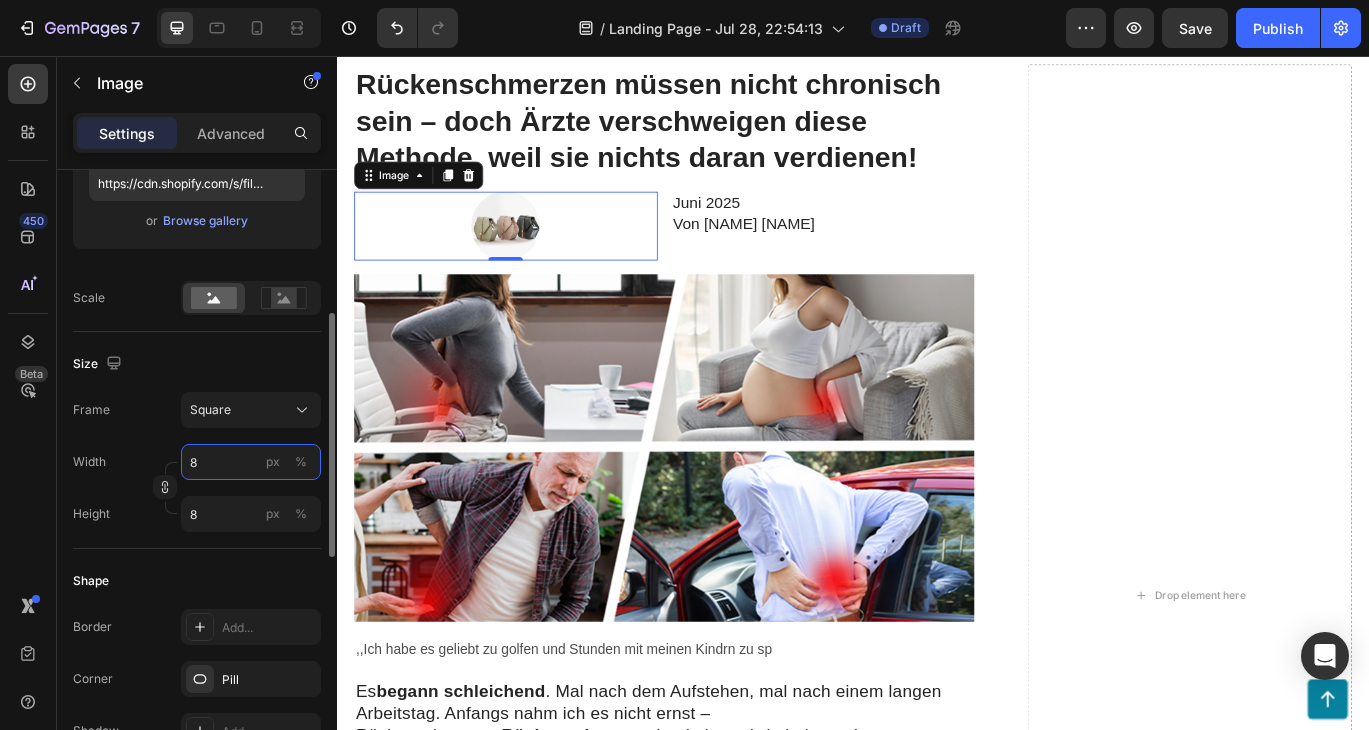 type 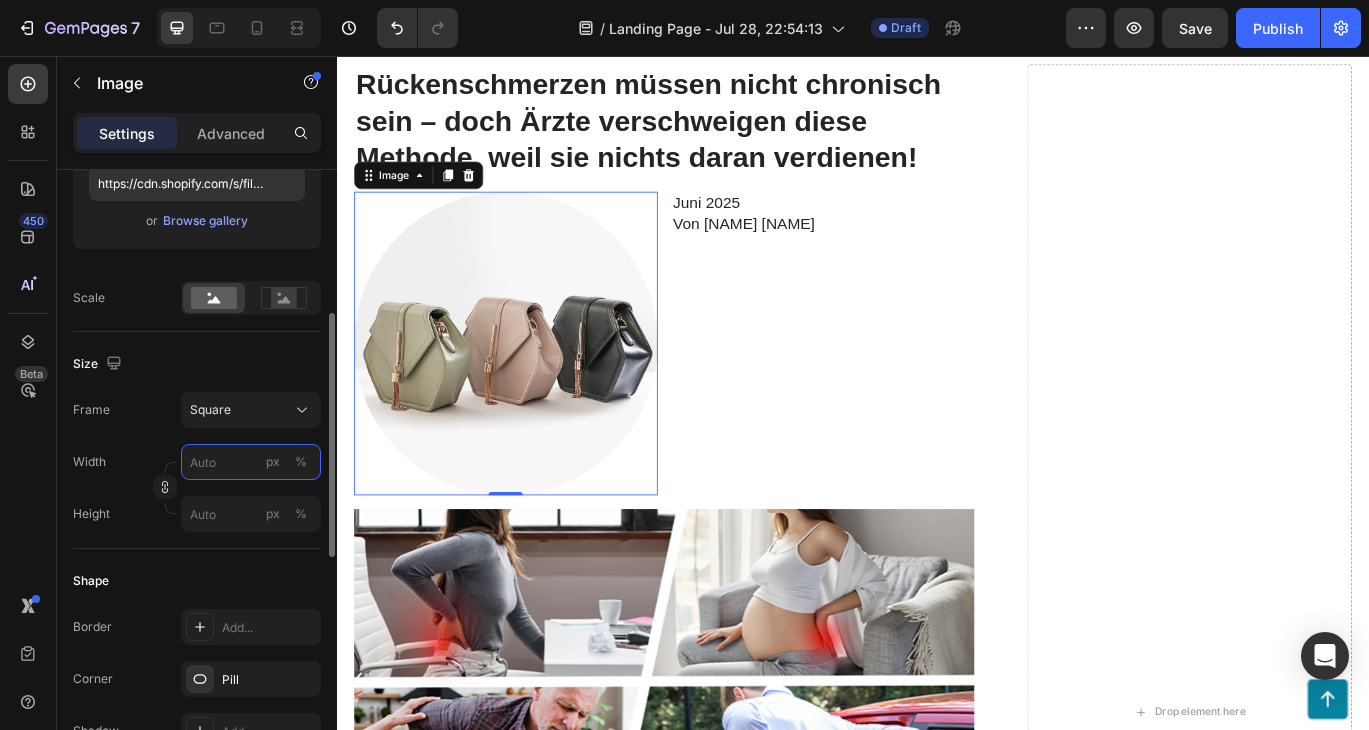 type on "6" 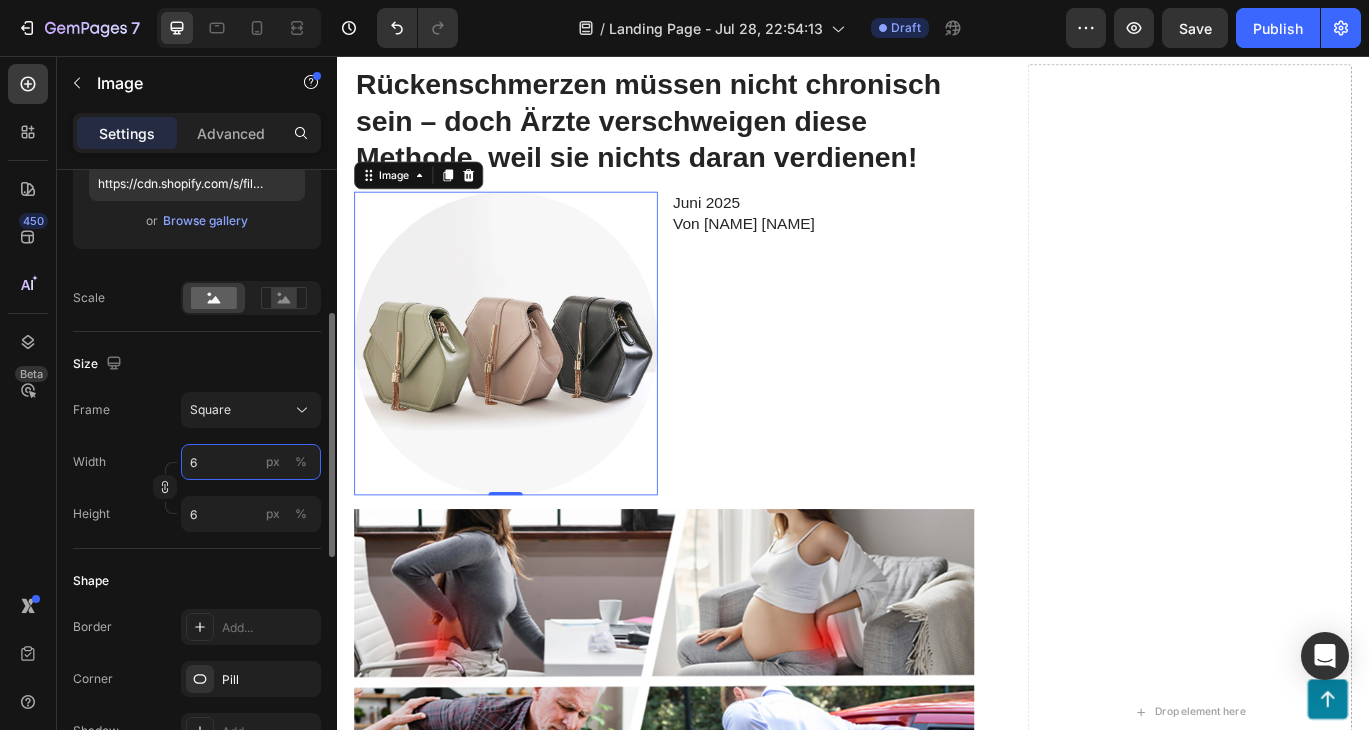 type on "60" 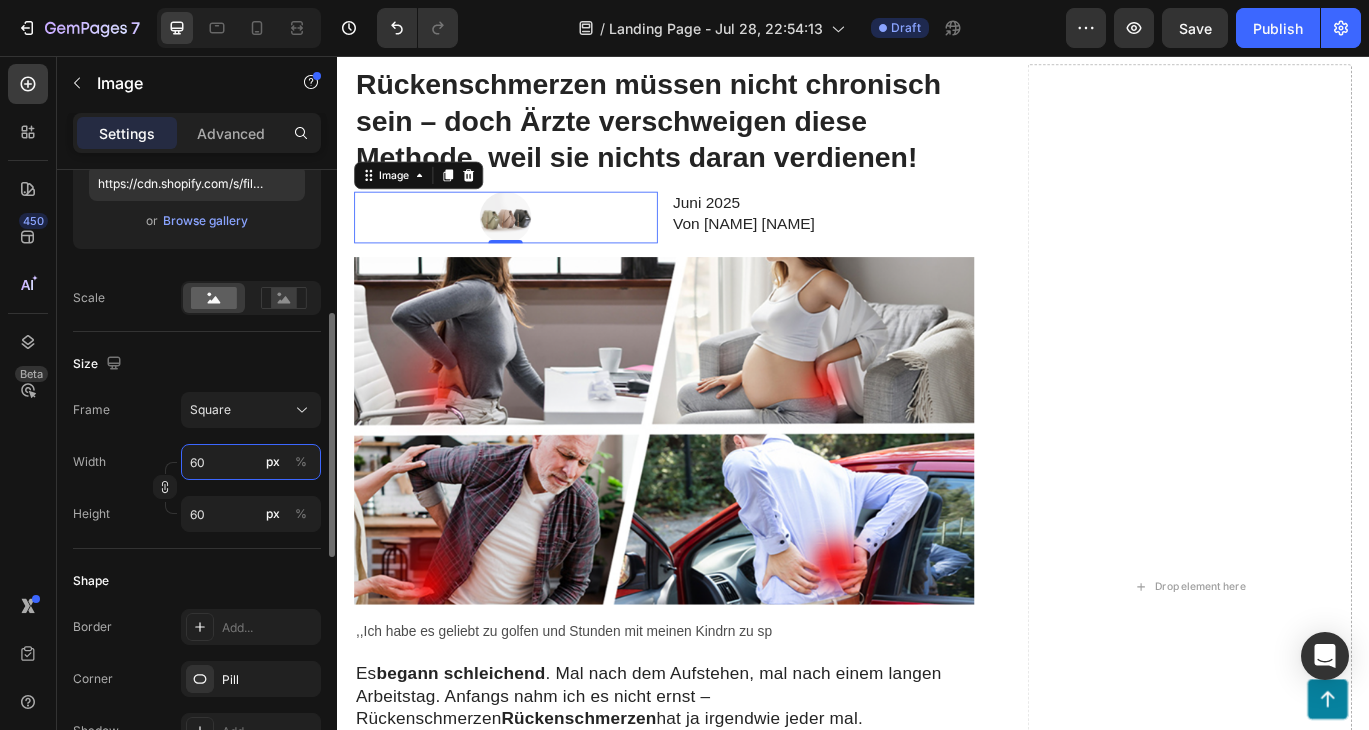 type on "60" 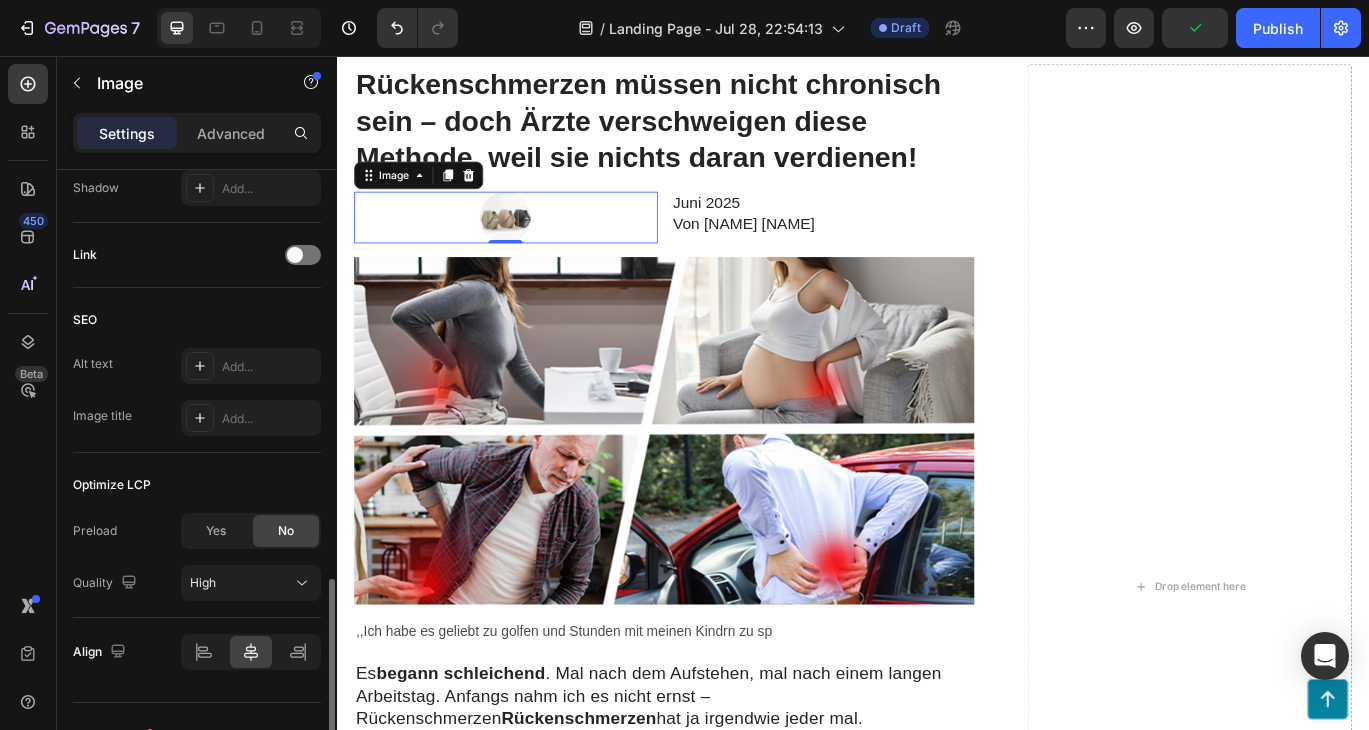 scroll, scrollTop: 943, scrollLeft: 0, axis: vertical 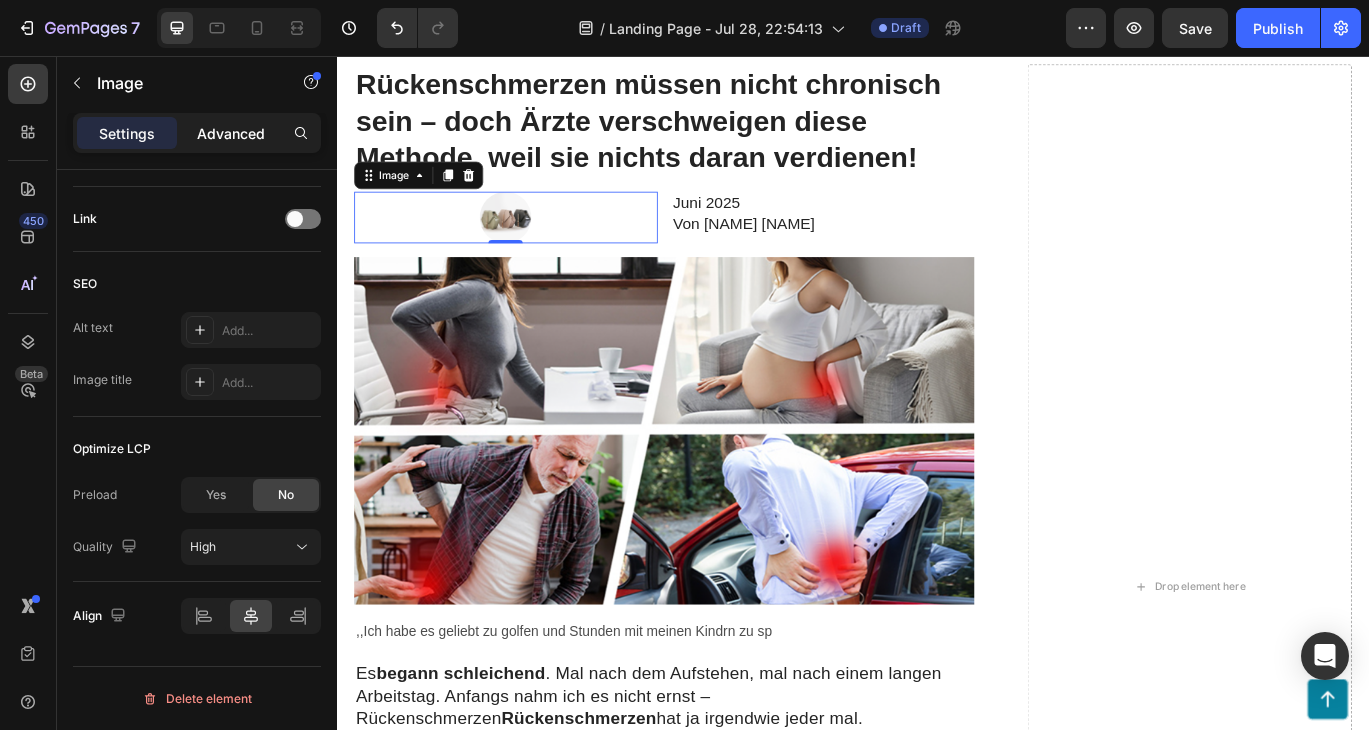 click on "Advanced" at bounding box center (231, 133) 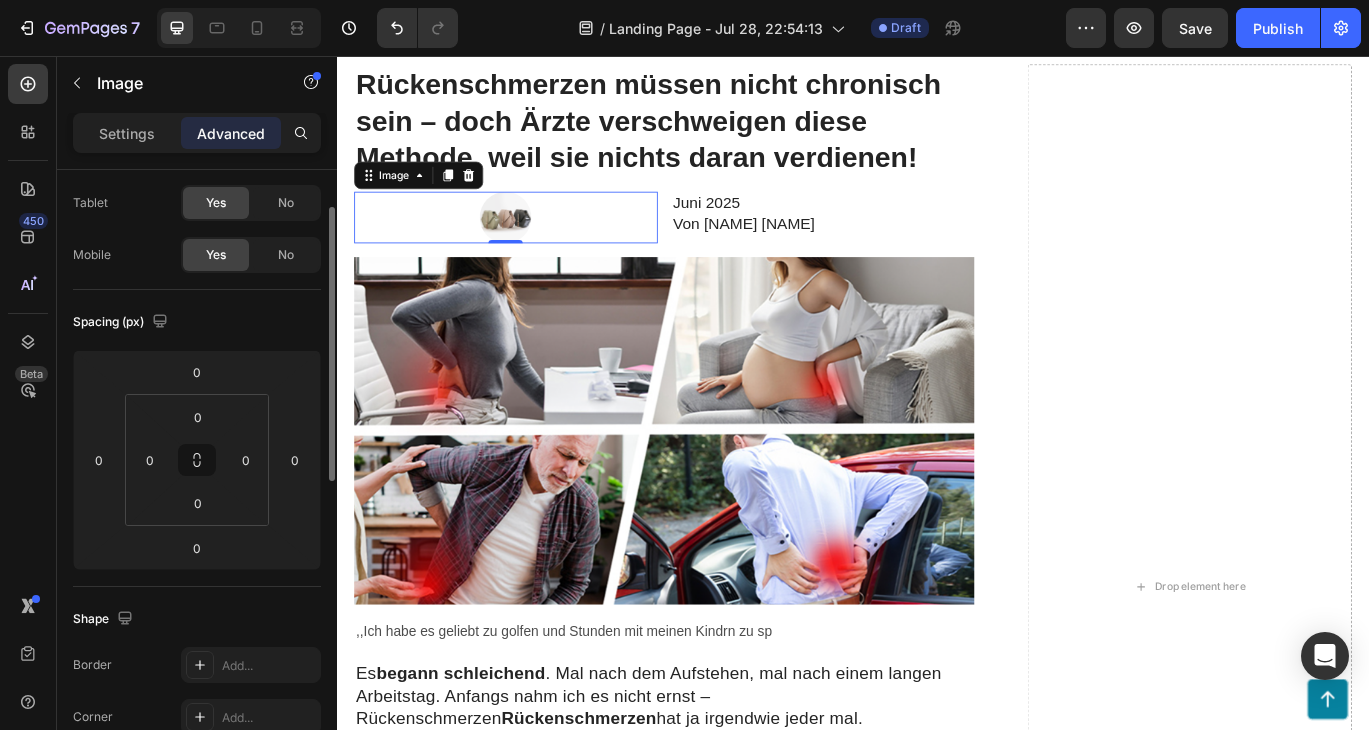 scroll, scrollTop: 91, scrollLeft: 0, axis: vertical 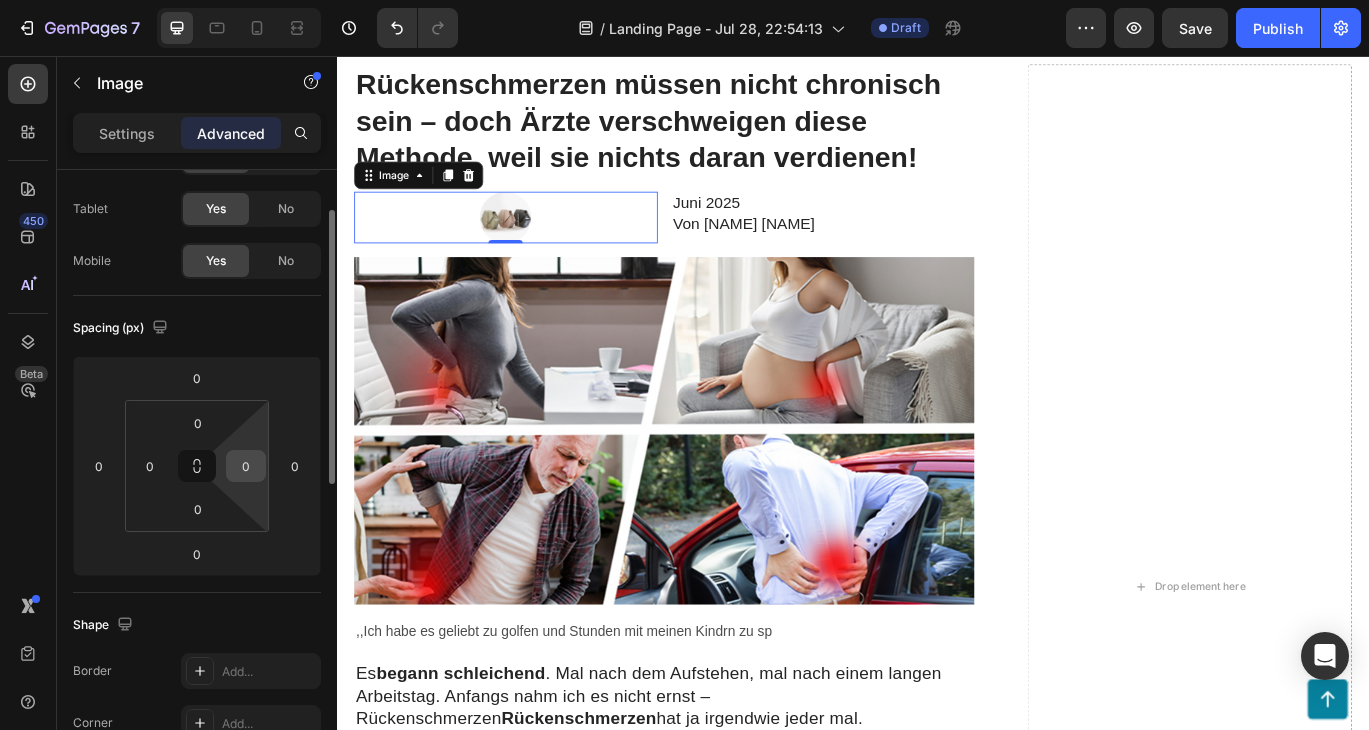 click on "0" at bounding box center [246, 466] 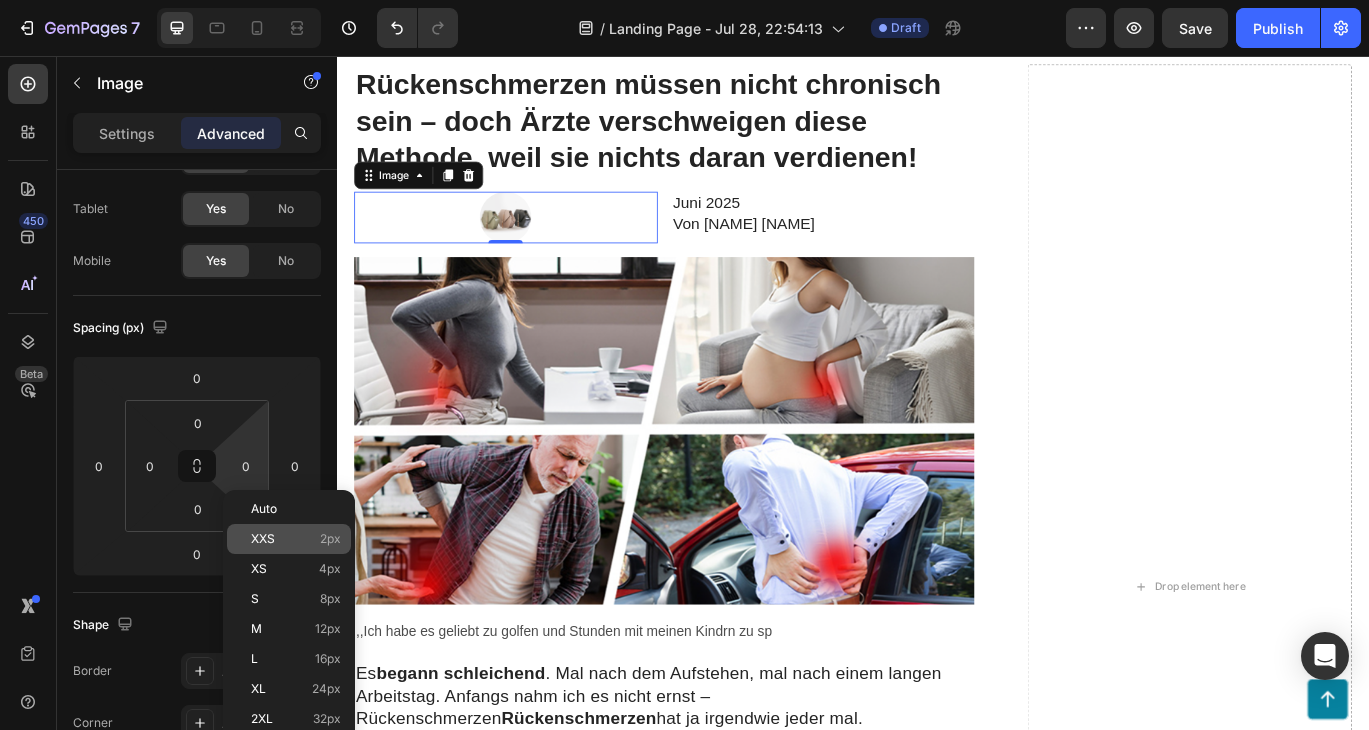 click on "XXS 2px" at bounding box center (296, 539) 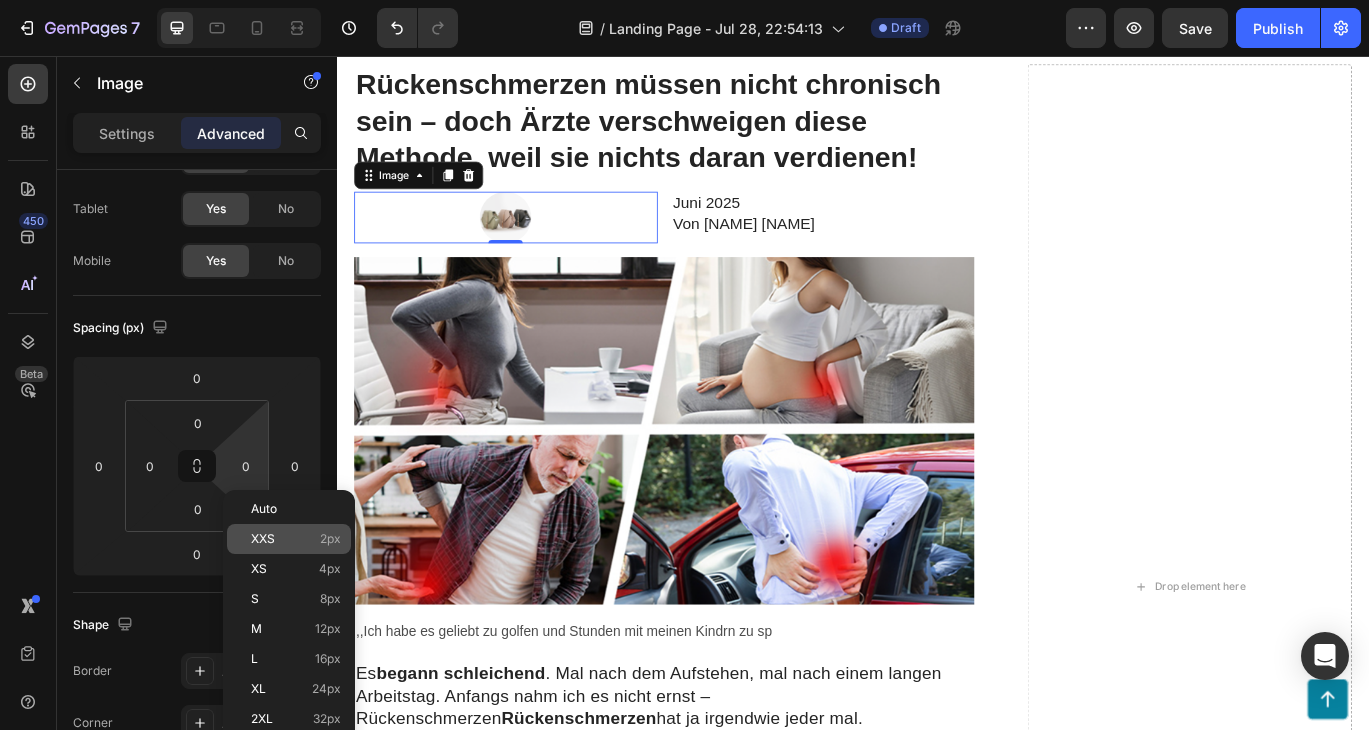 type on "2" 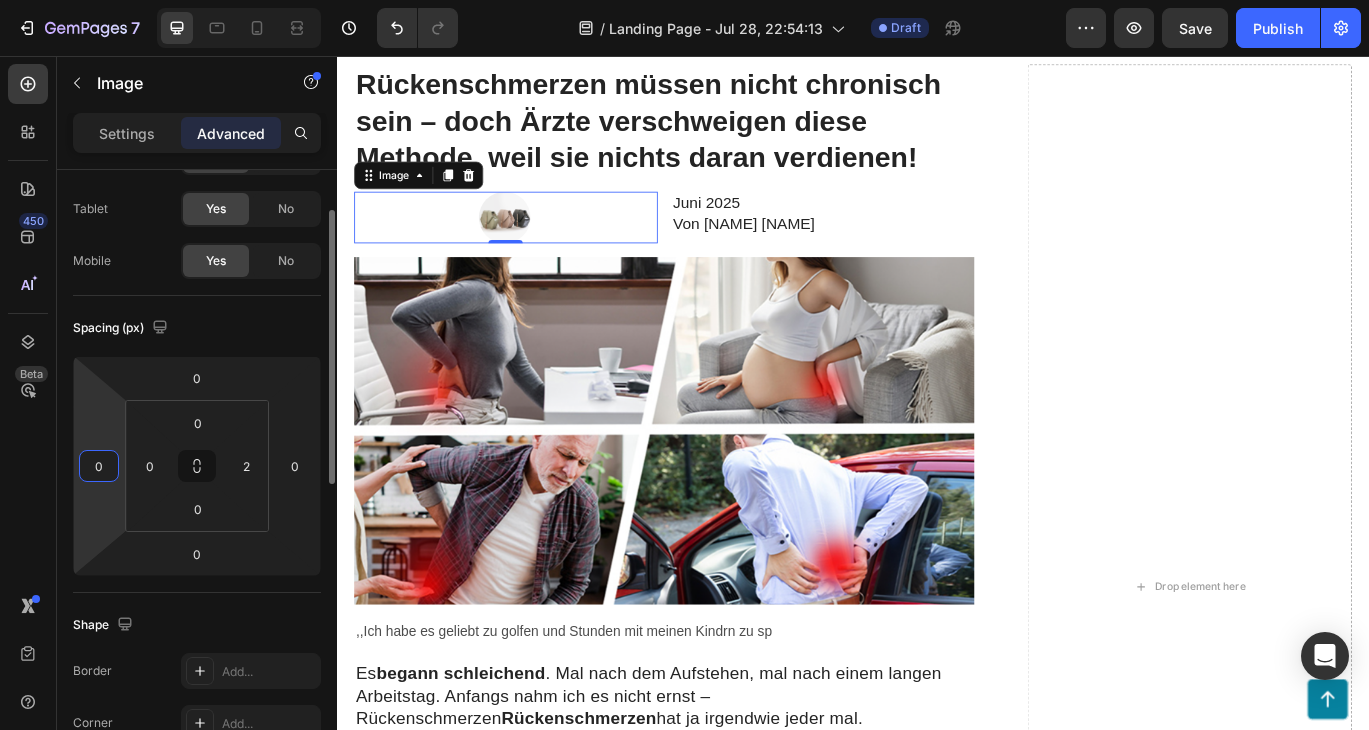 click on "0" at bounding box center (99, 466) 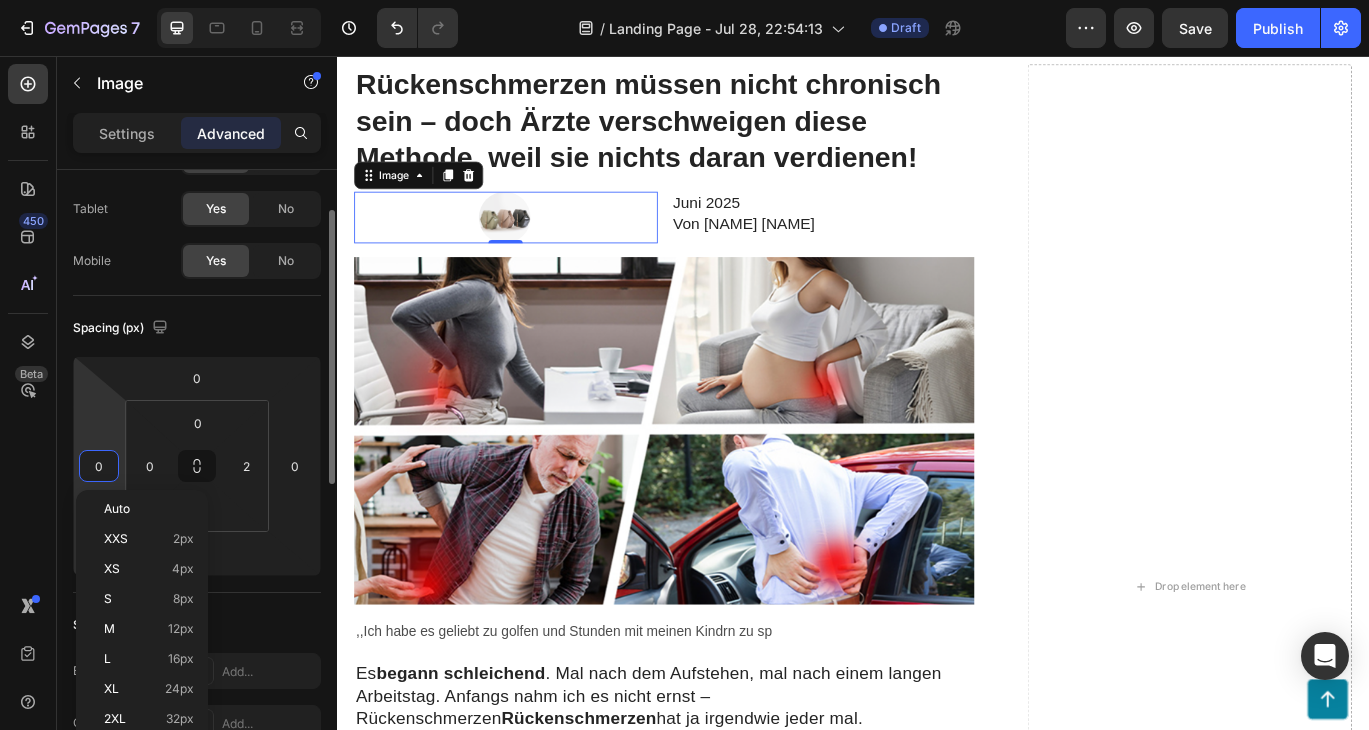 click on "Spacing (px)" at bounding box center (197, 328) 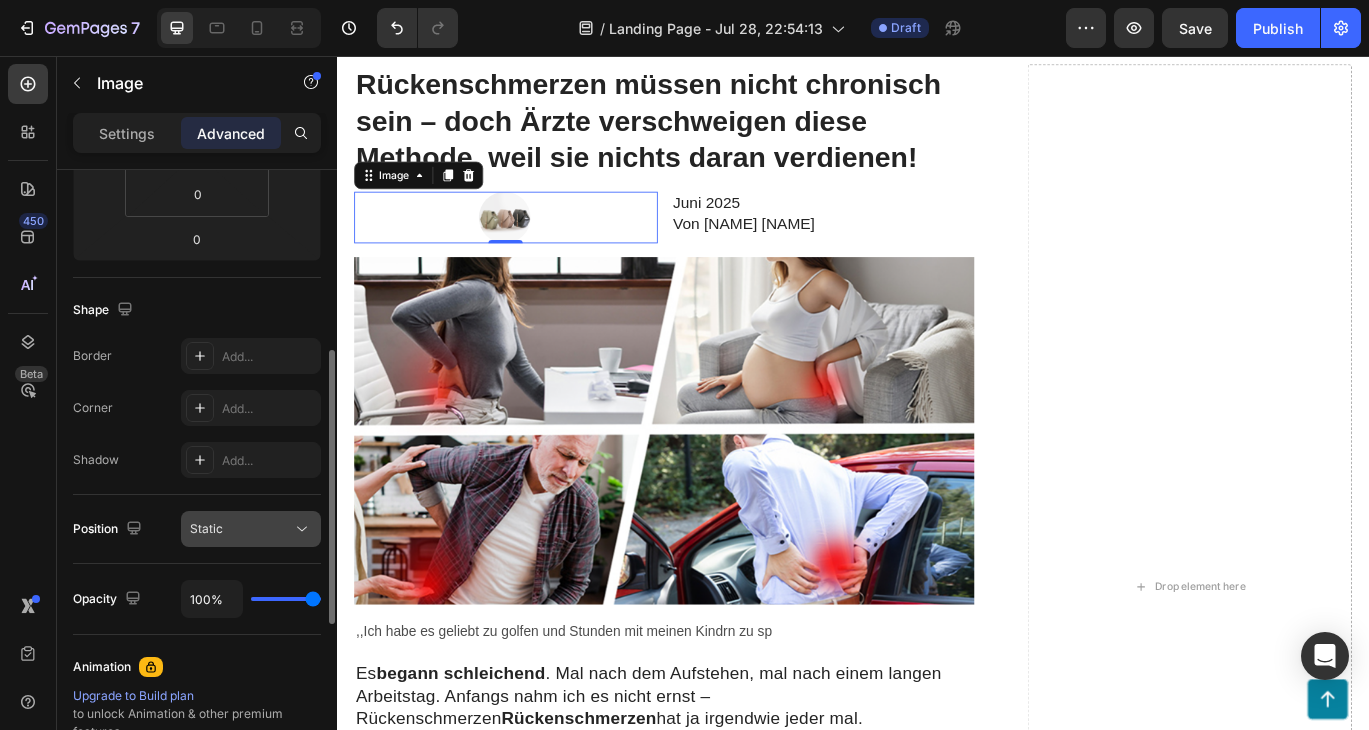 scroll, scrollTop: 527, scrollLeft: 0, axis: vertical 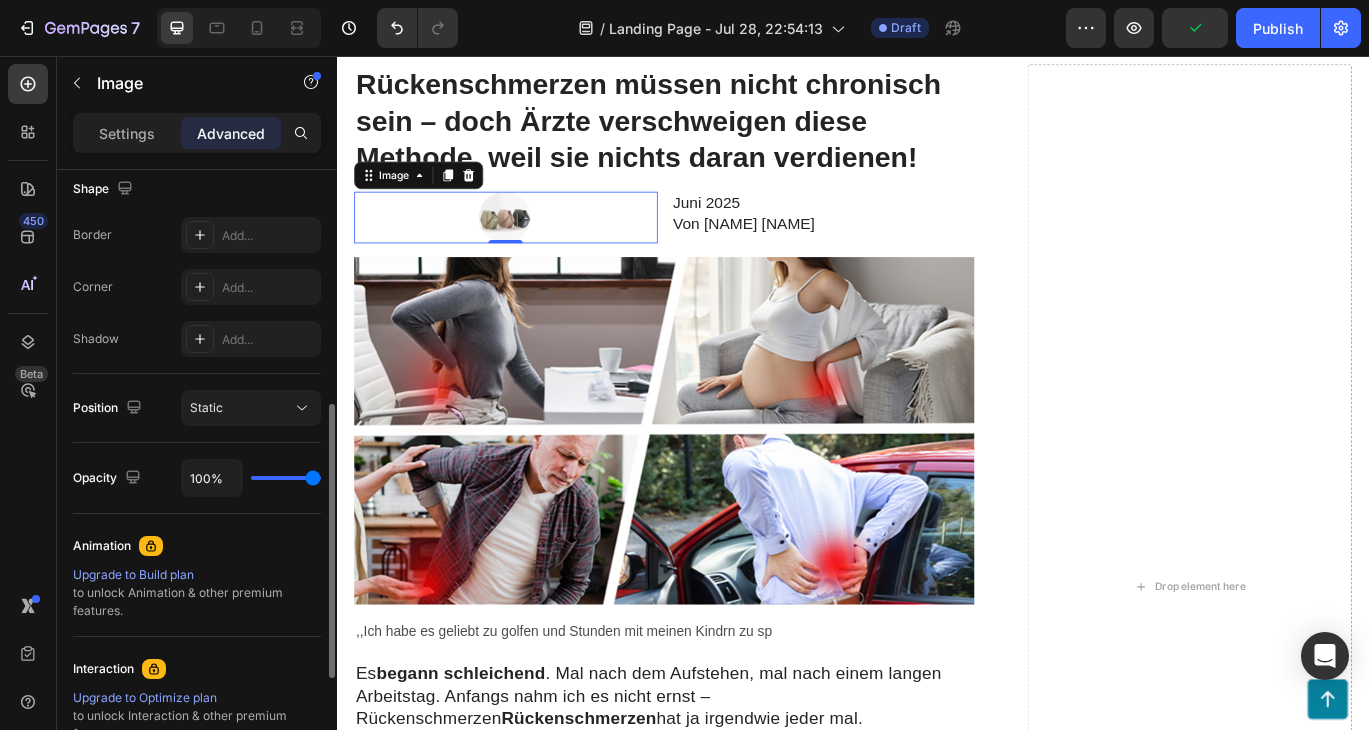 type on "96%" 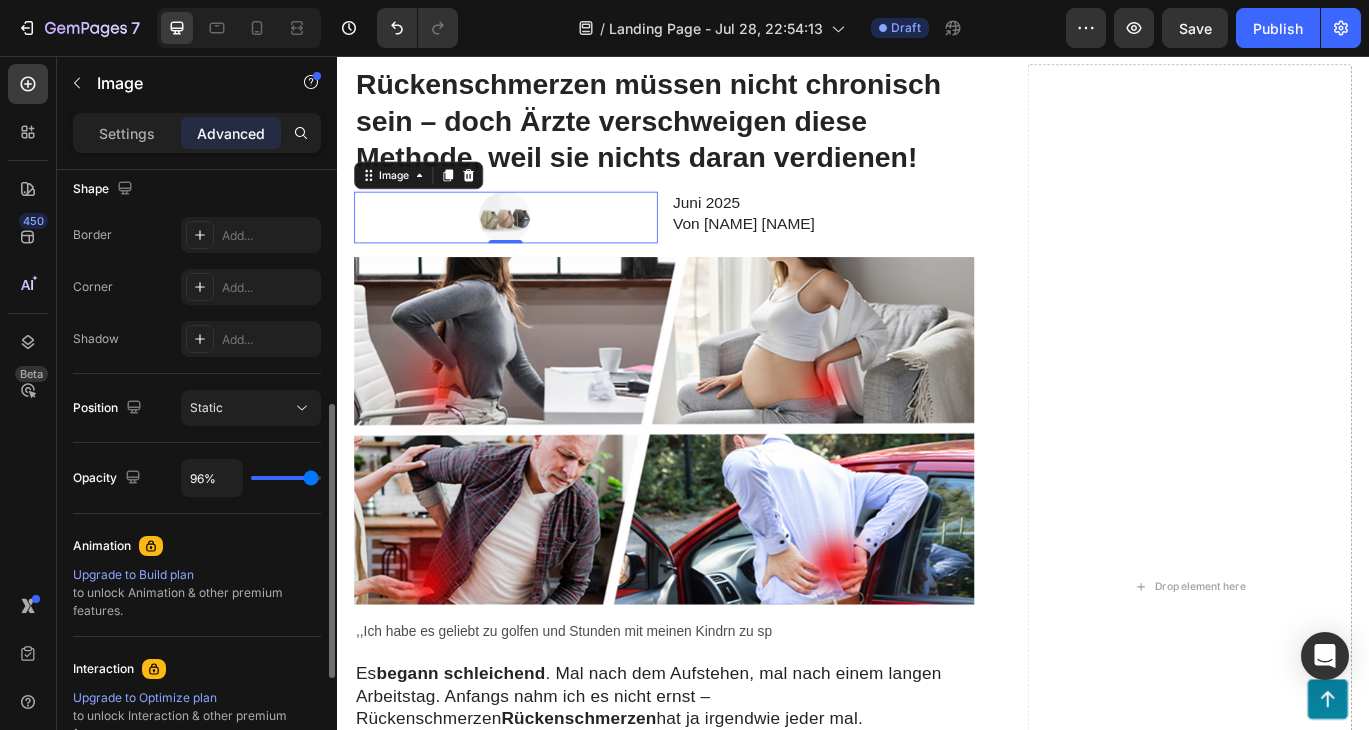 type on "90%" 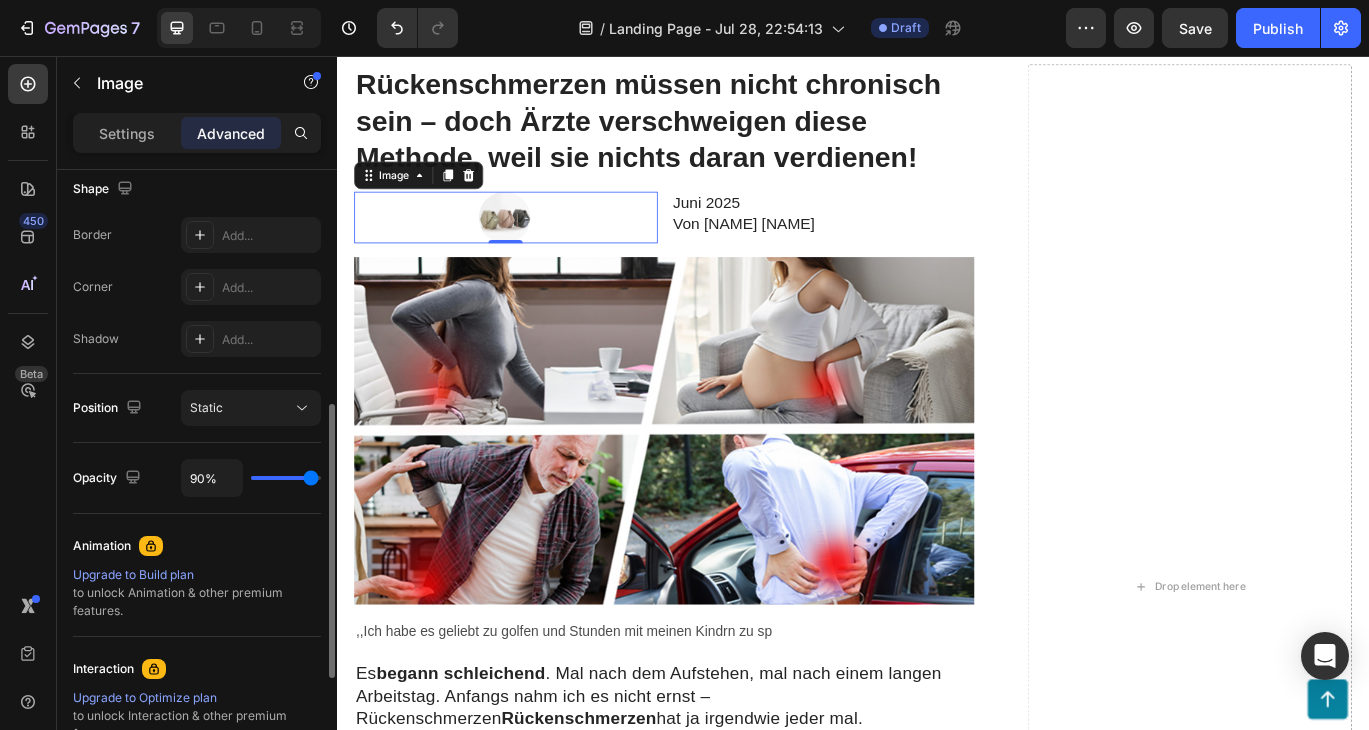 type on "90" 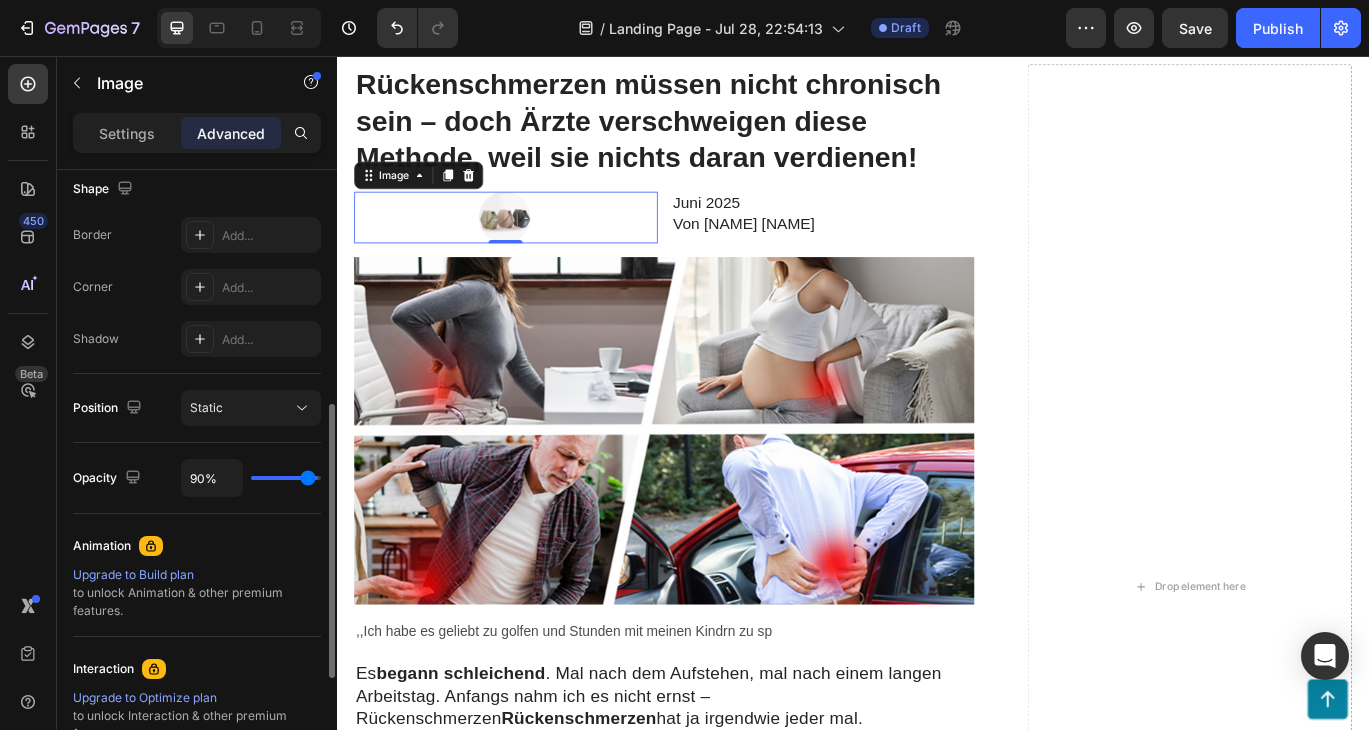 type on "80%" 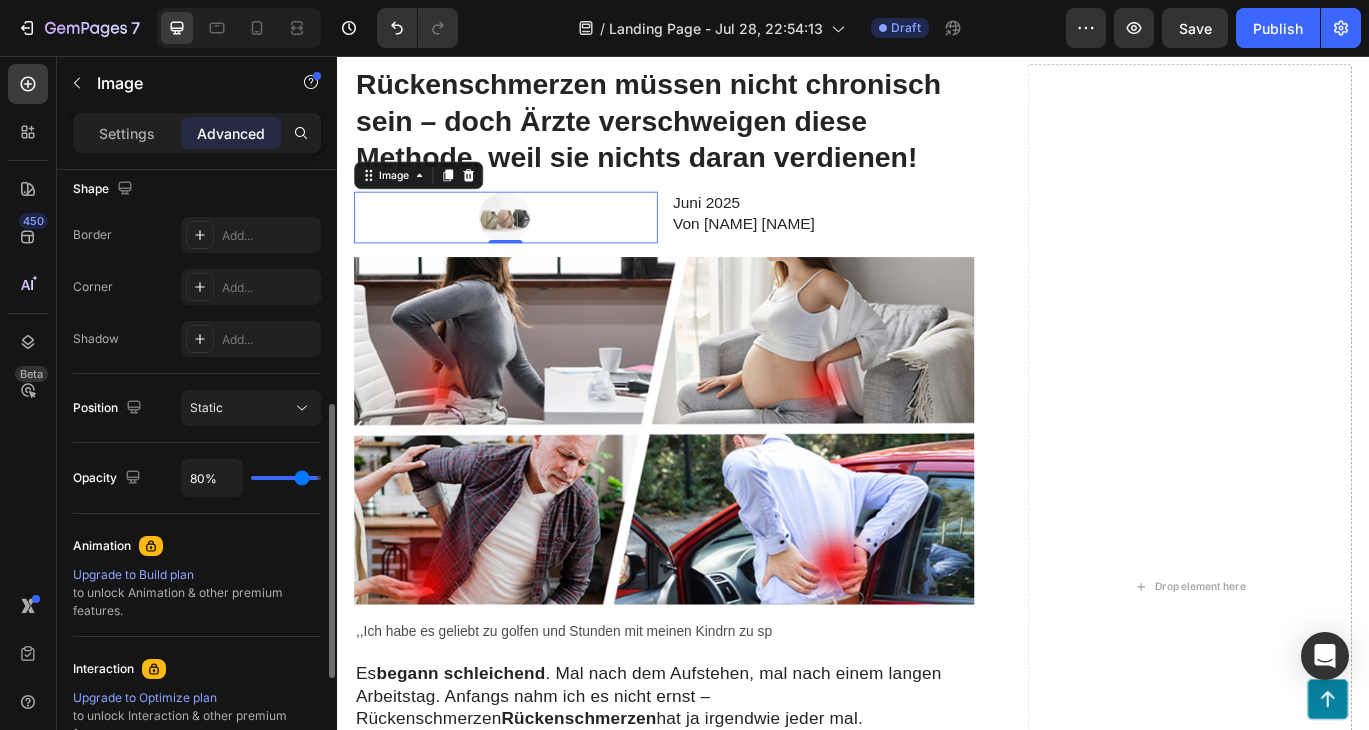 type on "66%" 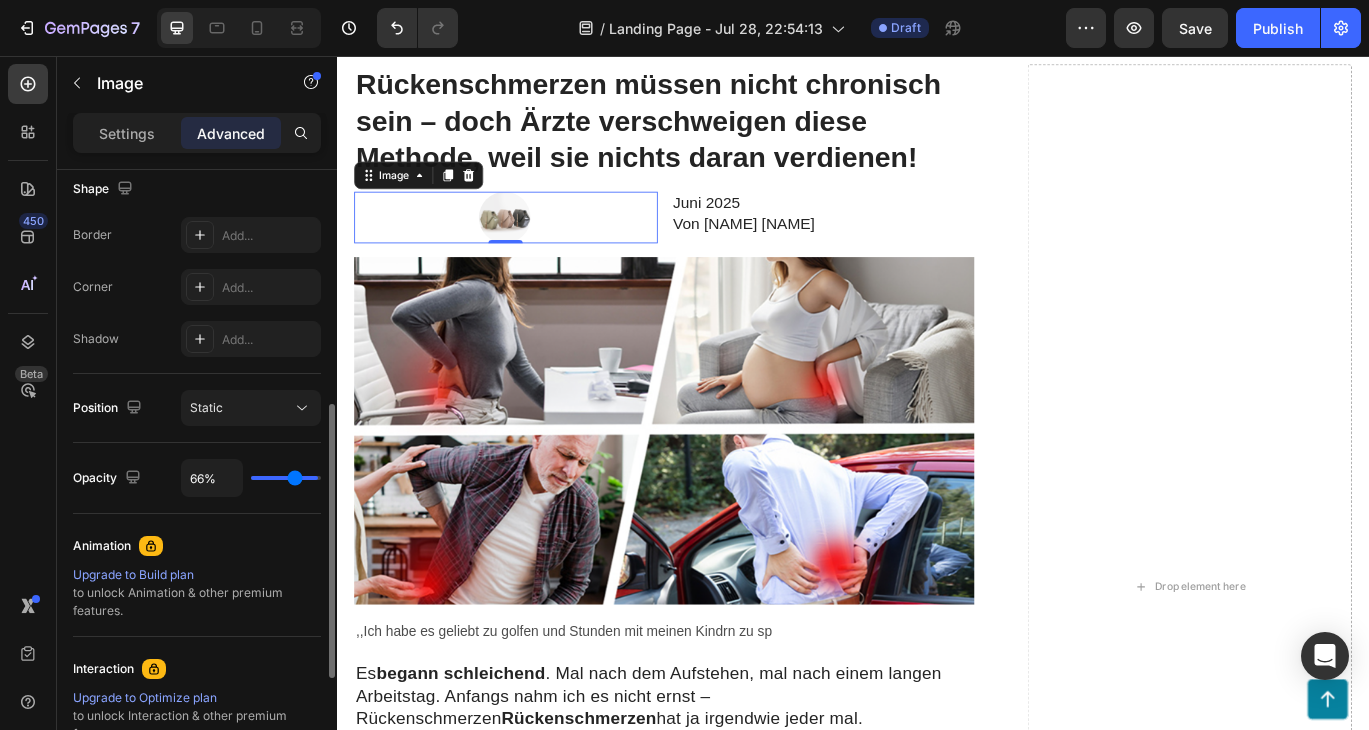 type on "50%" 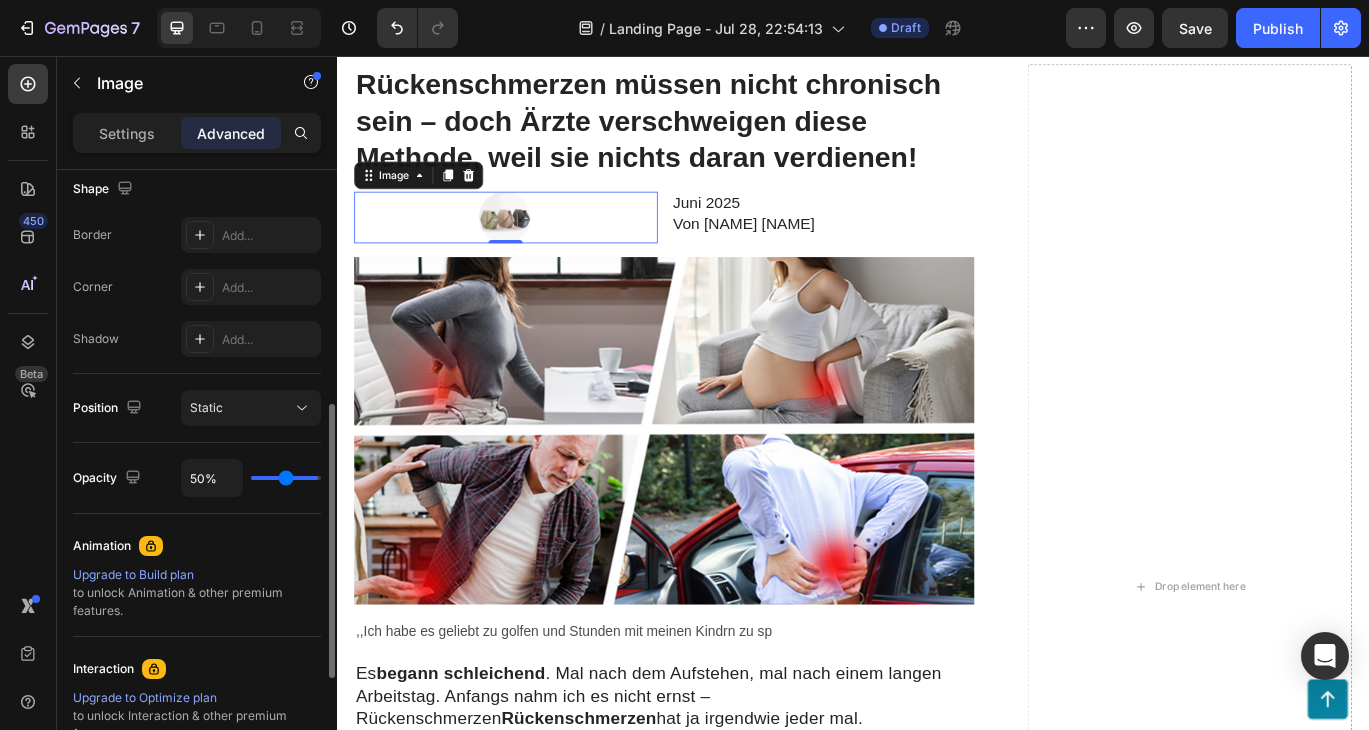type on "34%" 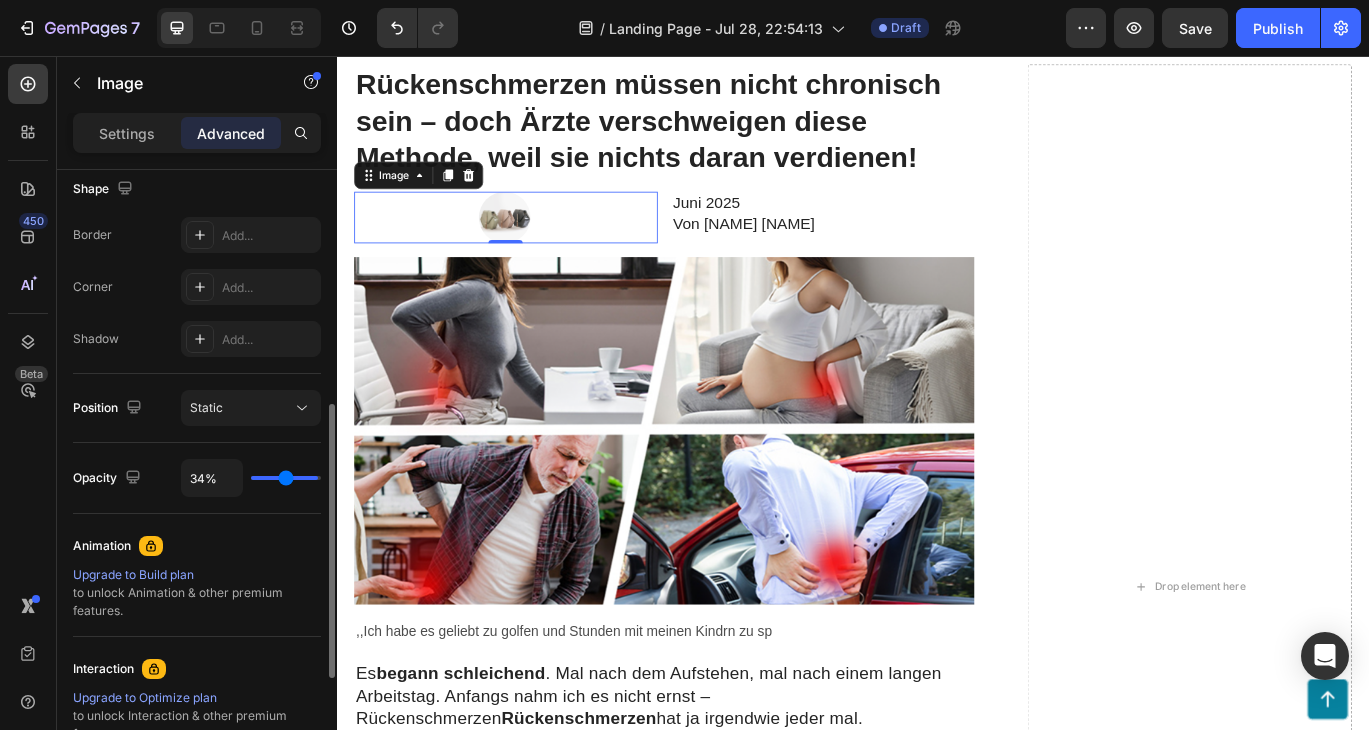 type on "34" 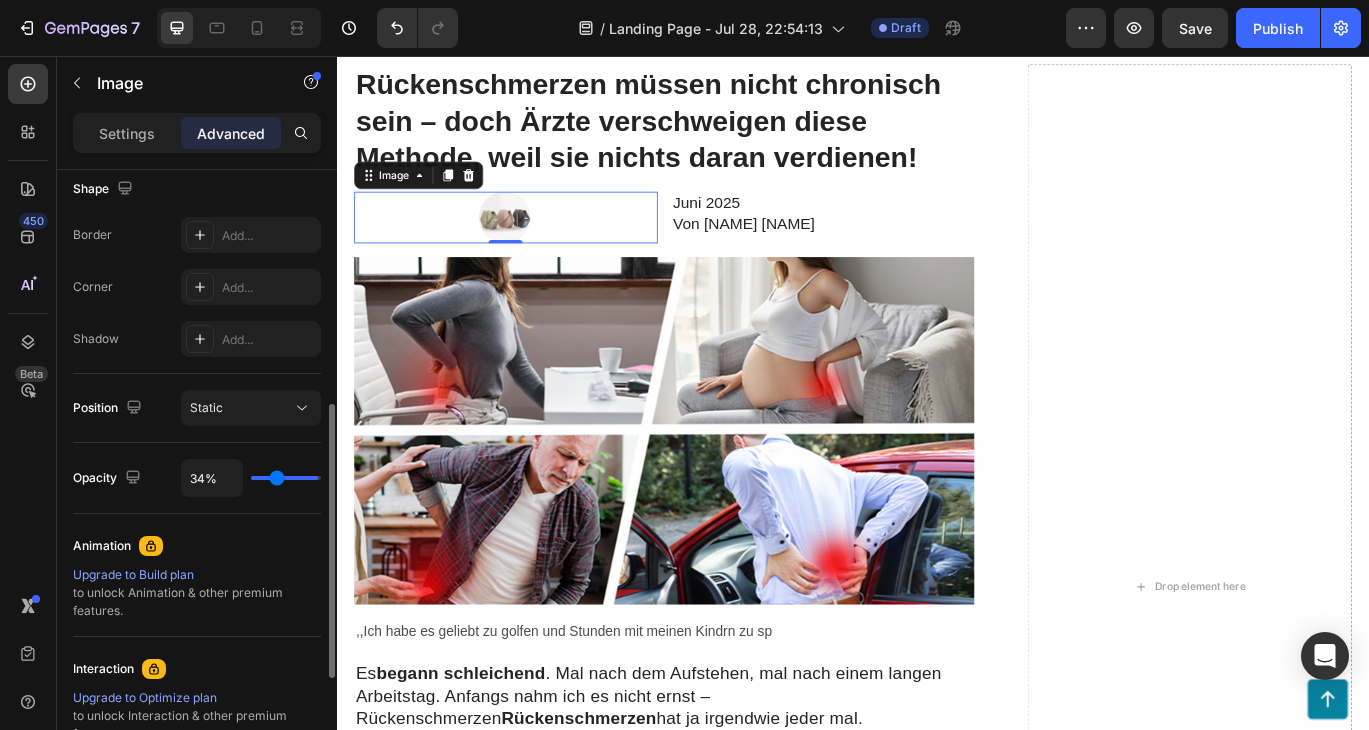type on "20%" 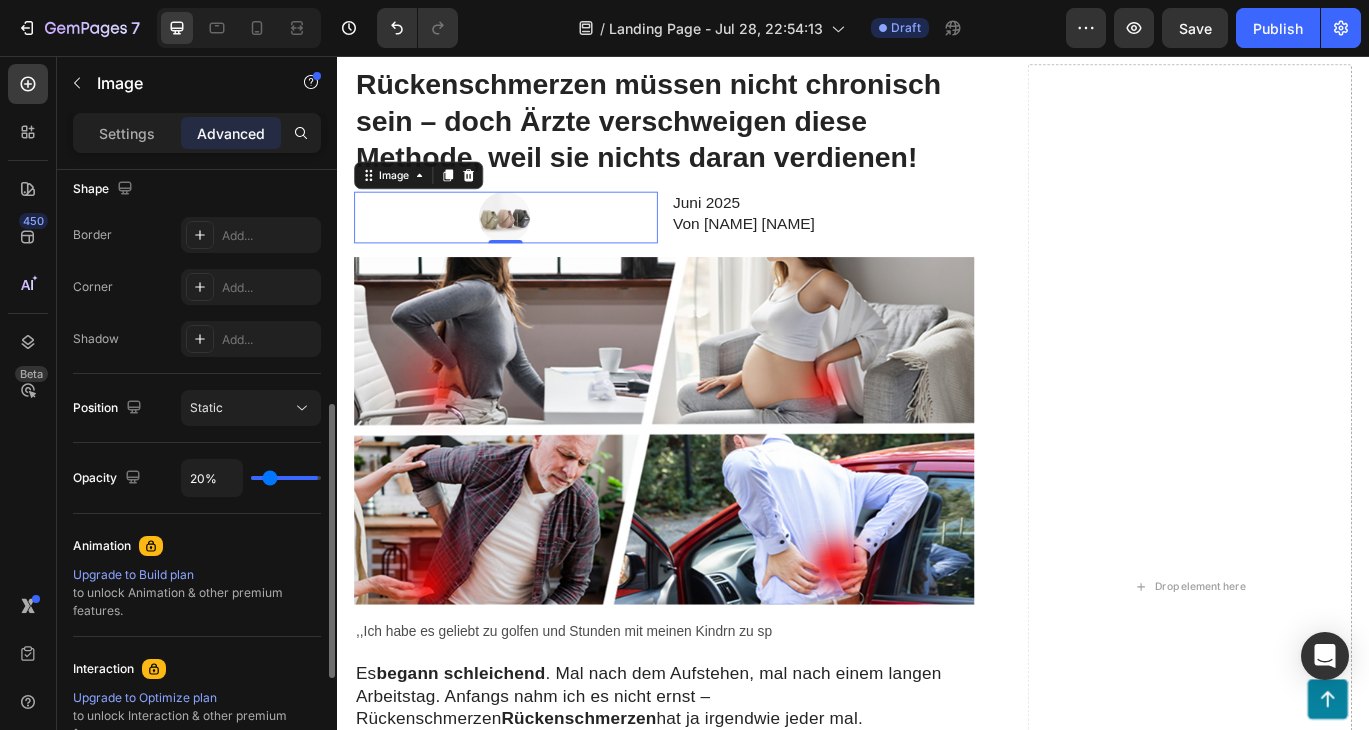 type on "8%" 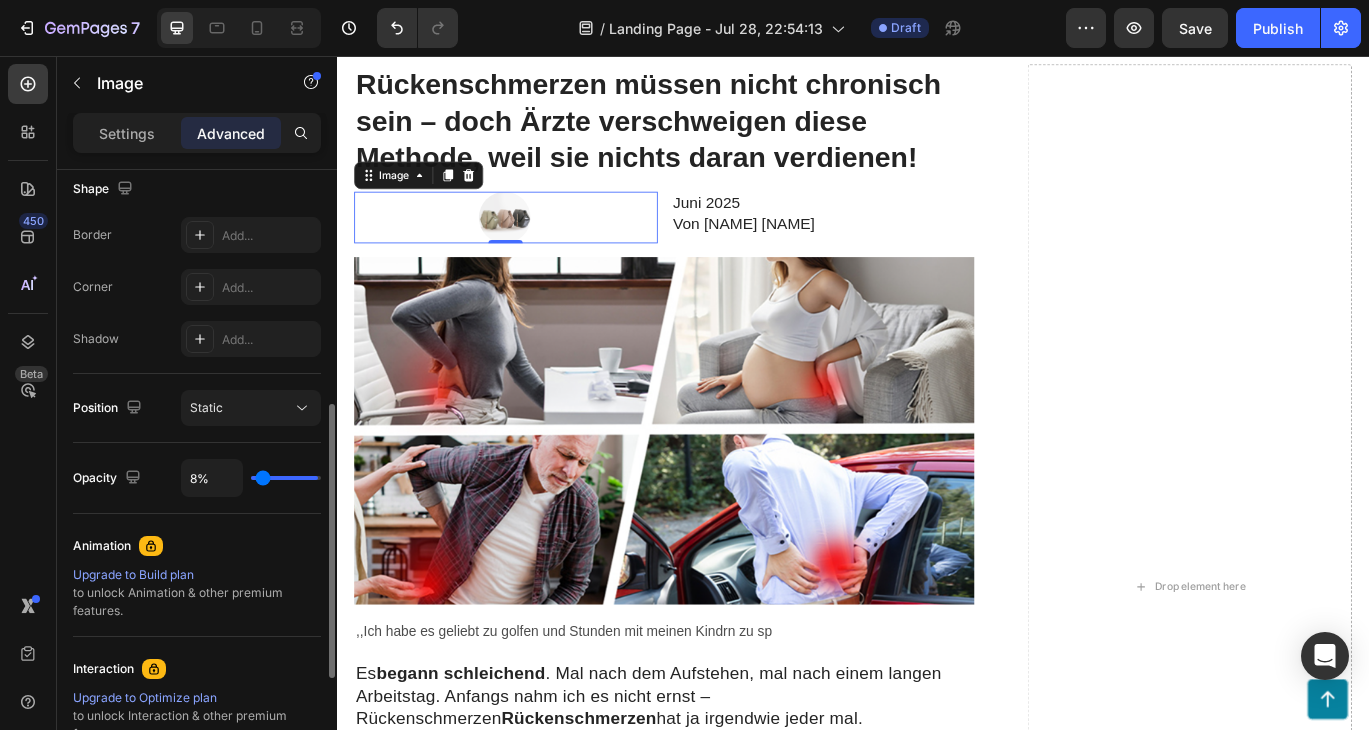 type on "0%" 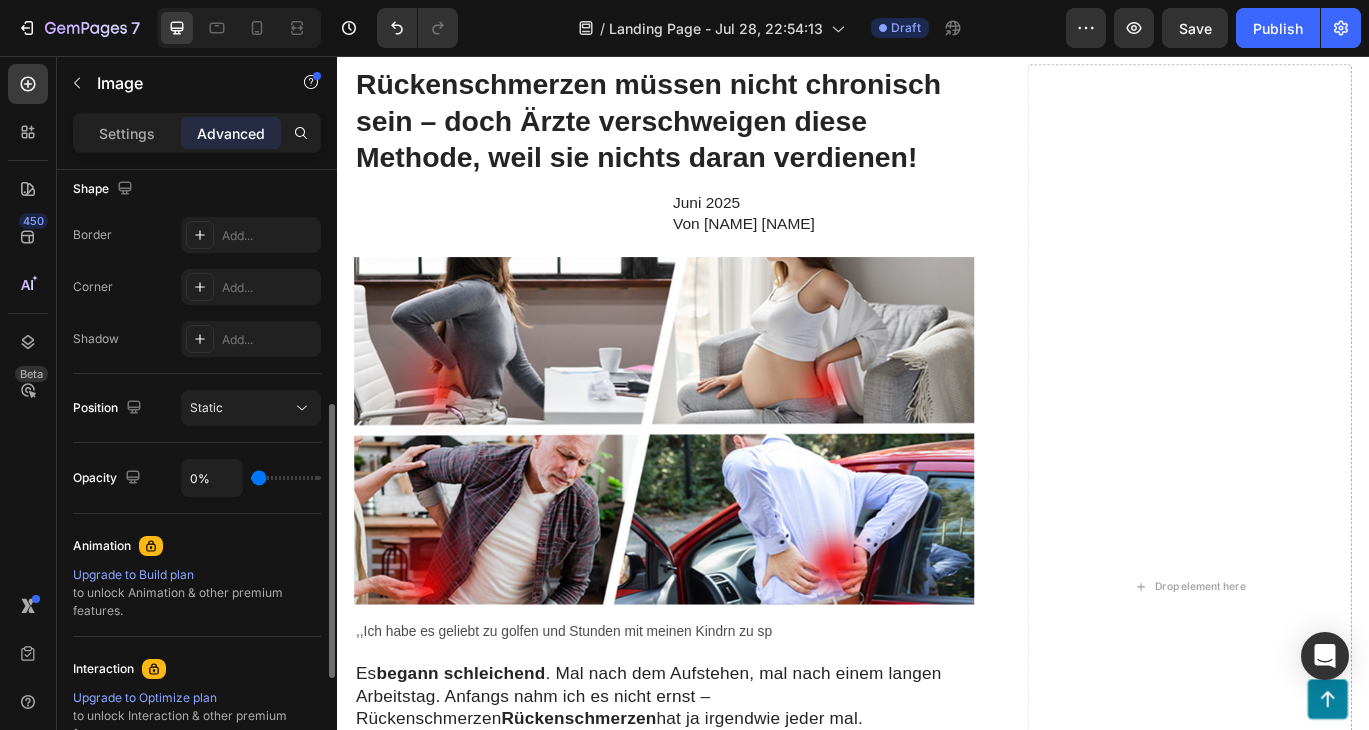 type on "10%" 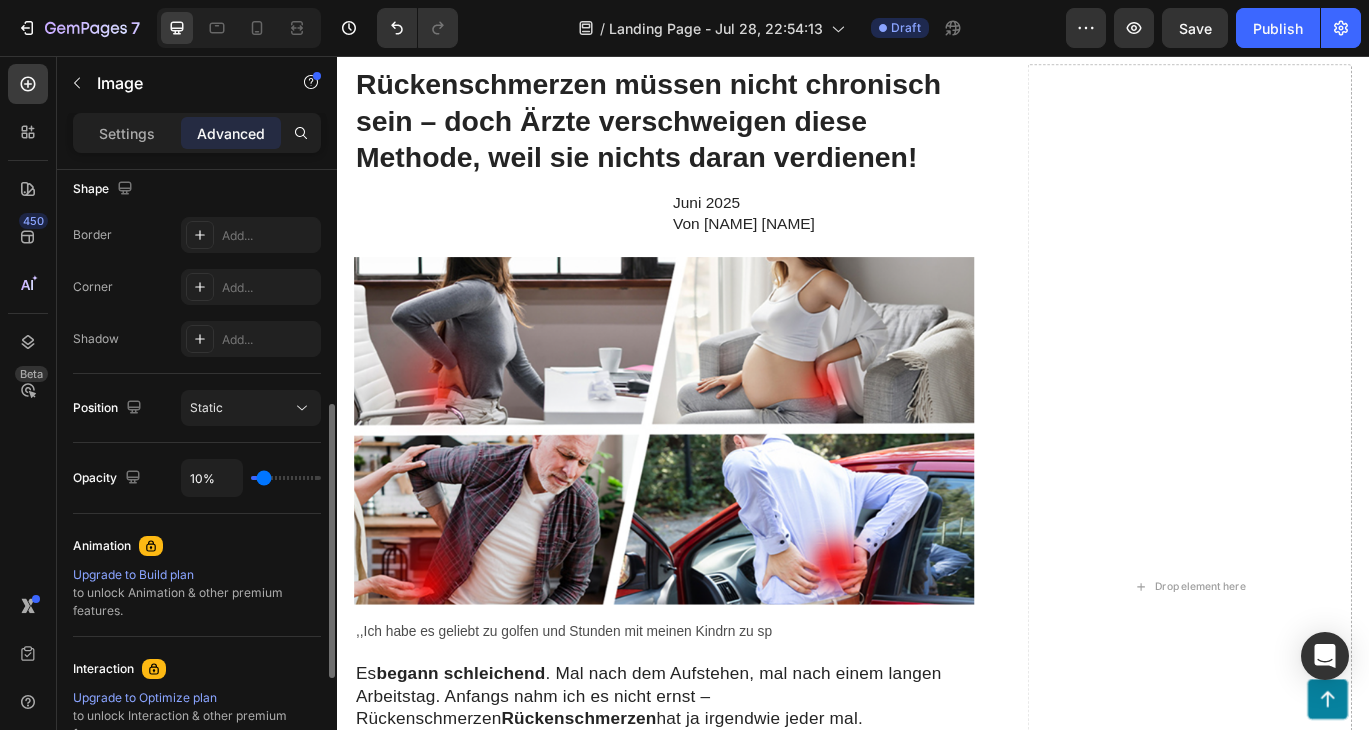 type on "18%" 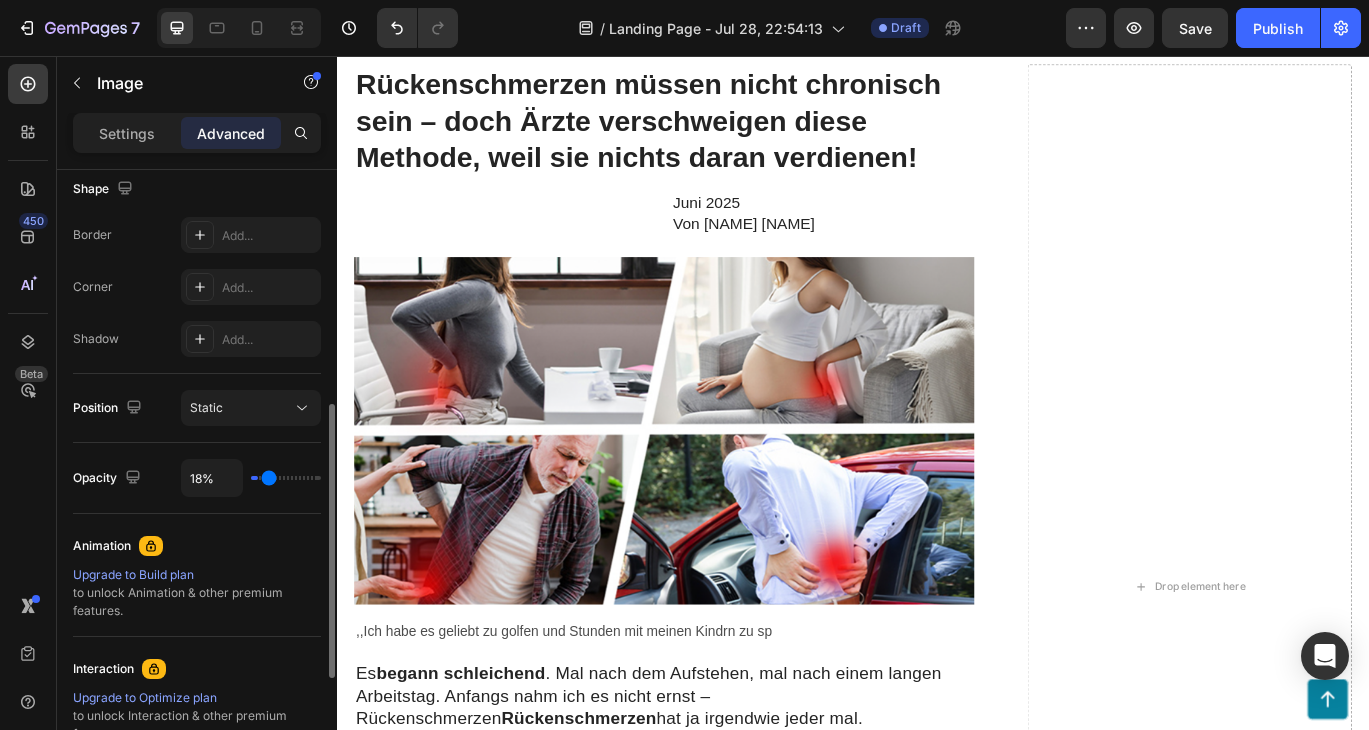 type on "27%" 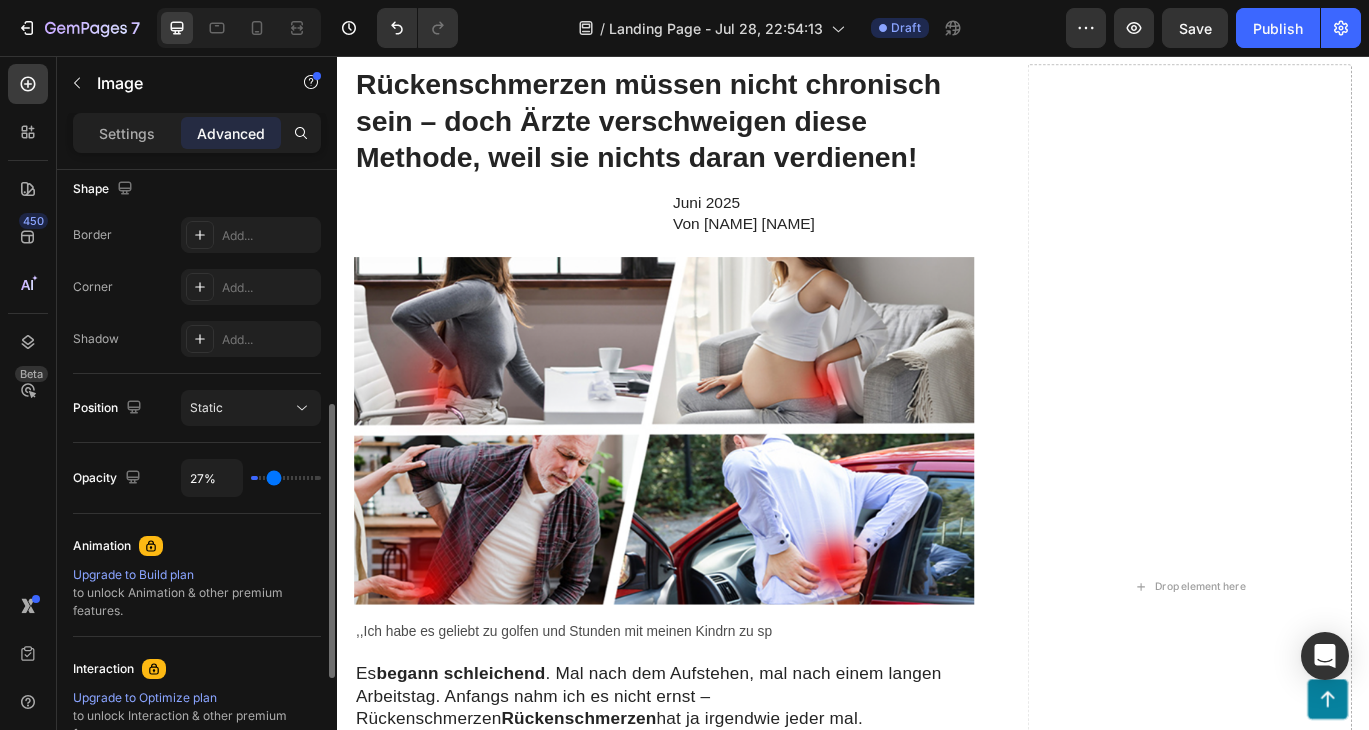type on "32%" 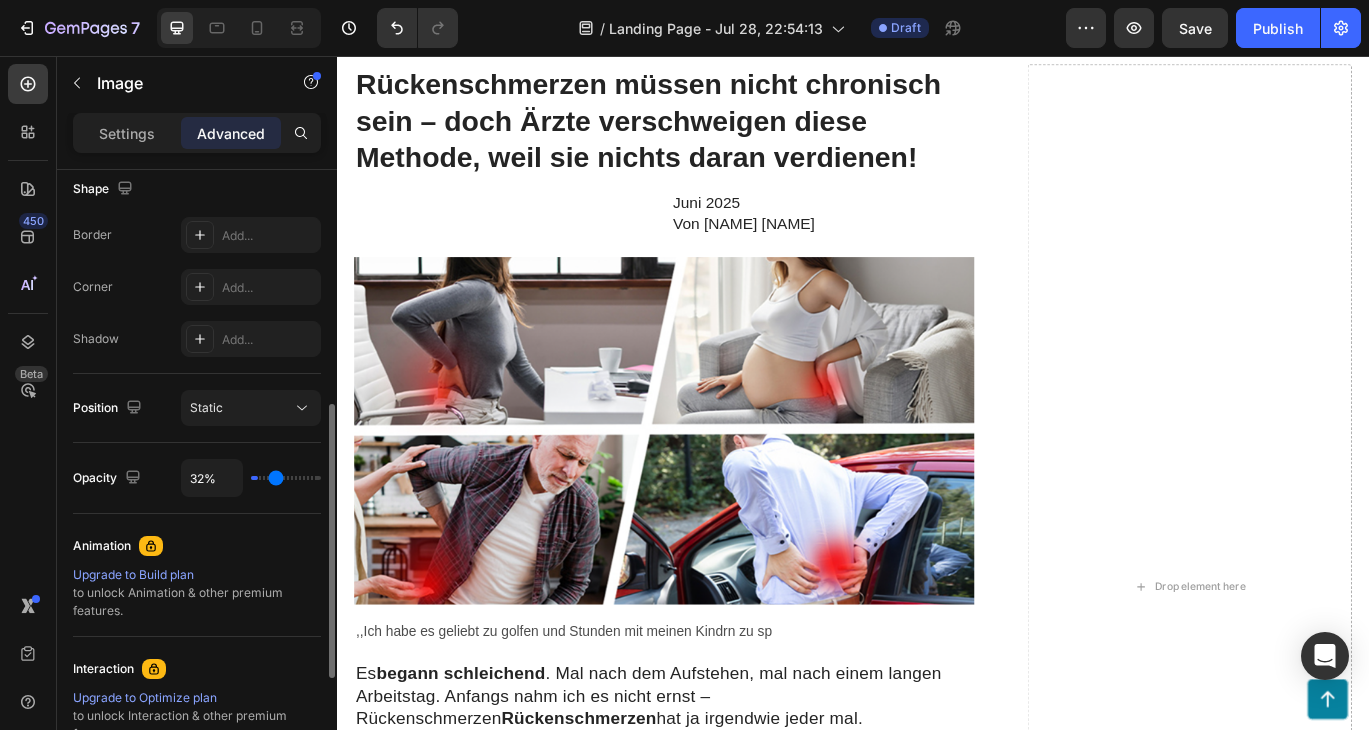 type on "34%" 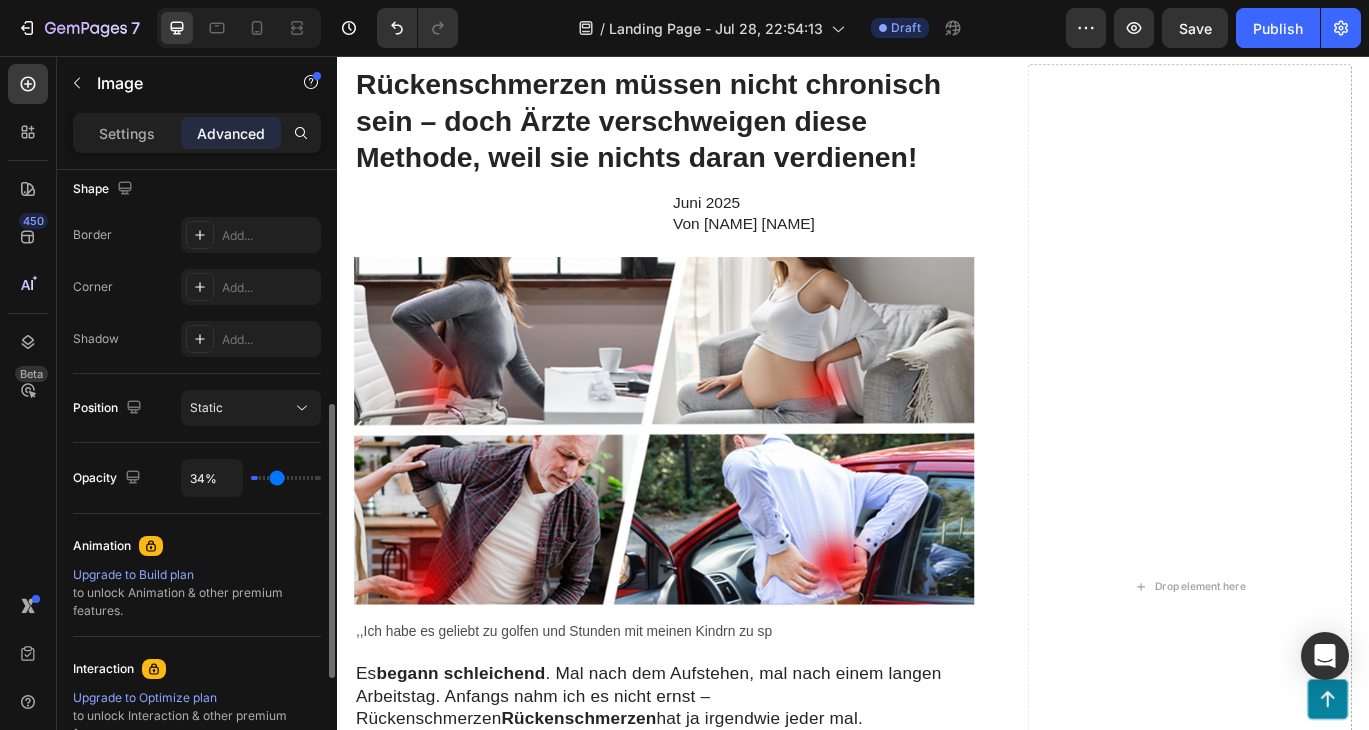 type on "36%" 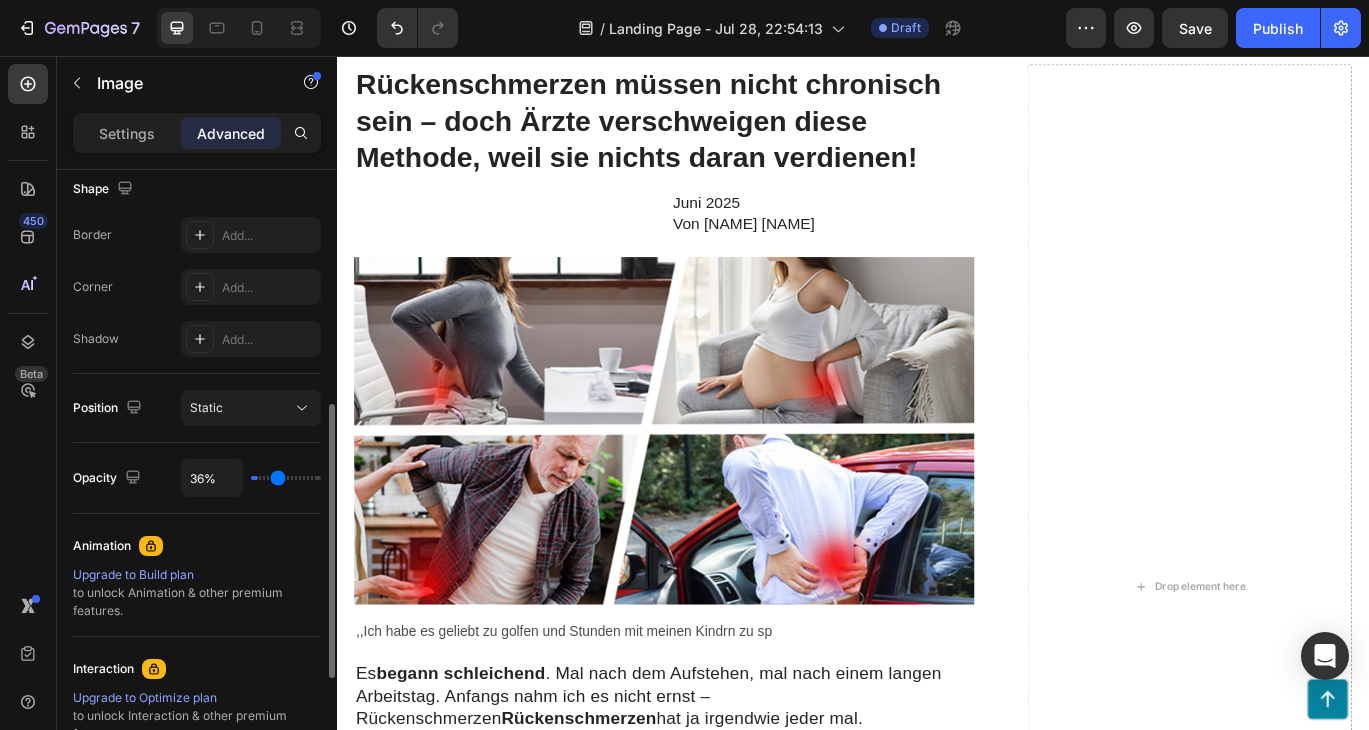type on "38%" 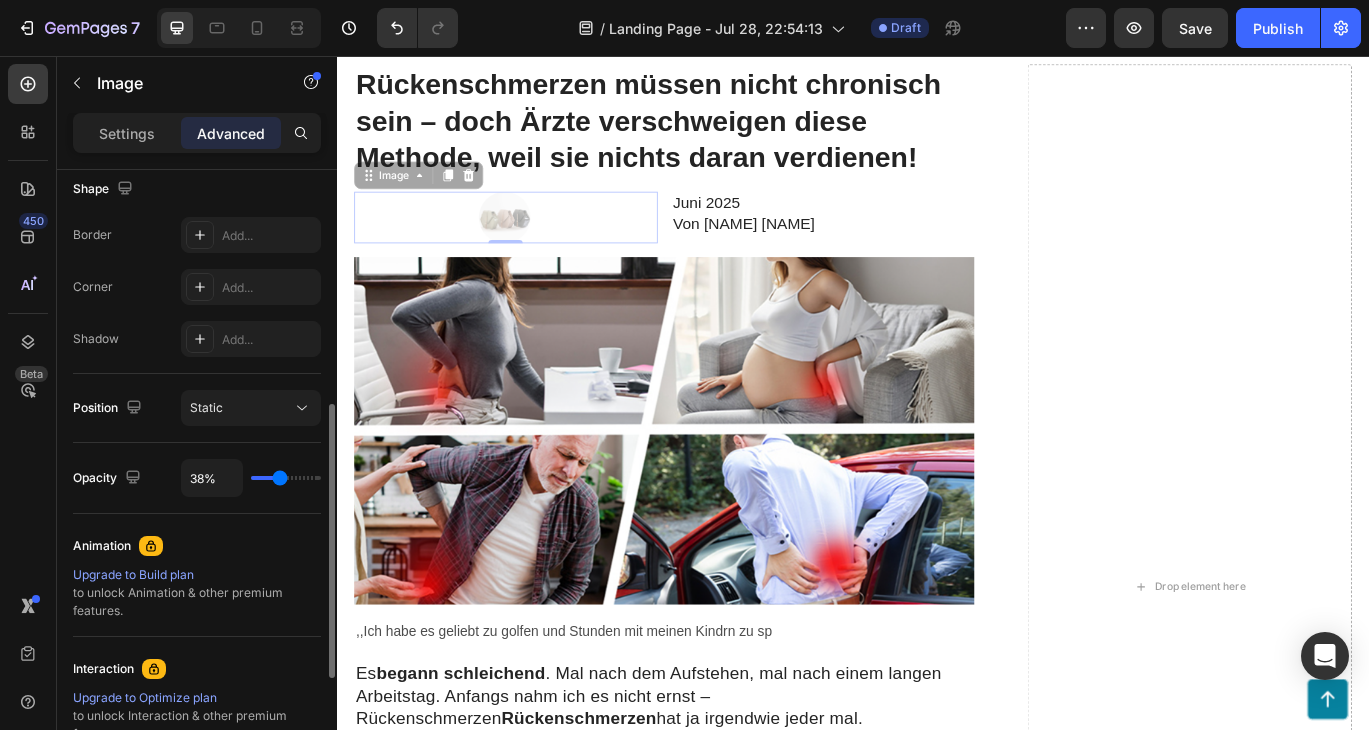 type on "36%" 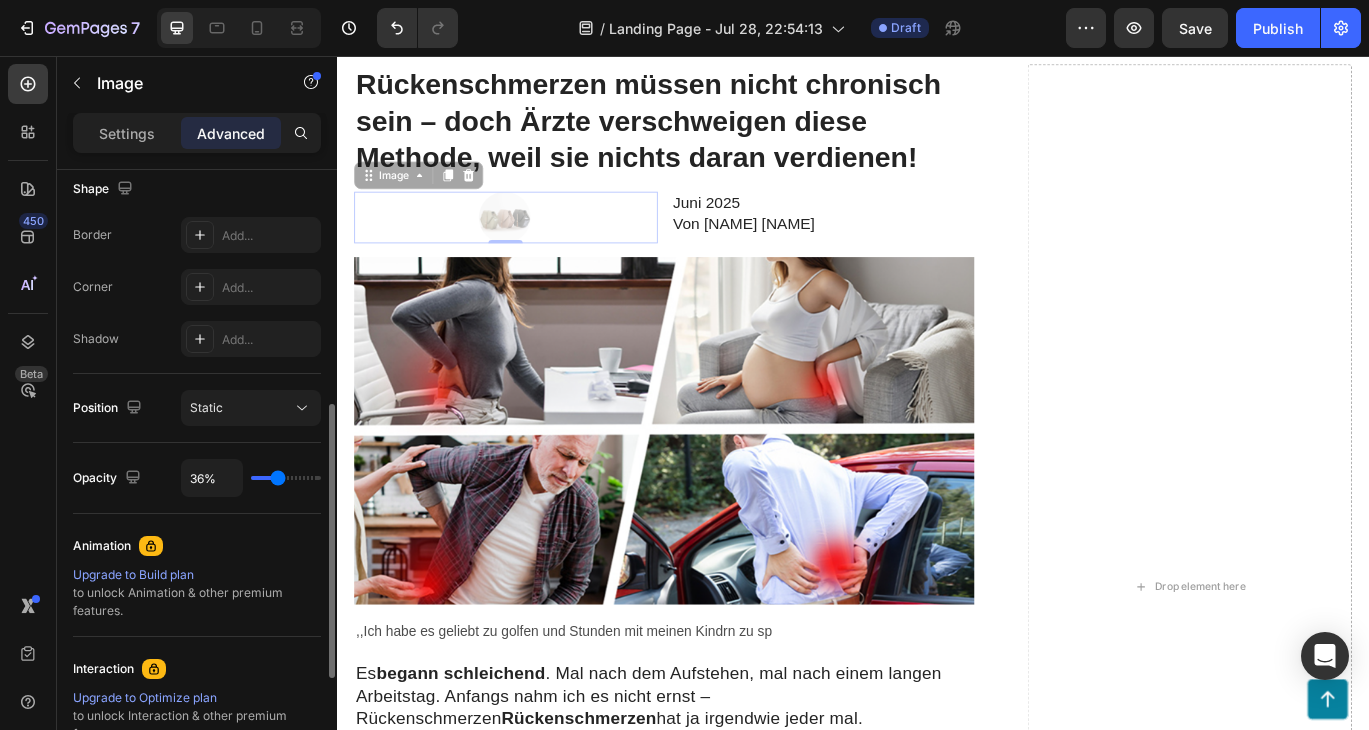 type on "34%" 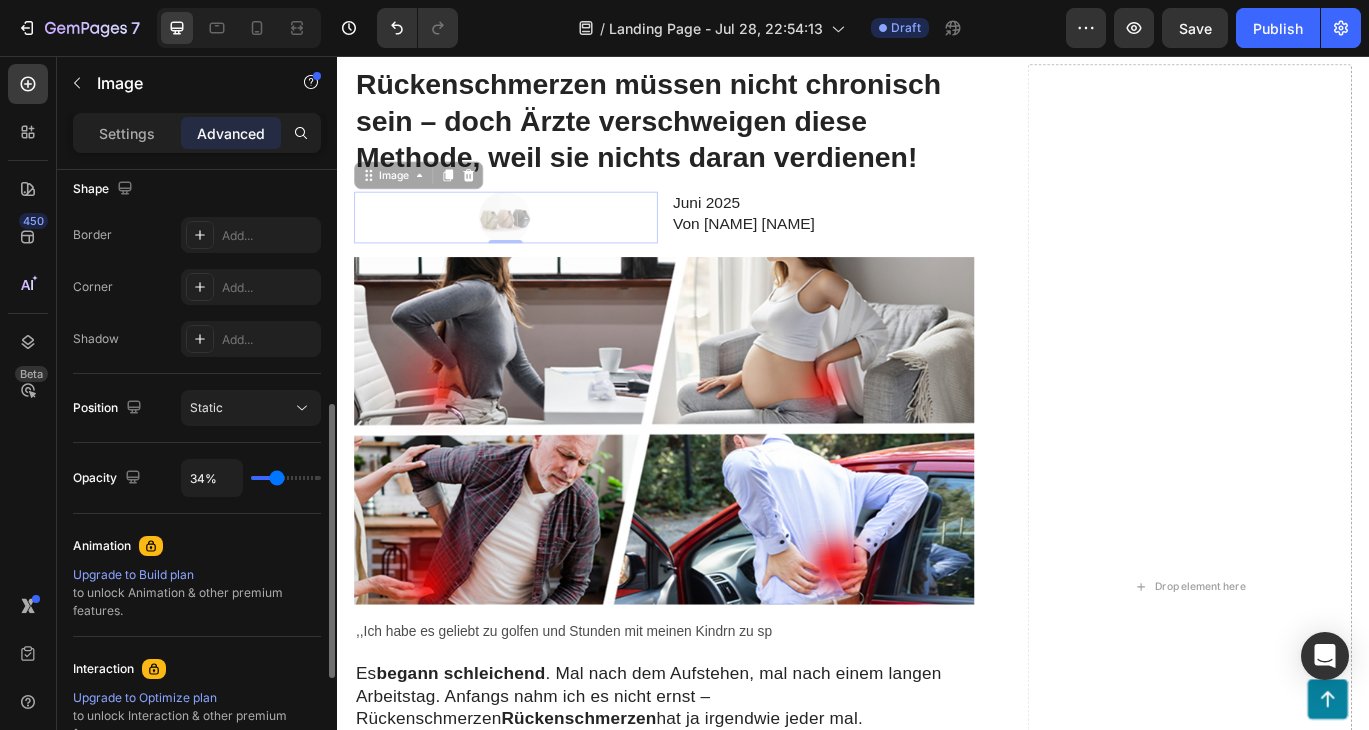 type on "32%" 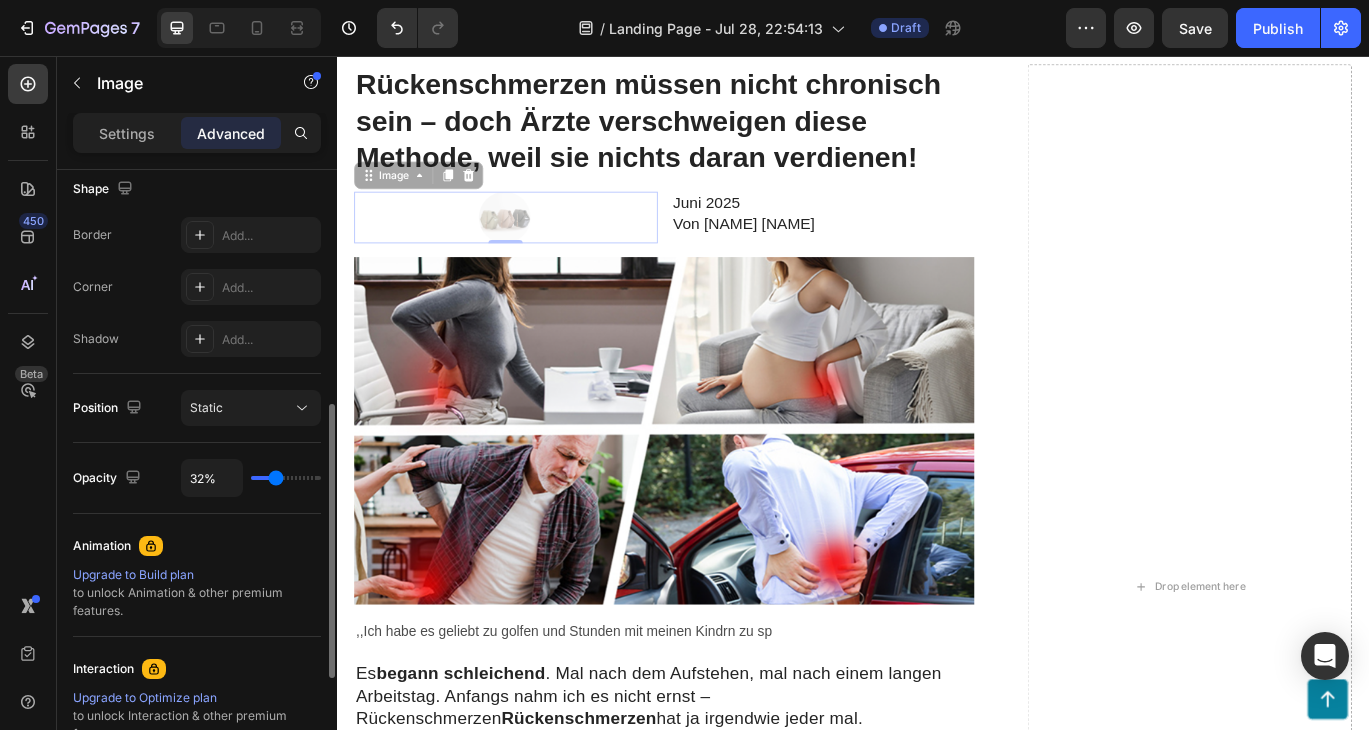 type on "27%" 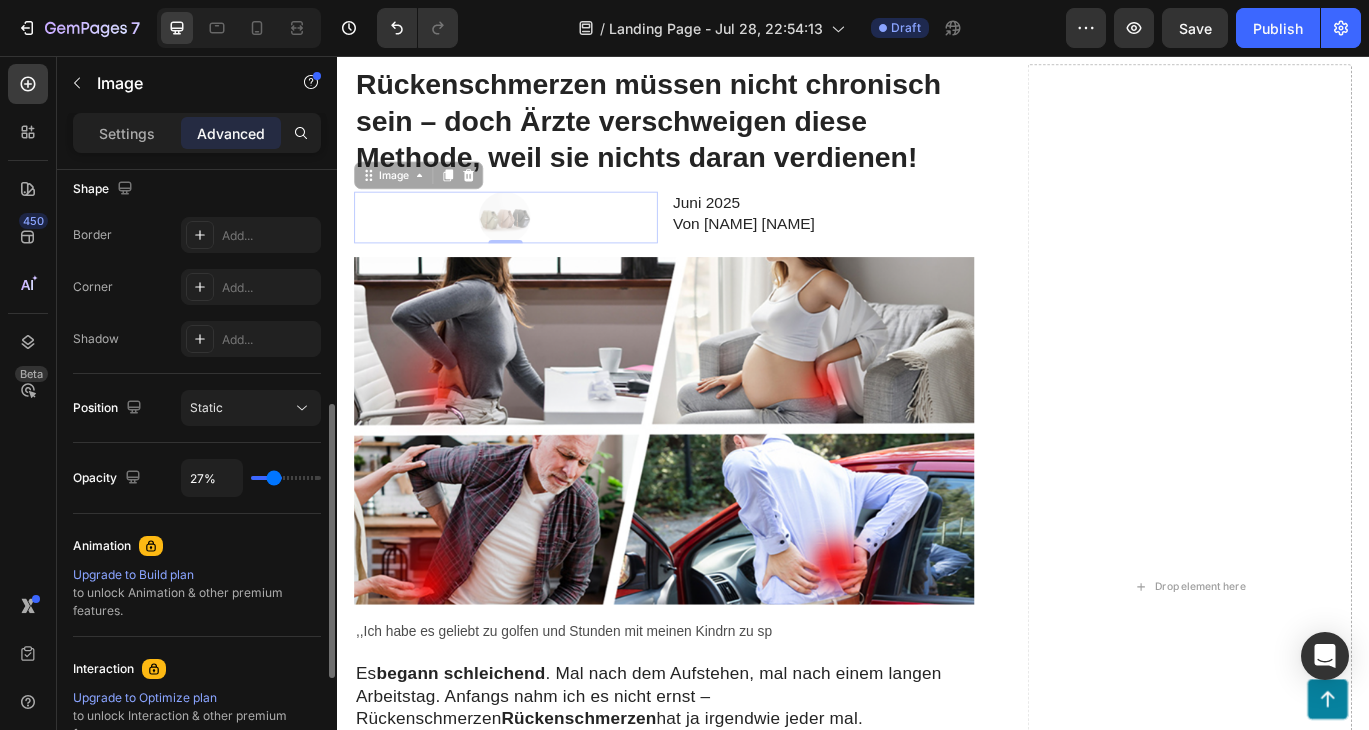 type on "22%" 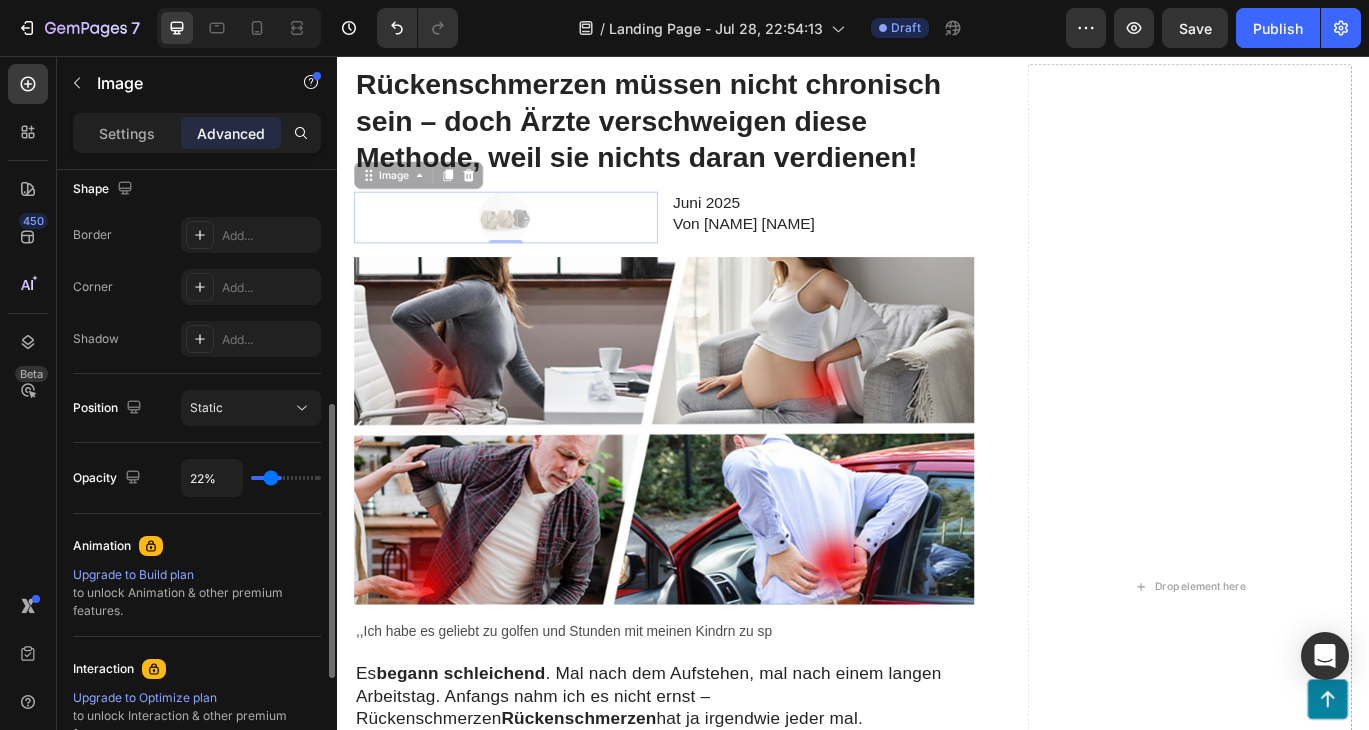 type on "18%" 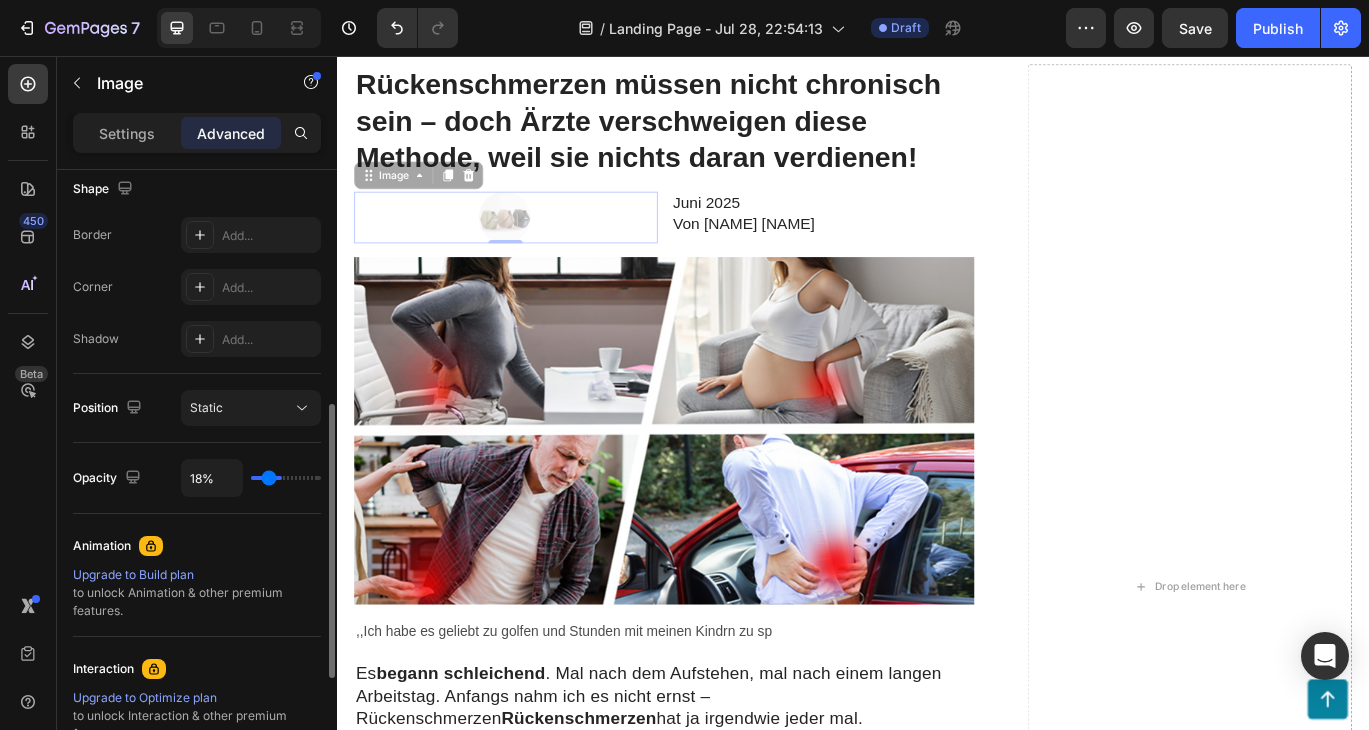 type on "13%" 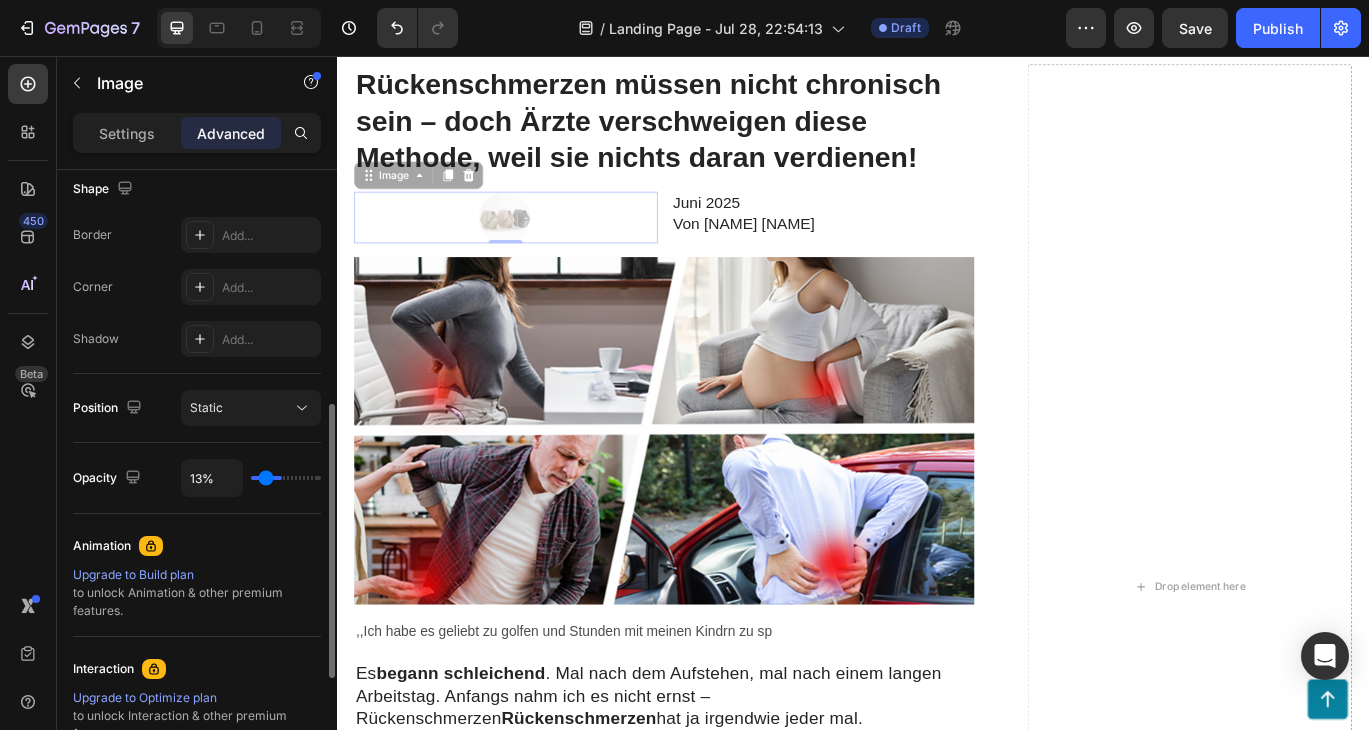 type on "10%" 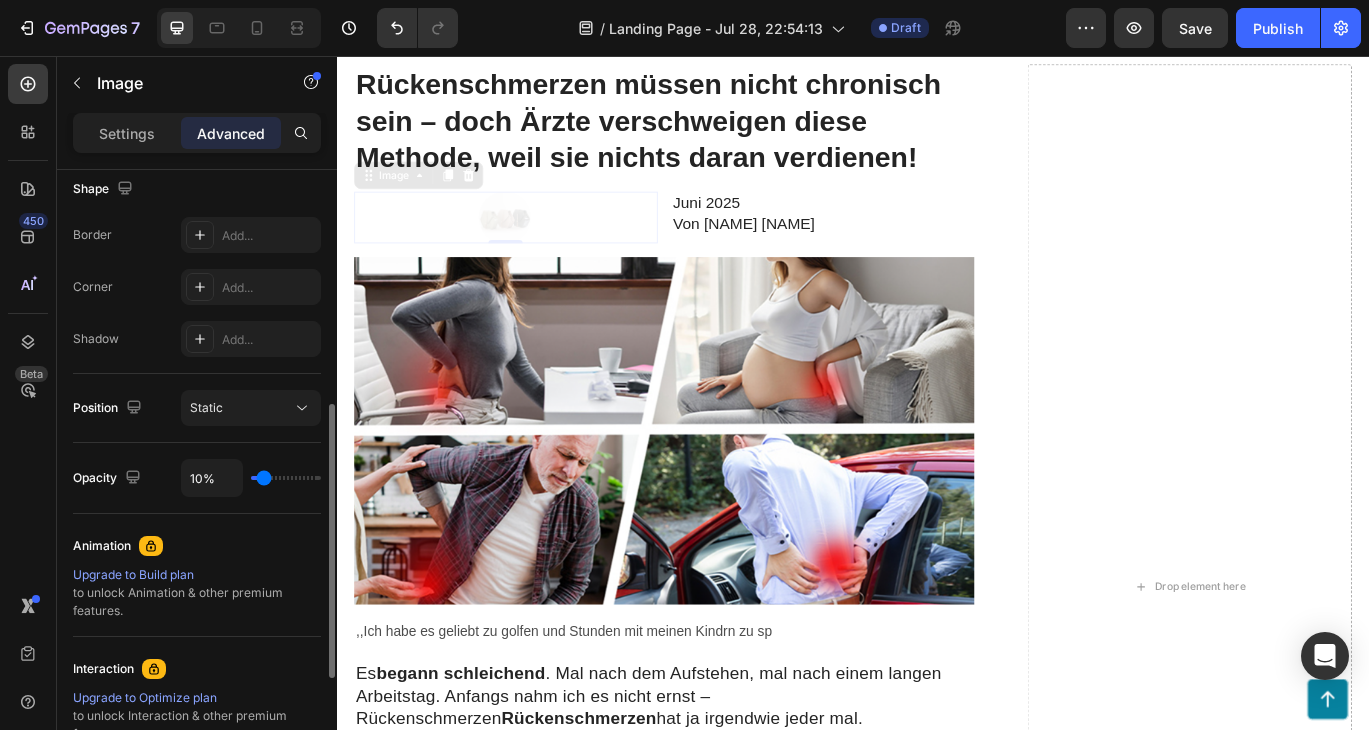 type on "8%" 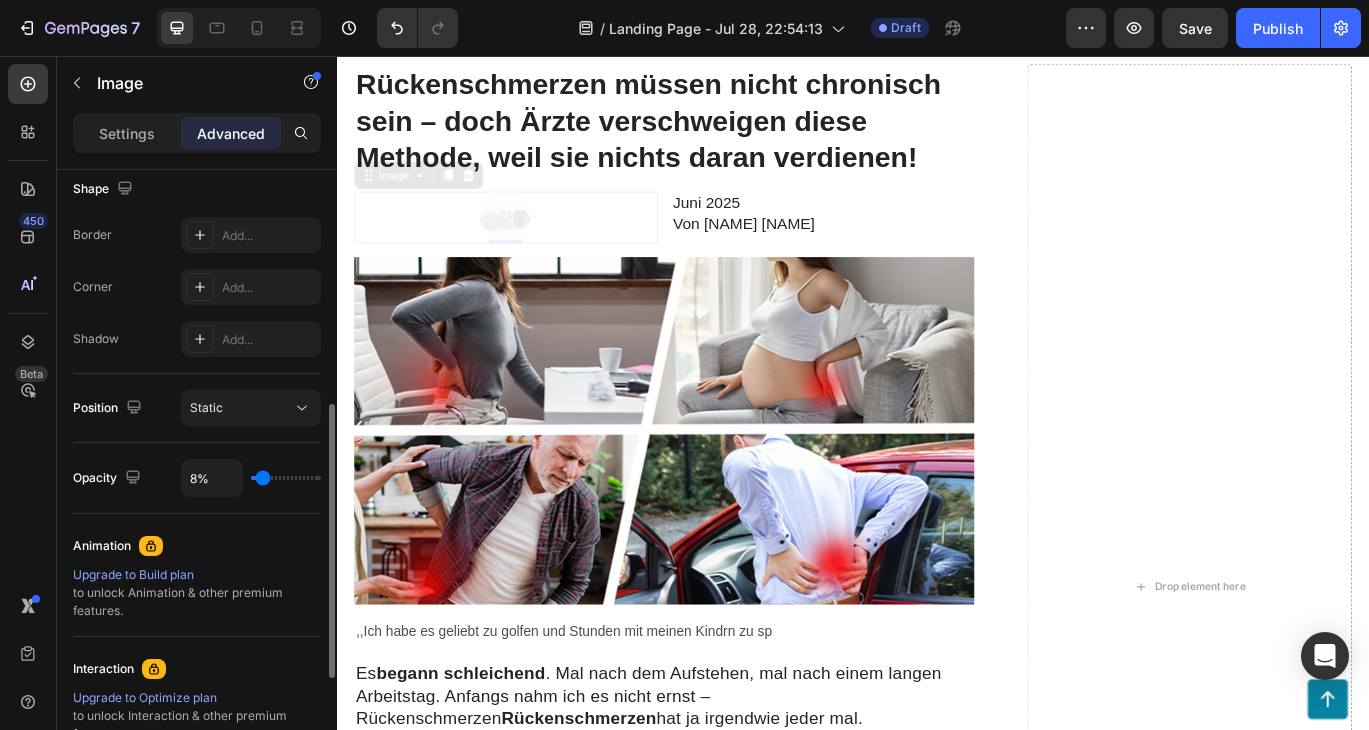 type on "6%" 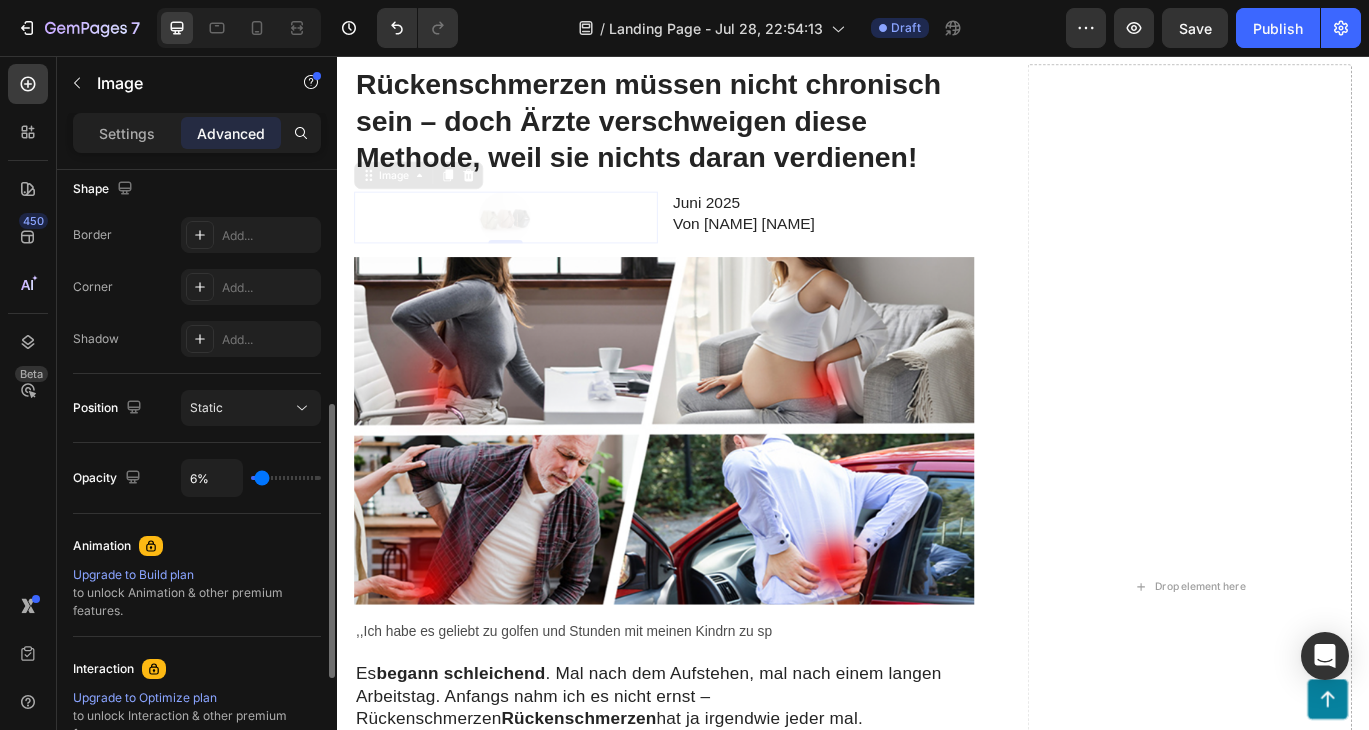type on "4%" 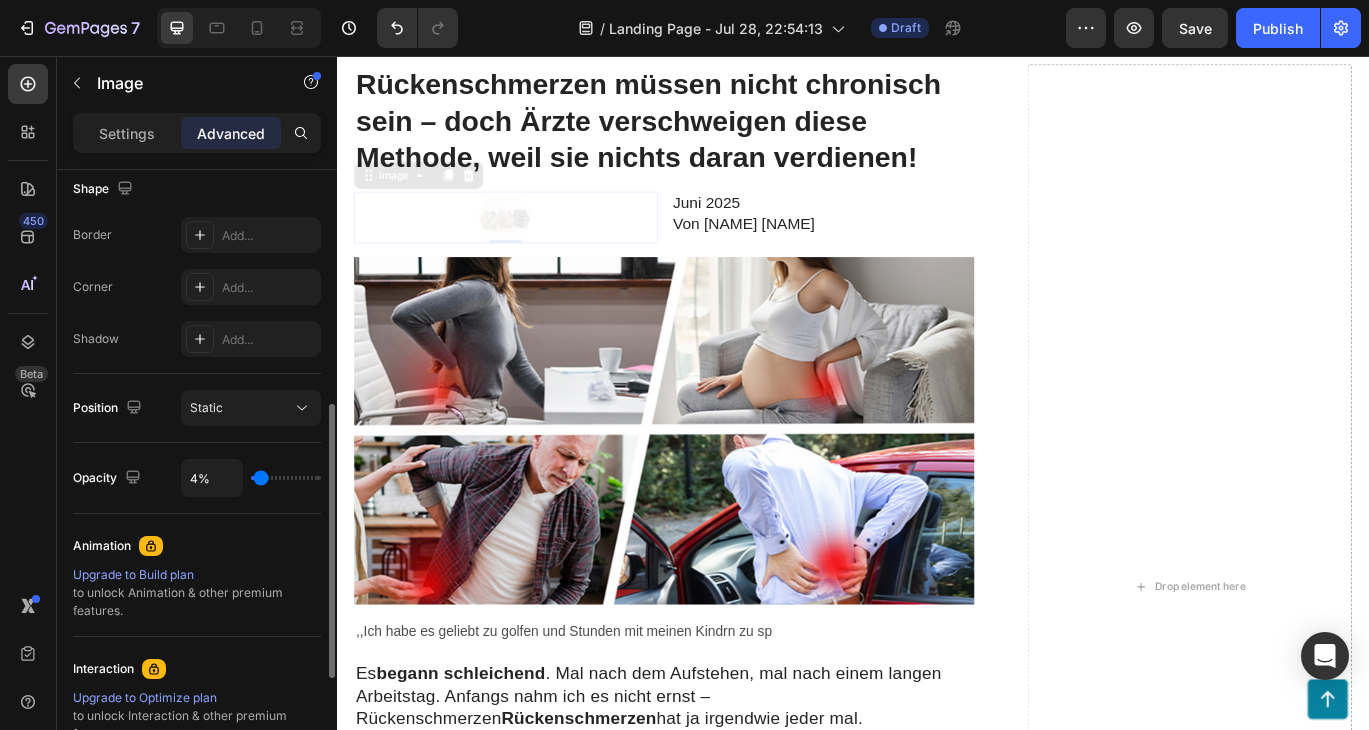 type on "3%" 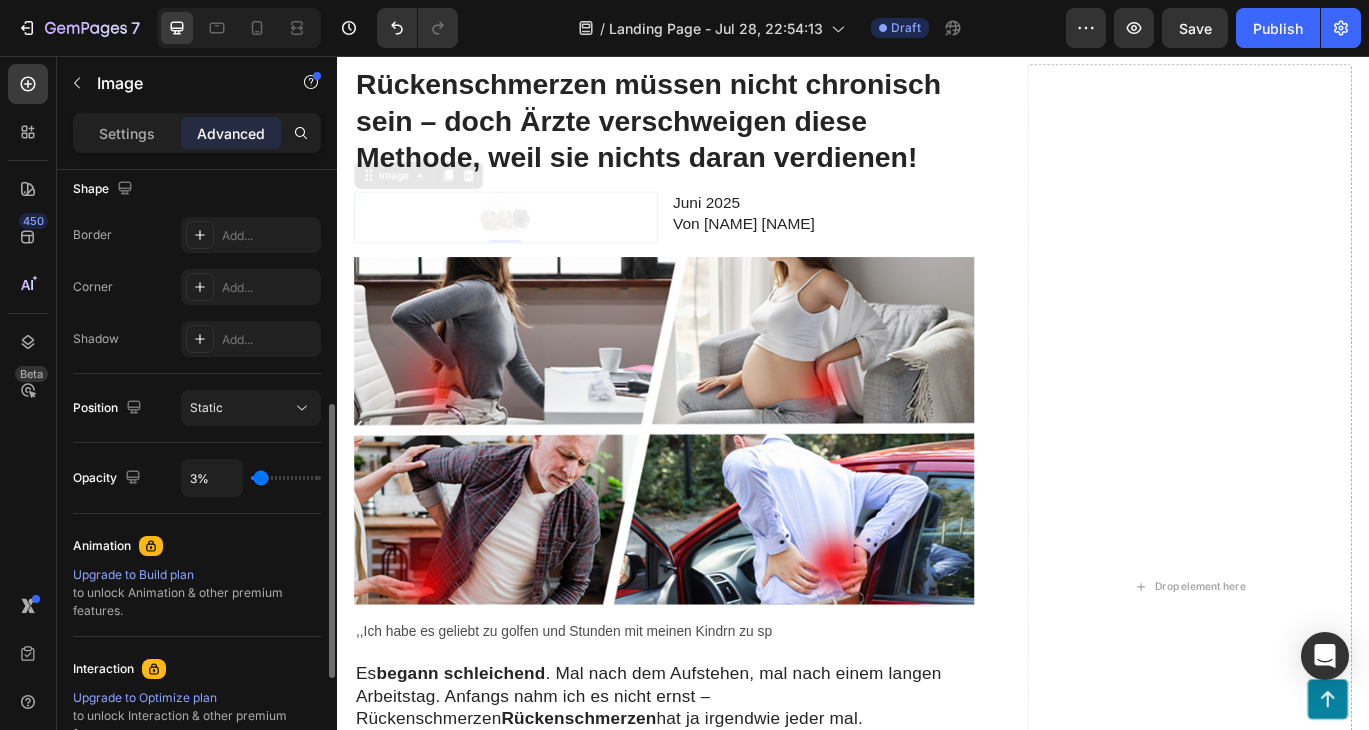 type on "4%" 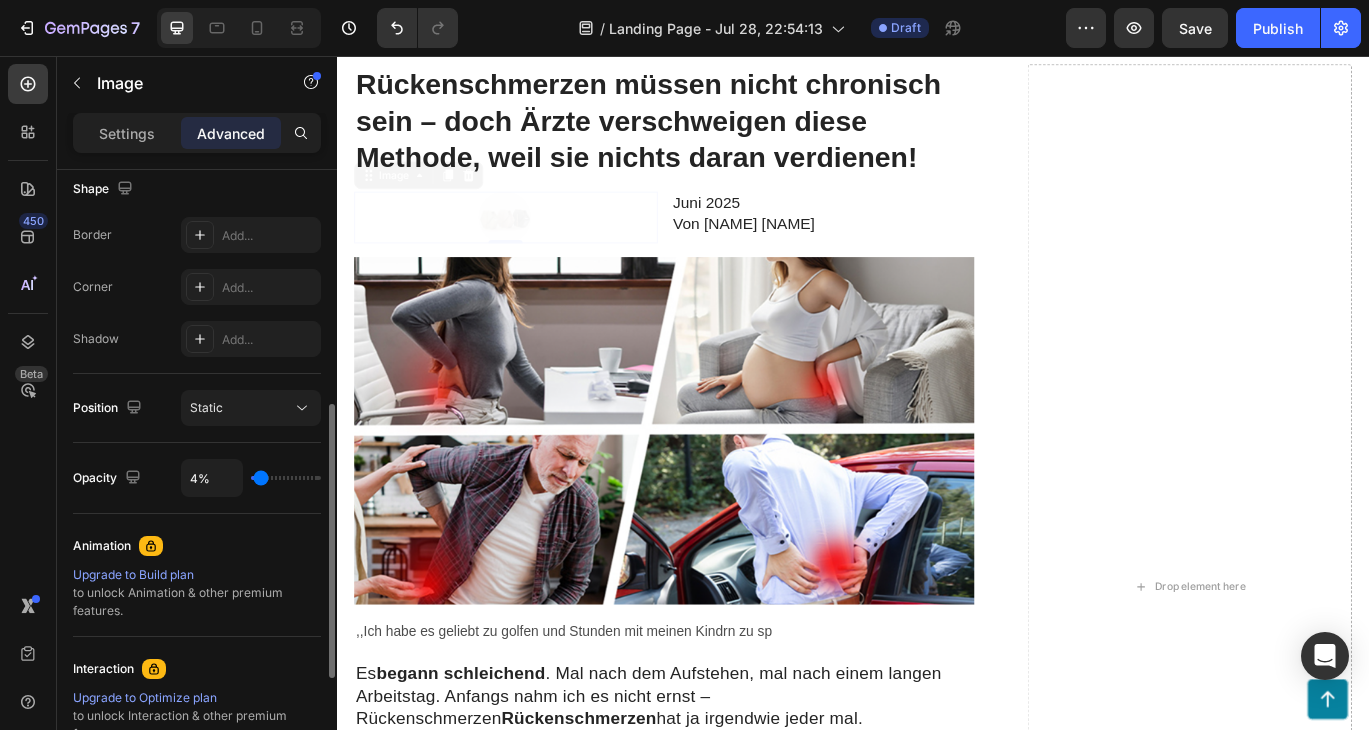 type on "8%" 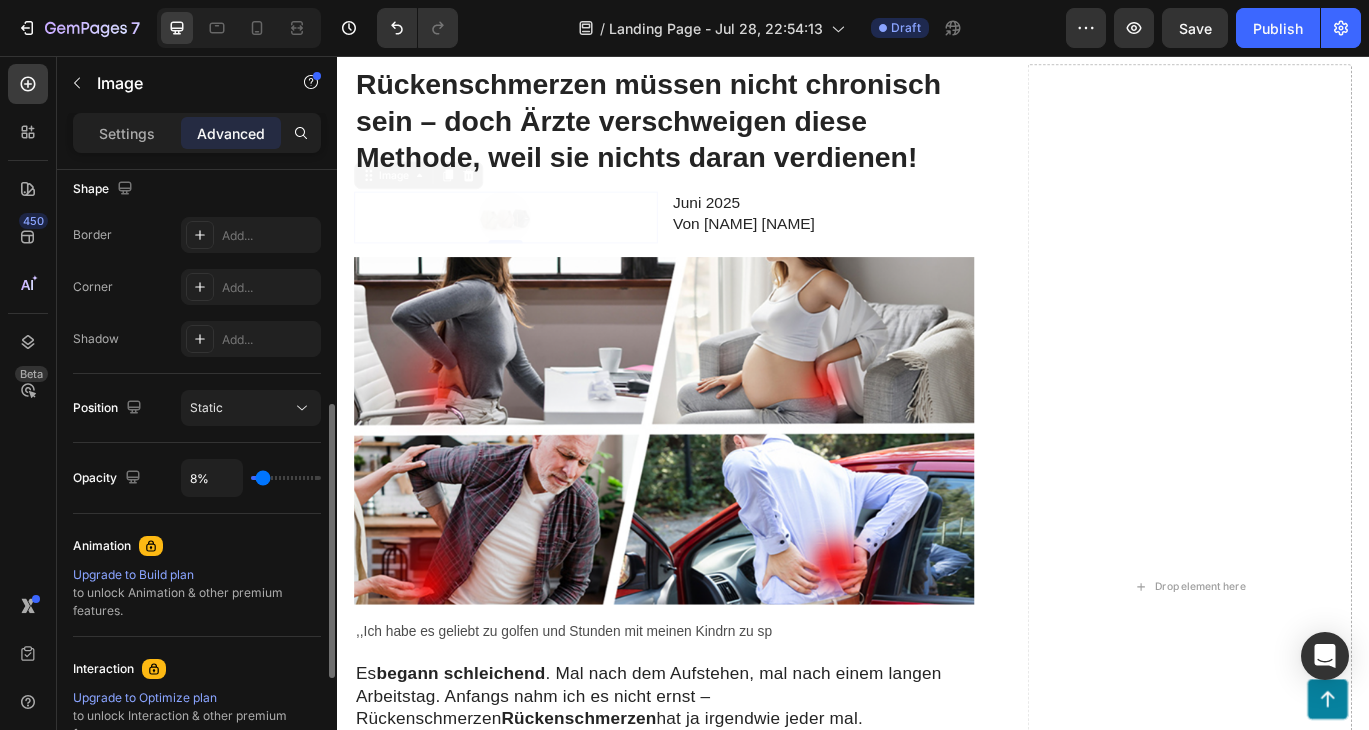 type on "15%" 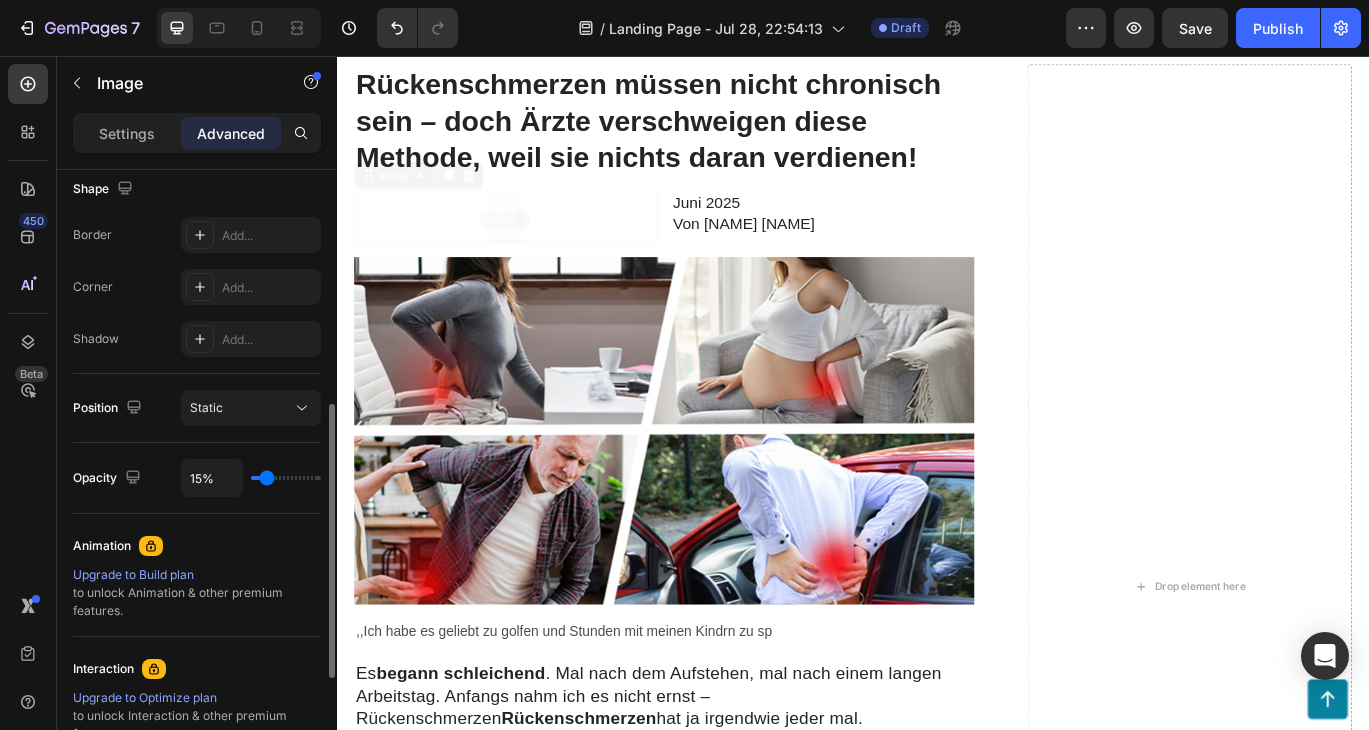 type on "24%" 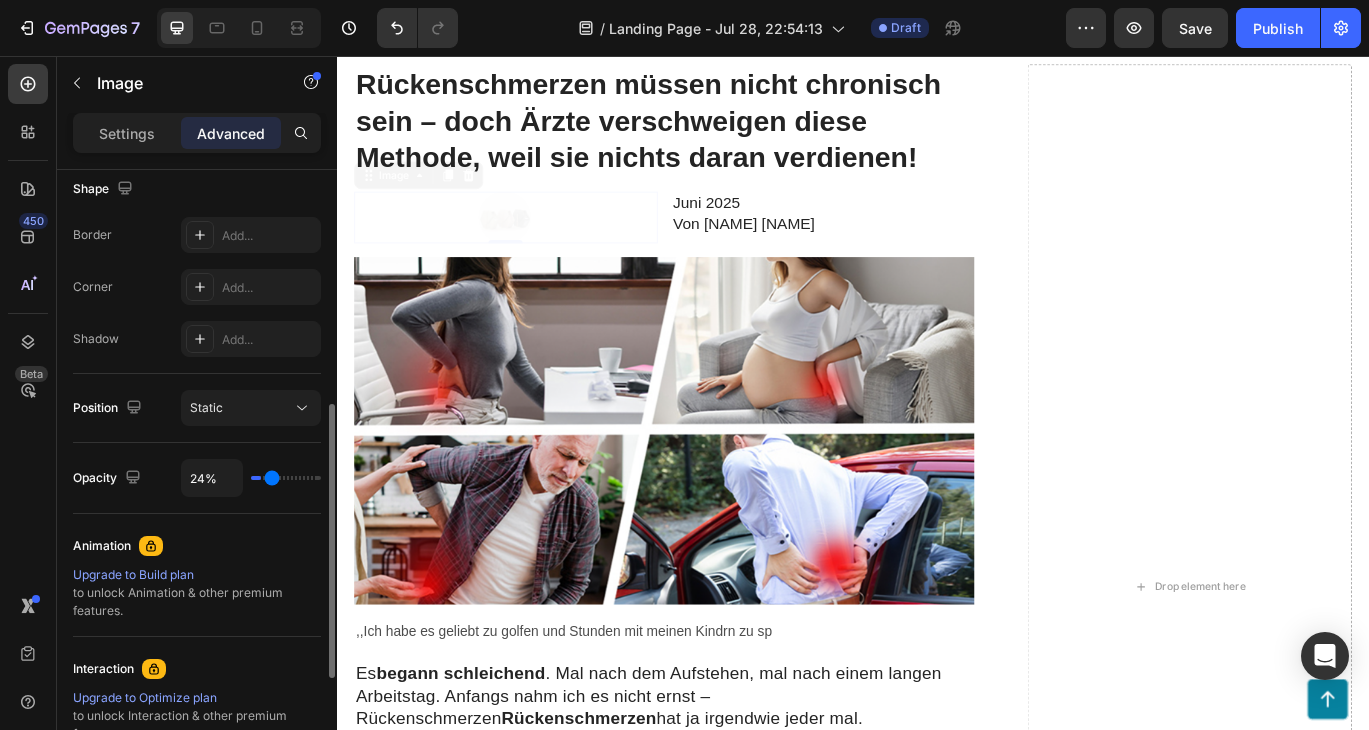 type on "41%" 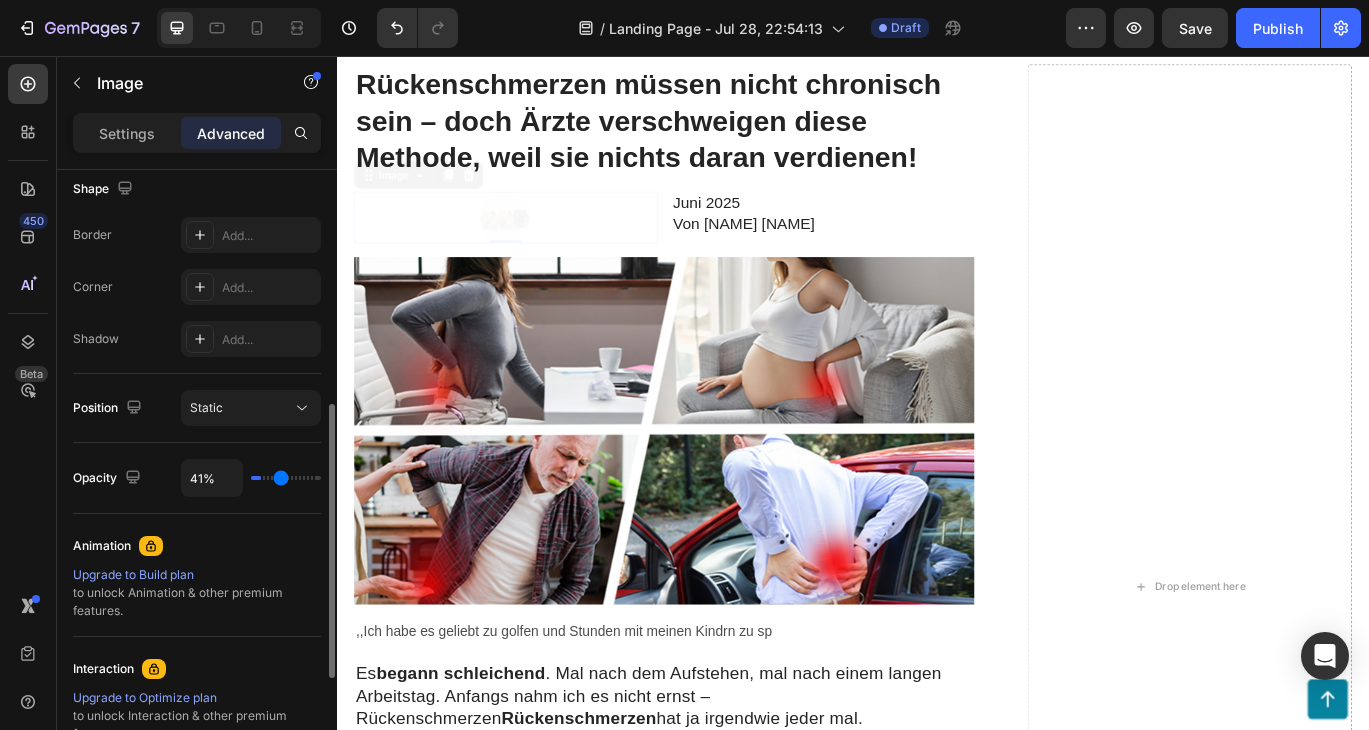 type on "64%" 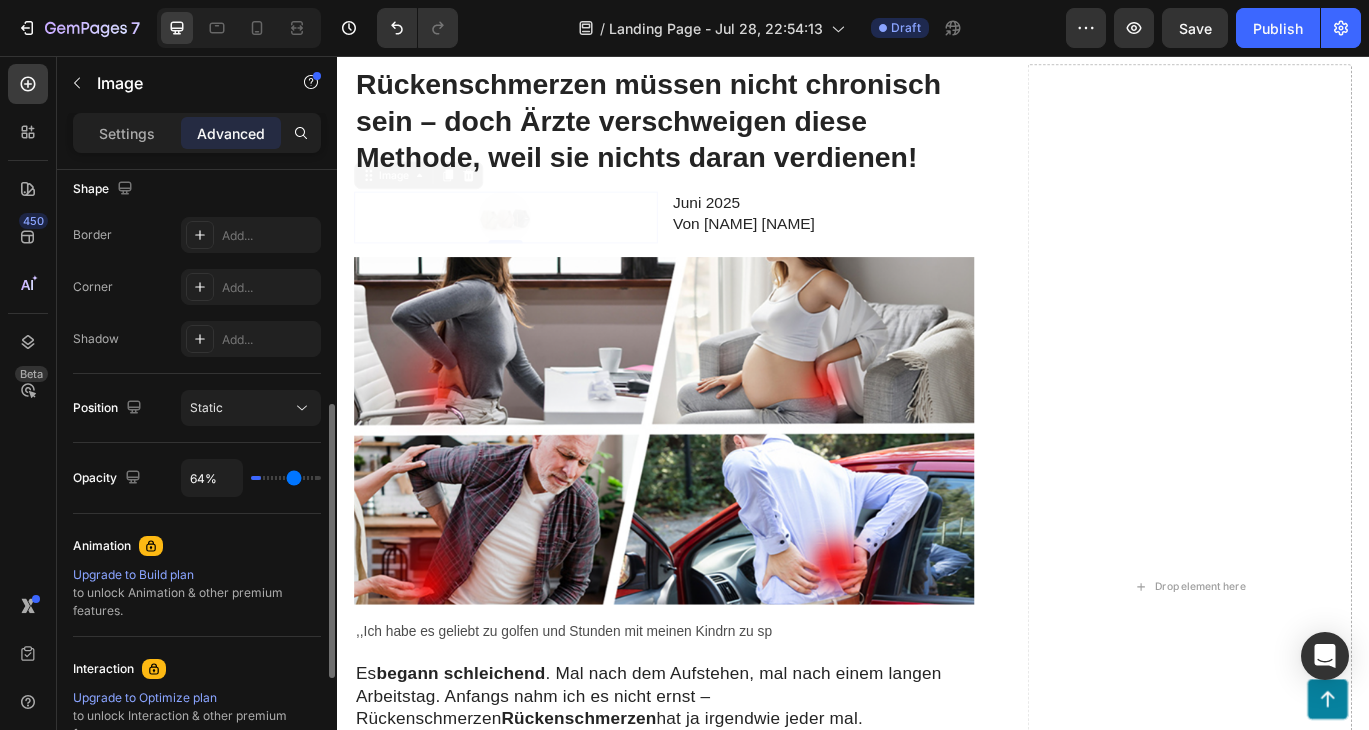 type on "89%" 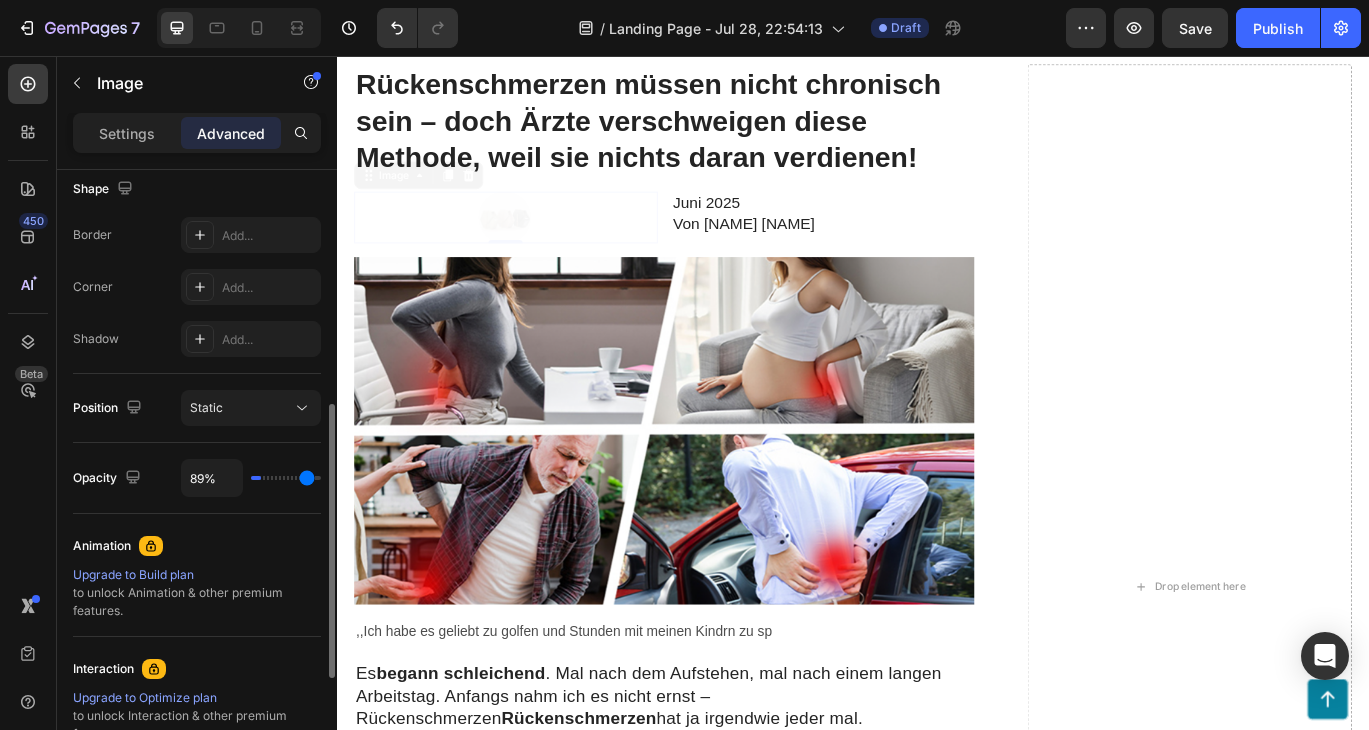 type on "100%" 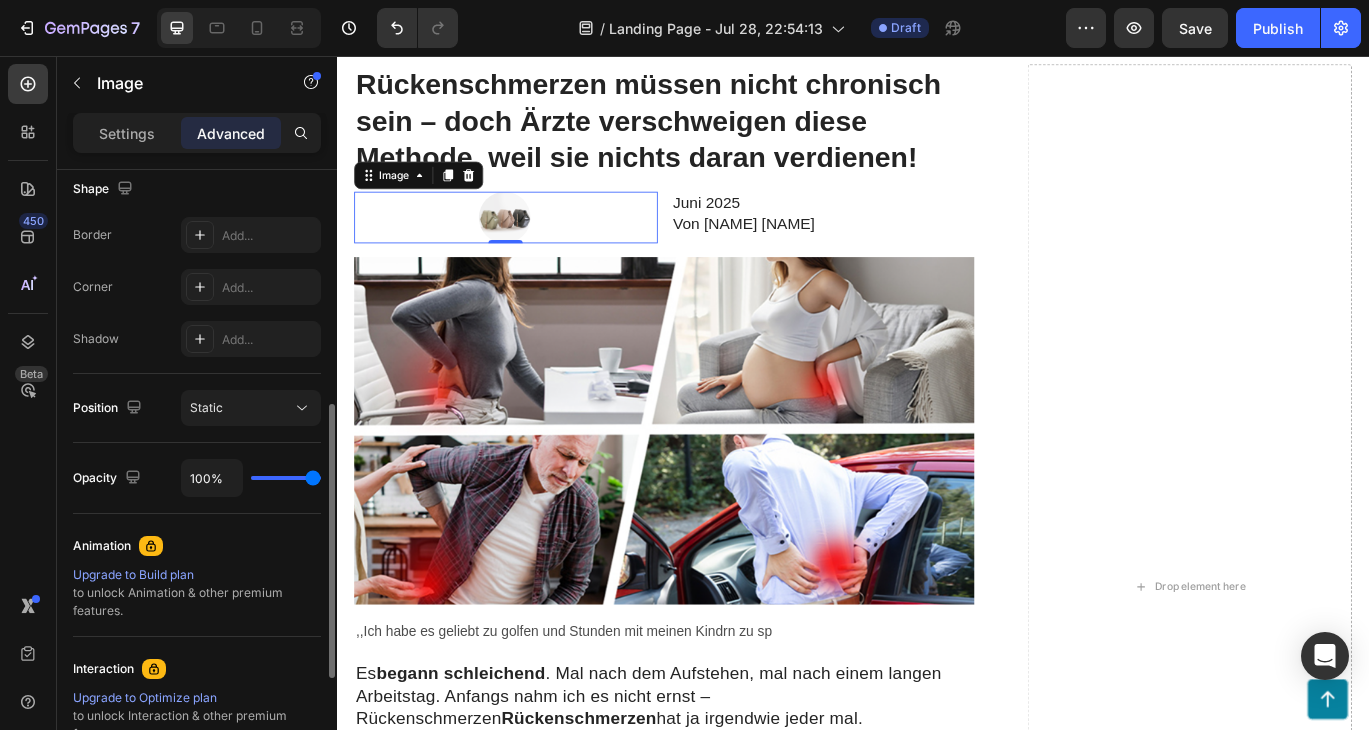 drag, startPoint x: 310, startPoint y: 477, endPoint x: 379, endPoint y: 456, distance: 72.12489 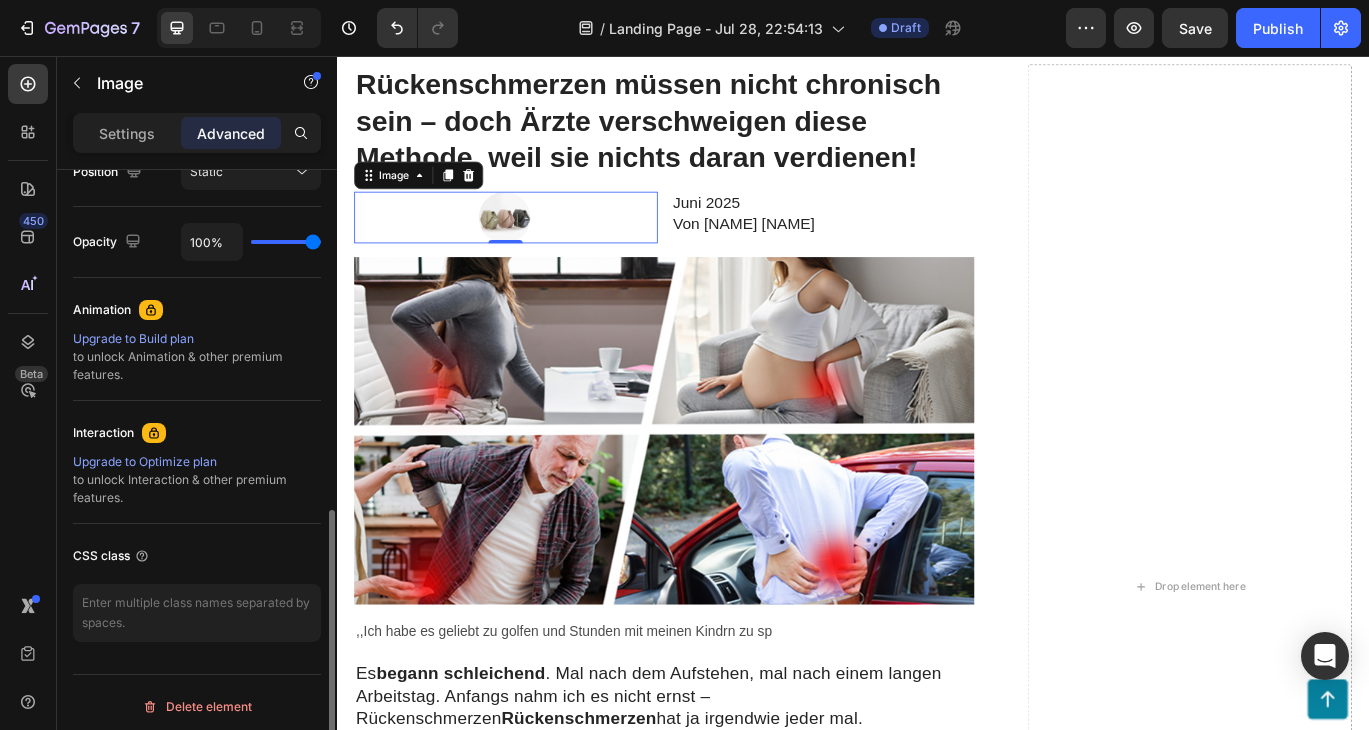 scroll, scrollTop: 764, scrollLeft: 0, axis: vertical 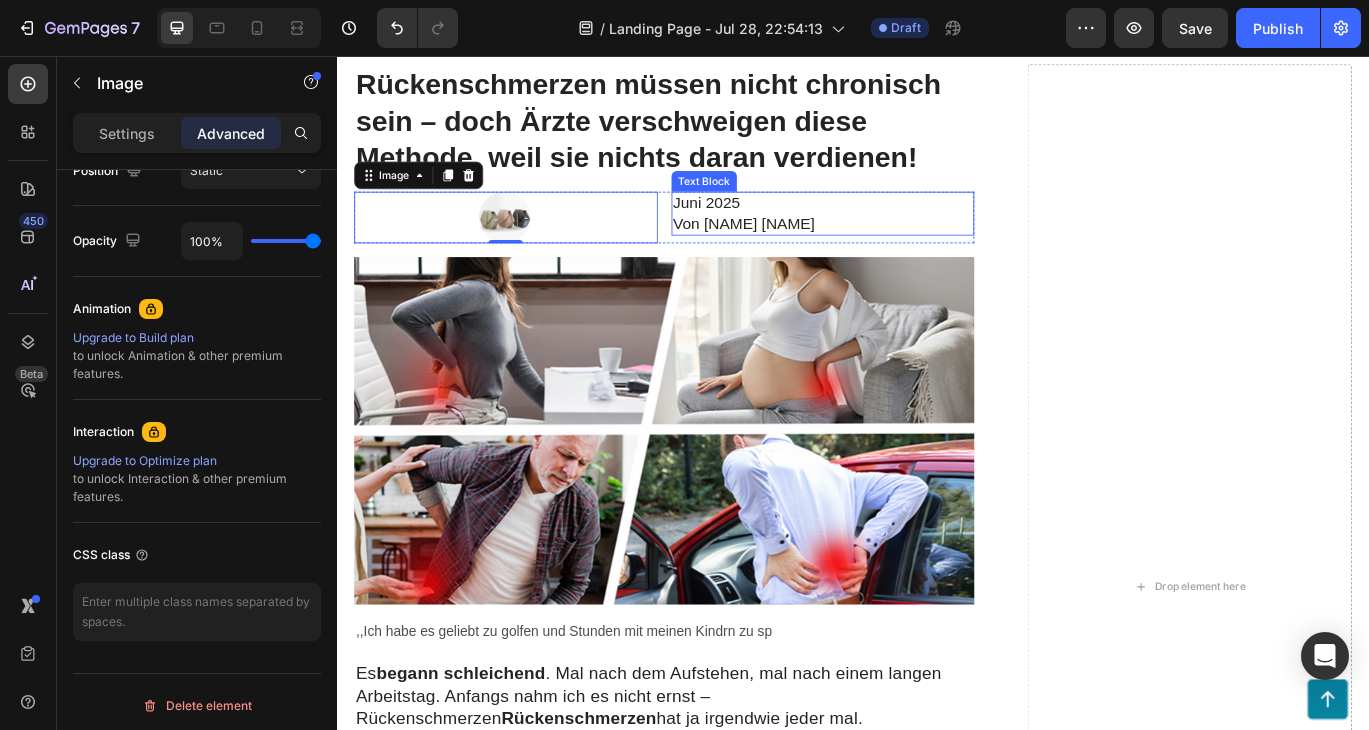 click on "Von [NAME] [NAME]" at bounding box center [902, 251] 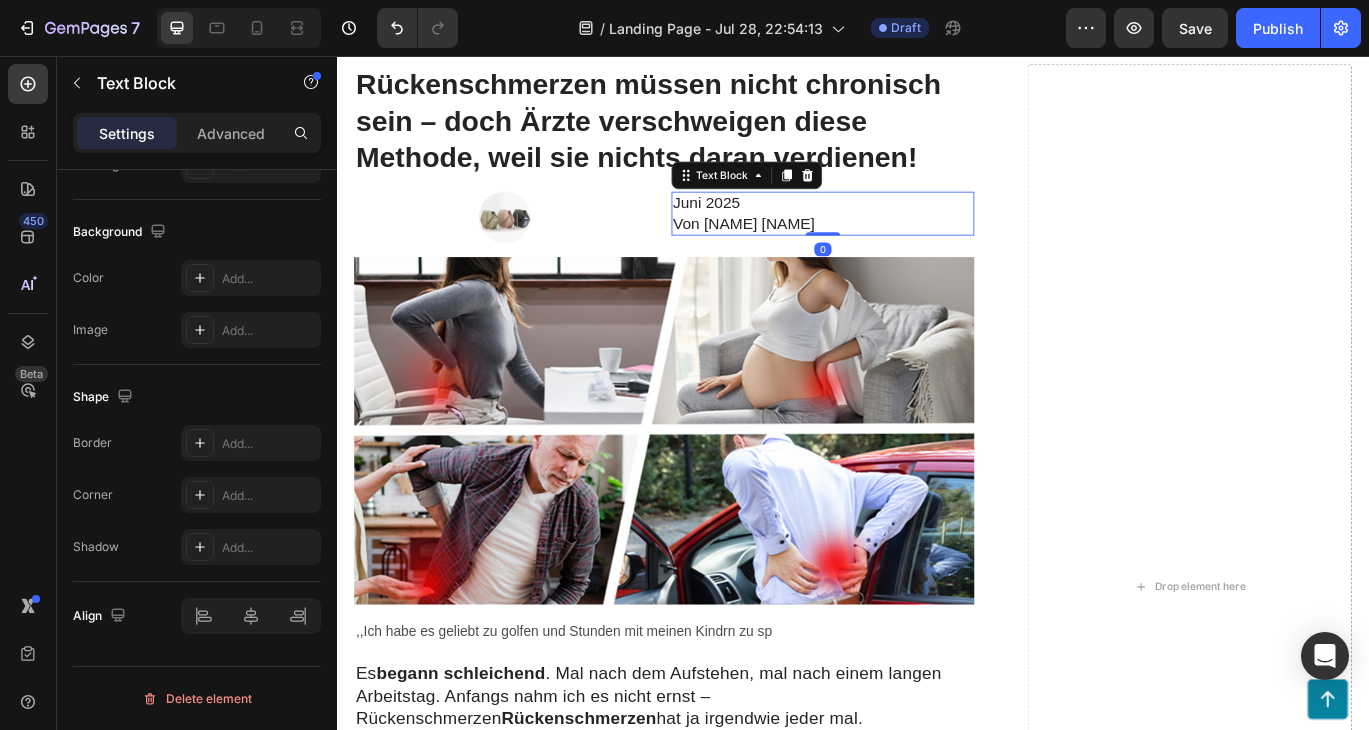 scroll, scrollTop: 0, scrollLeft: 0, axis: both 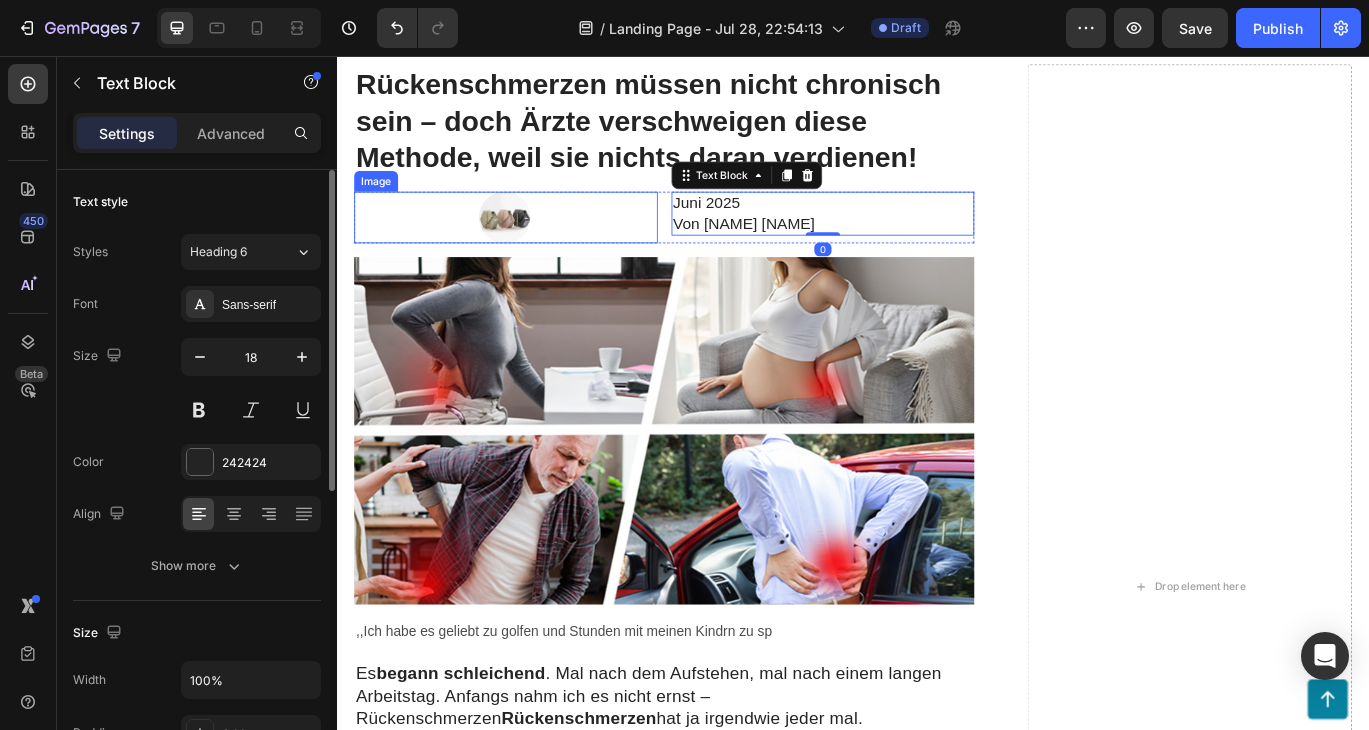 click at bounding box center [532, 244] 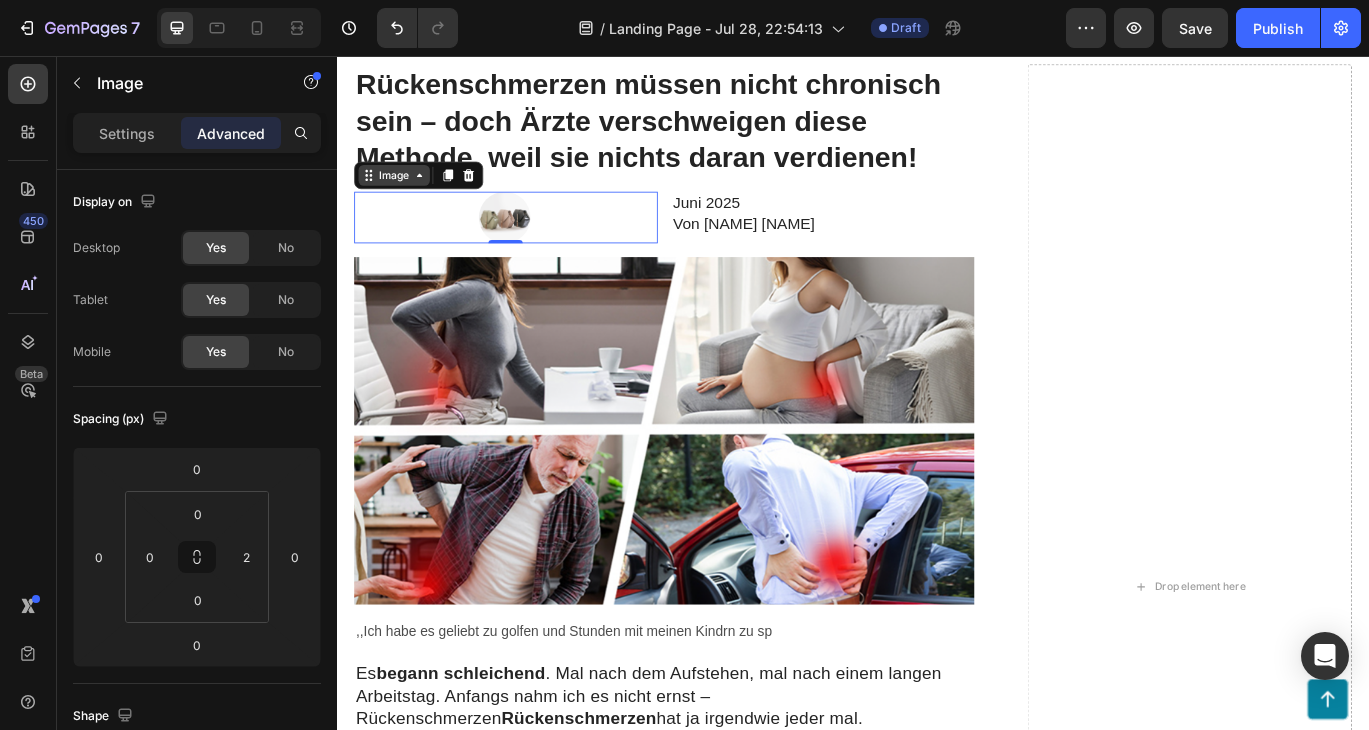 click on "Image" at bounding box center [403, 195] 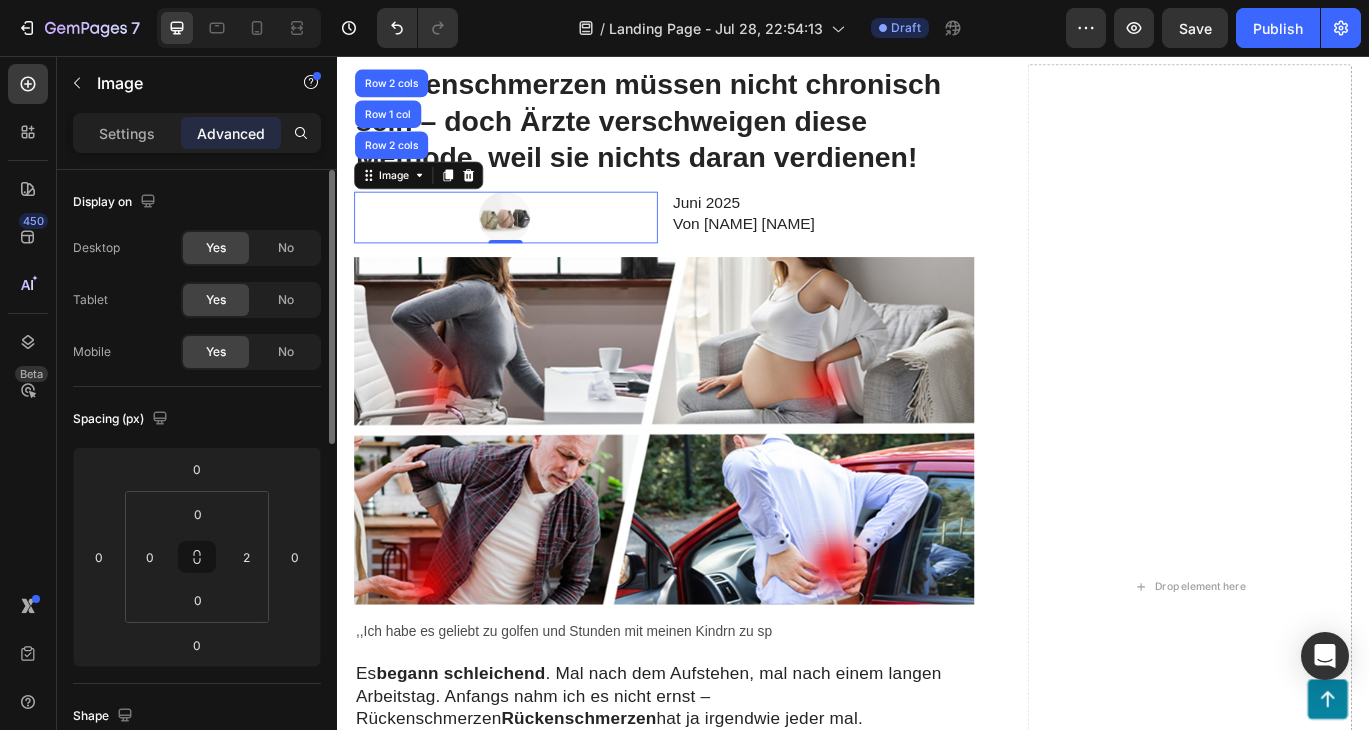 click on "Display on" at bounding box center [197, 202] 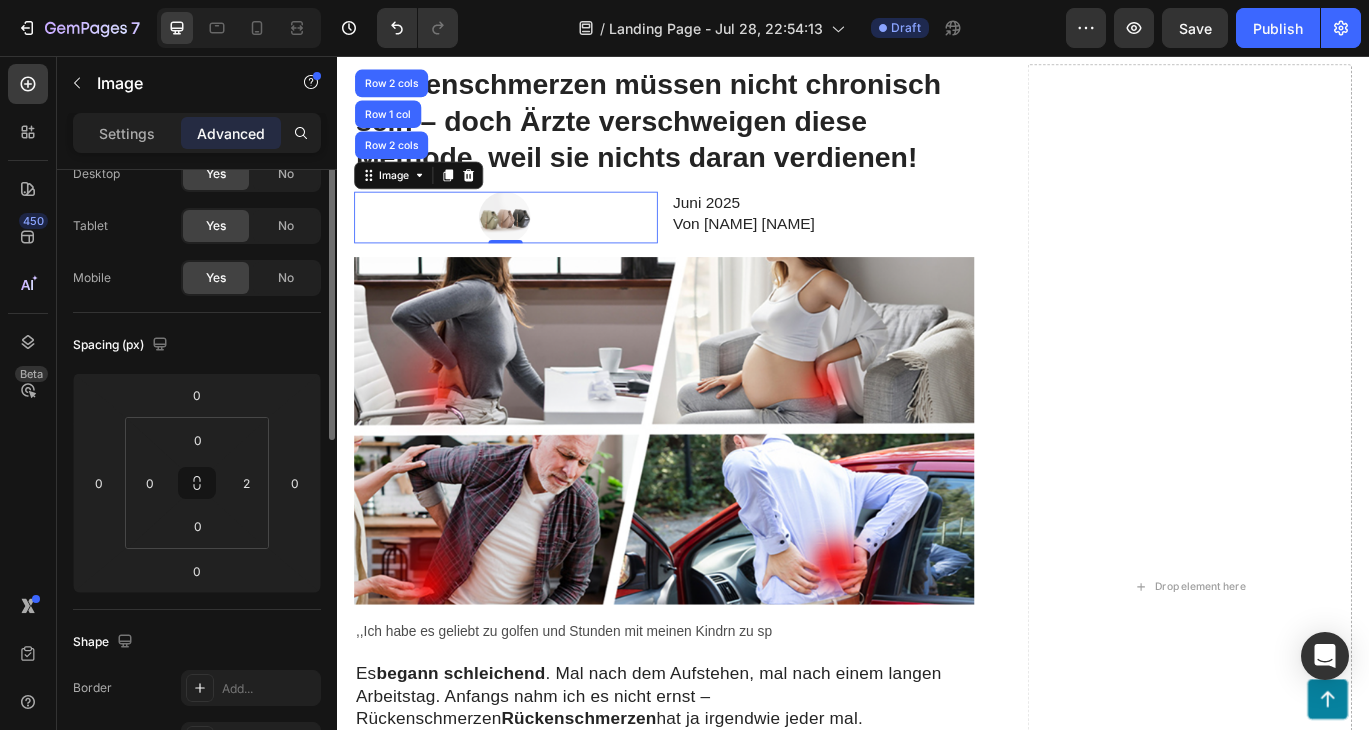 scroll, scrollTop: 154, scrollLeft: 0, axis: vertical 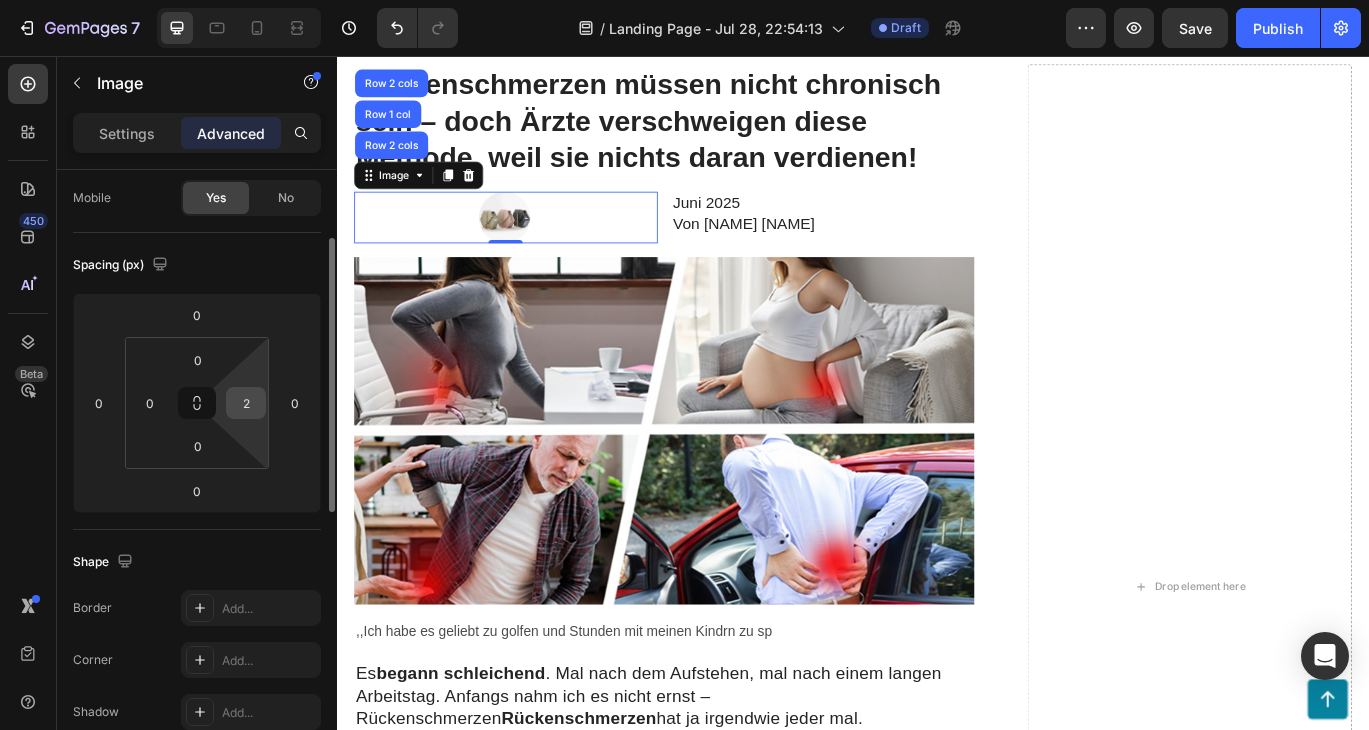 click on "2" at bounding box center [246, 403] 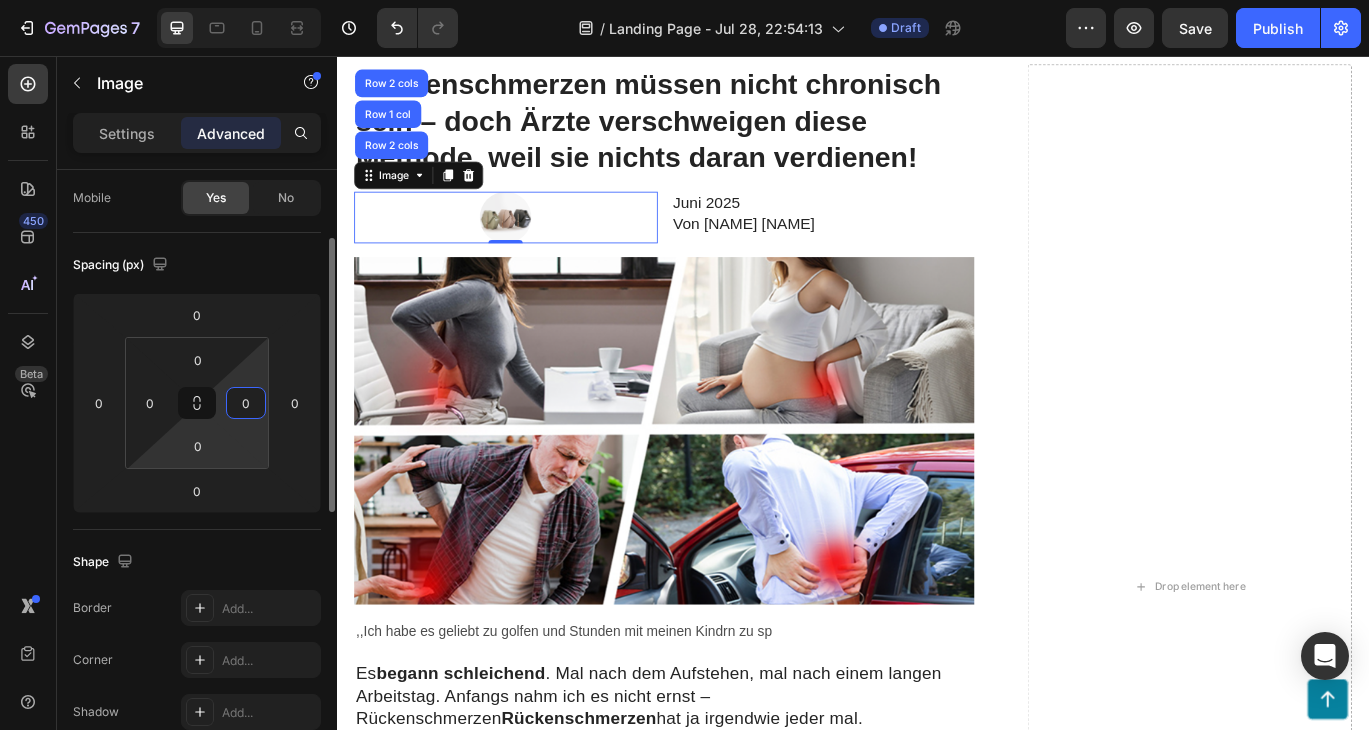 type on "0" 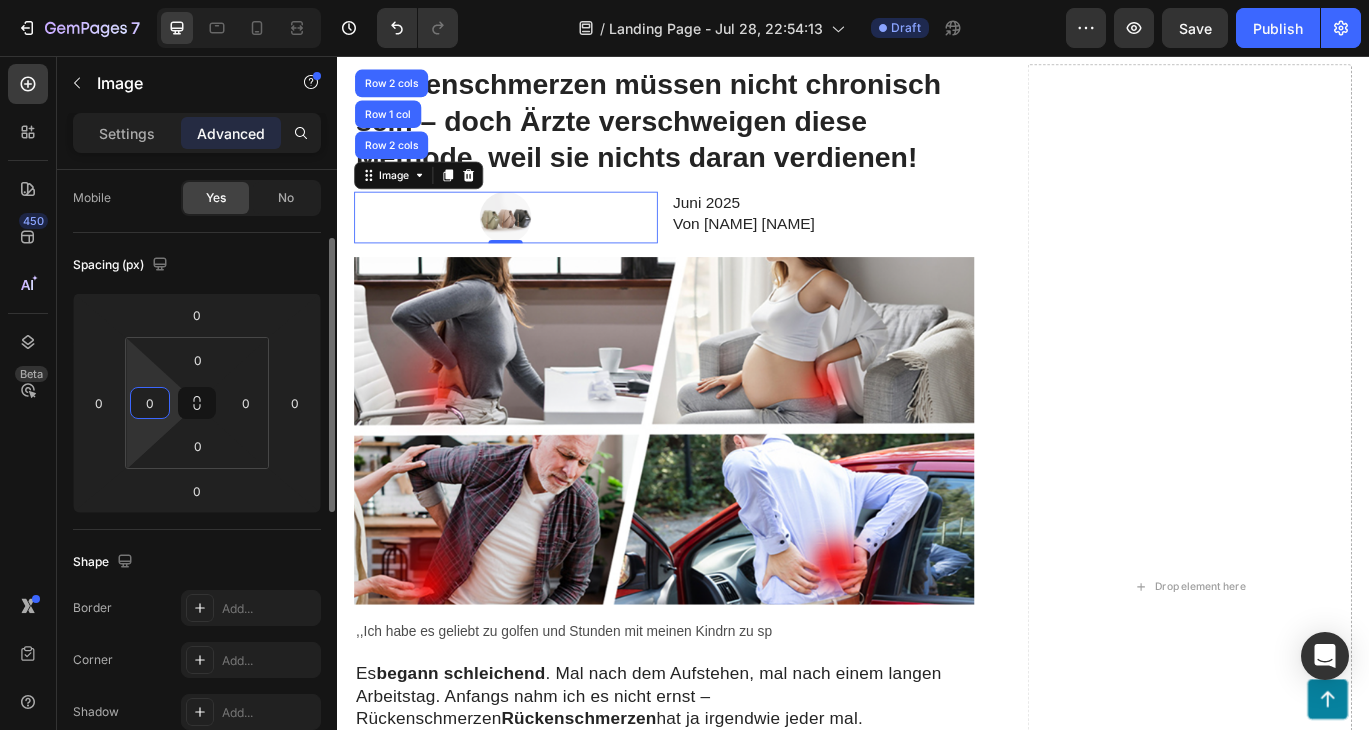 click on "0" at bounding box center (150, 403) 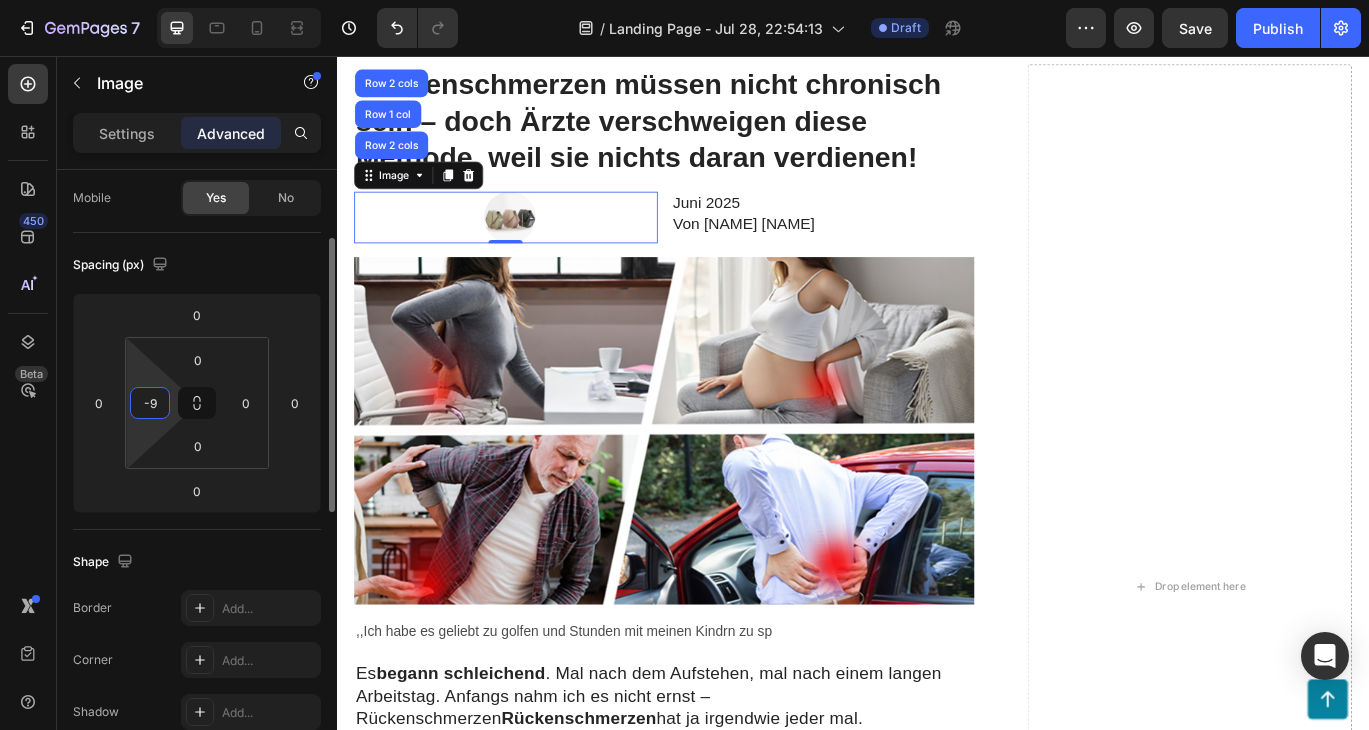 type on "-" 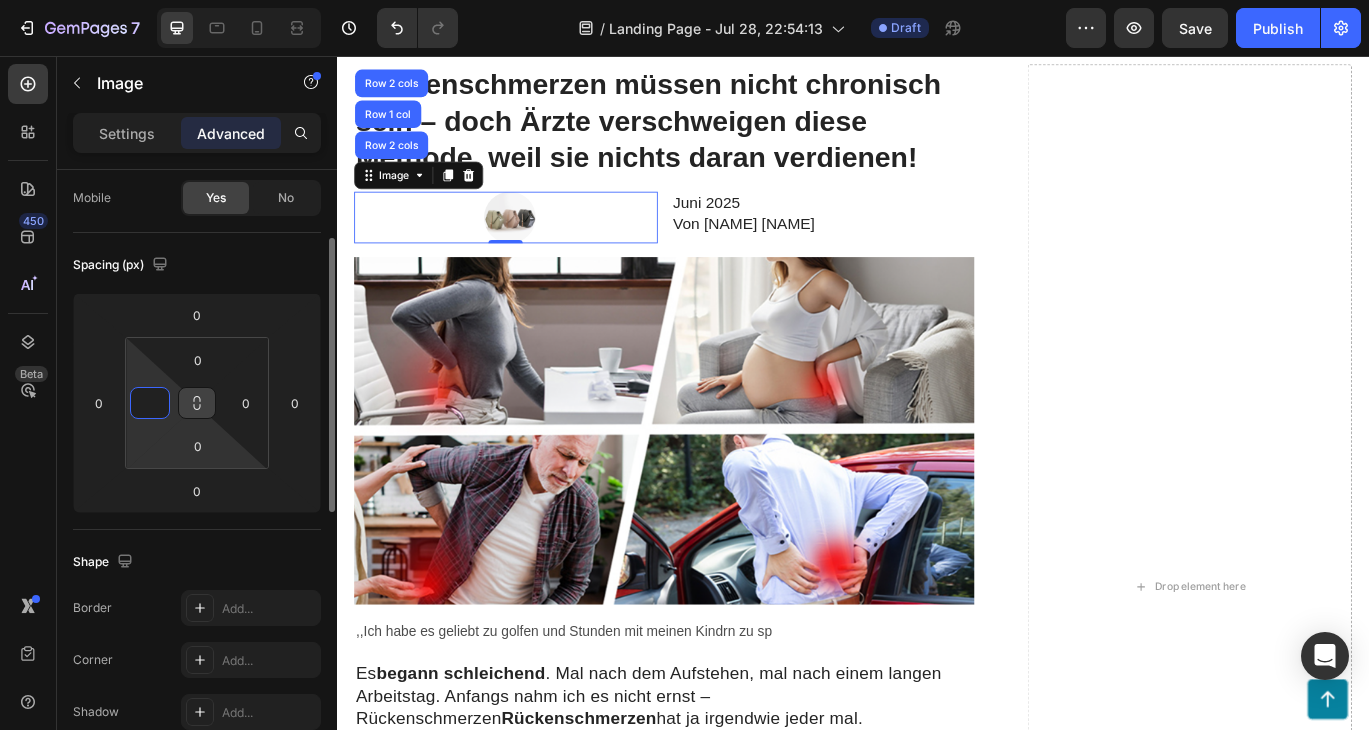 type on "0" 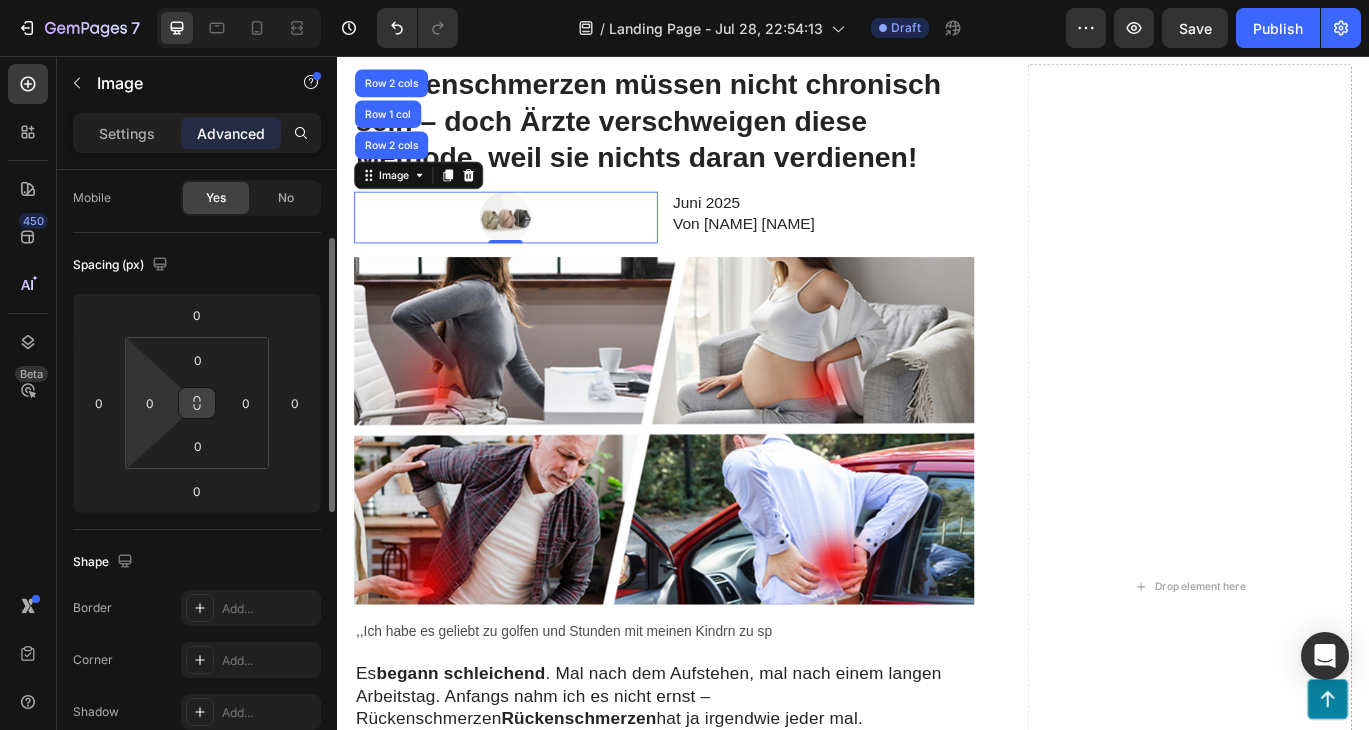 click at bounding box center (197, 403) 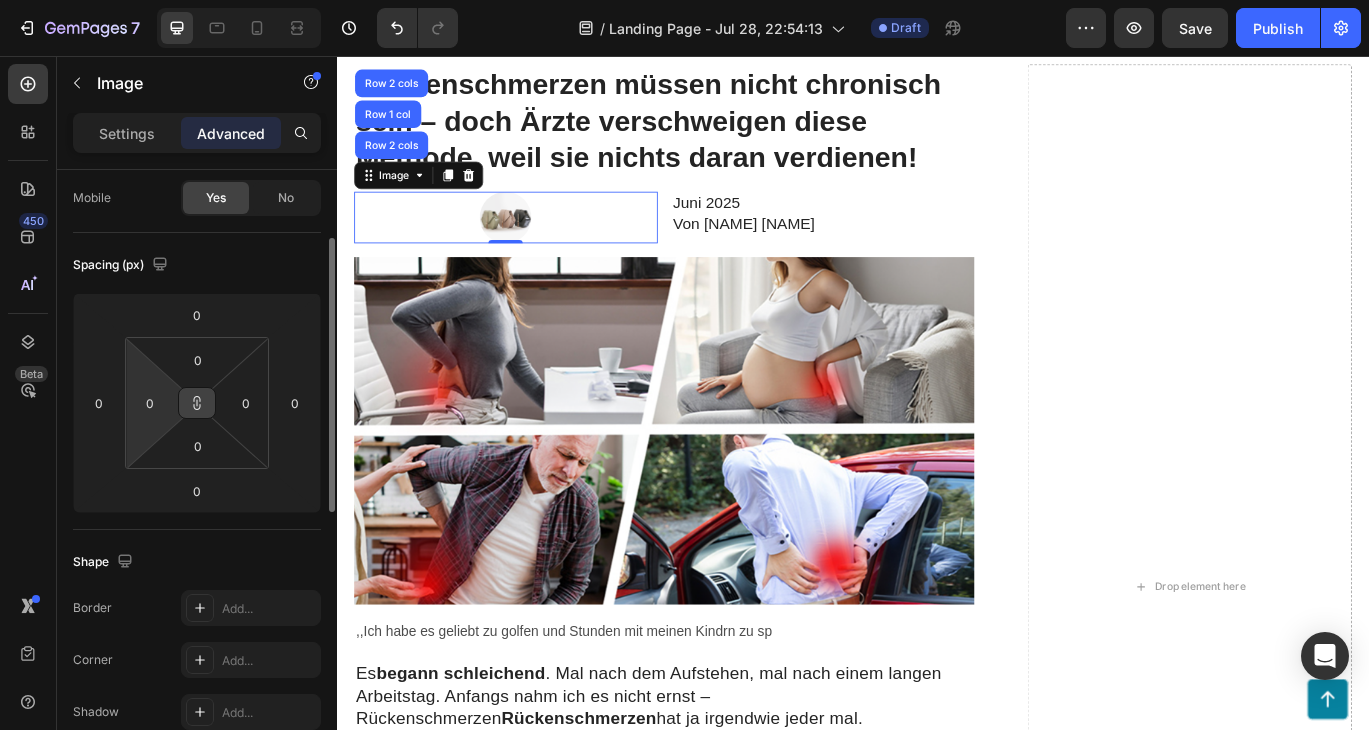 drag, startPoint x: 195, startPoint y: 401, endPoint x: 180, endPoint y: 401, distance: 15 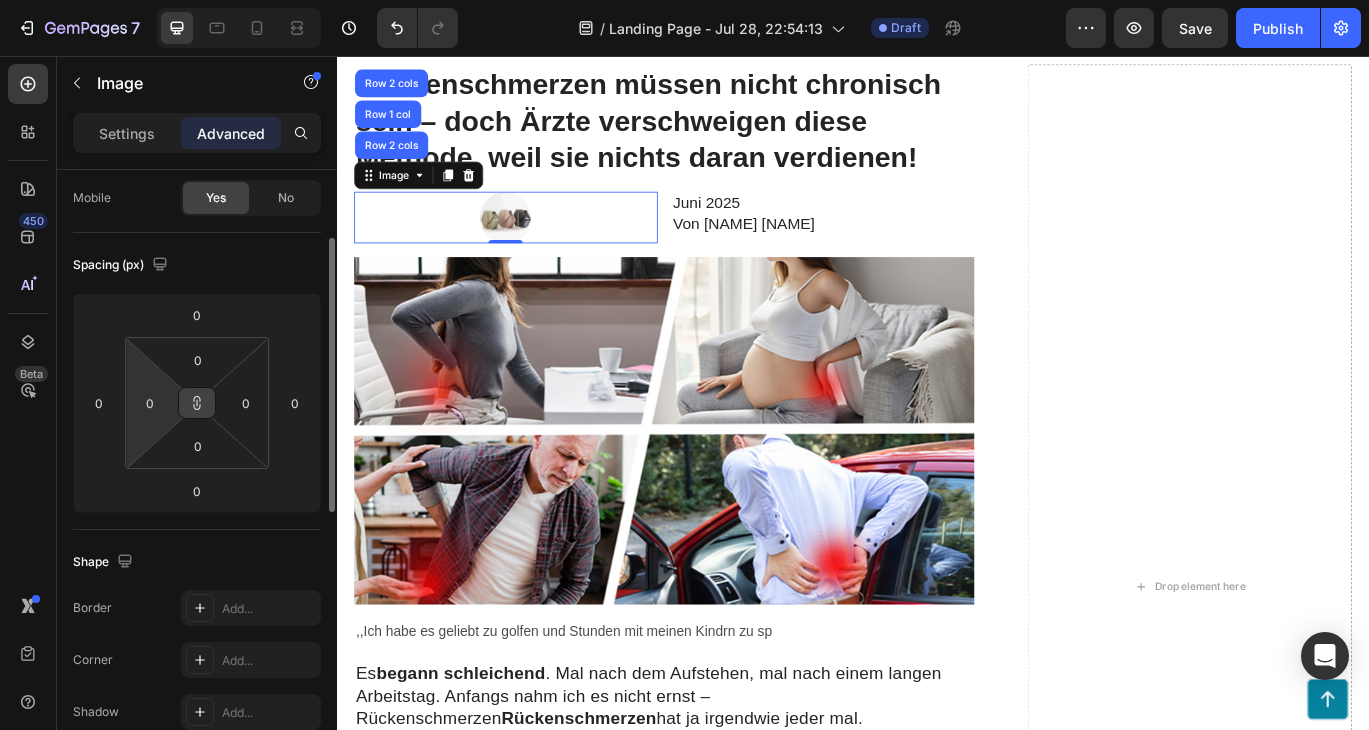 click at bounding box center [197, 403] 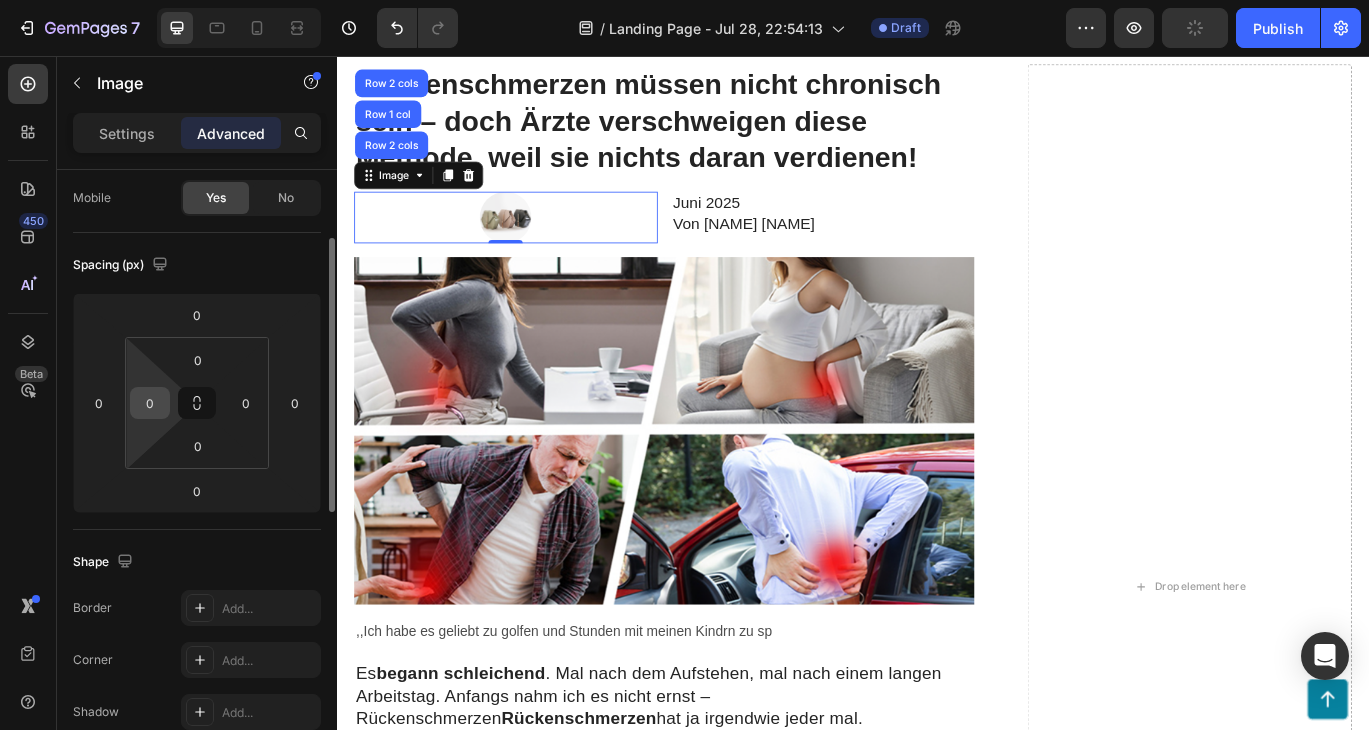 drag, startPoint x: 201, startPoint y: 404, endPoint x: 140, endPoint y: 404, distance: 61 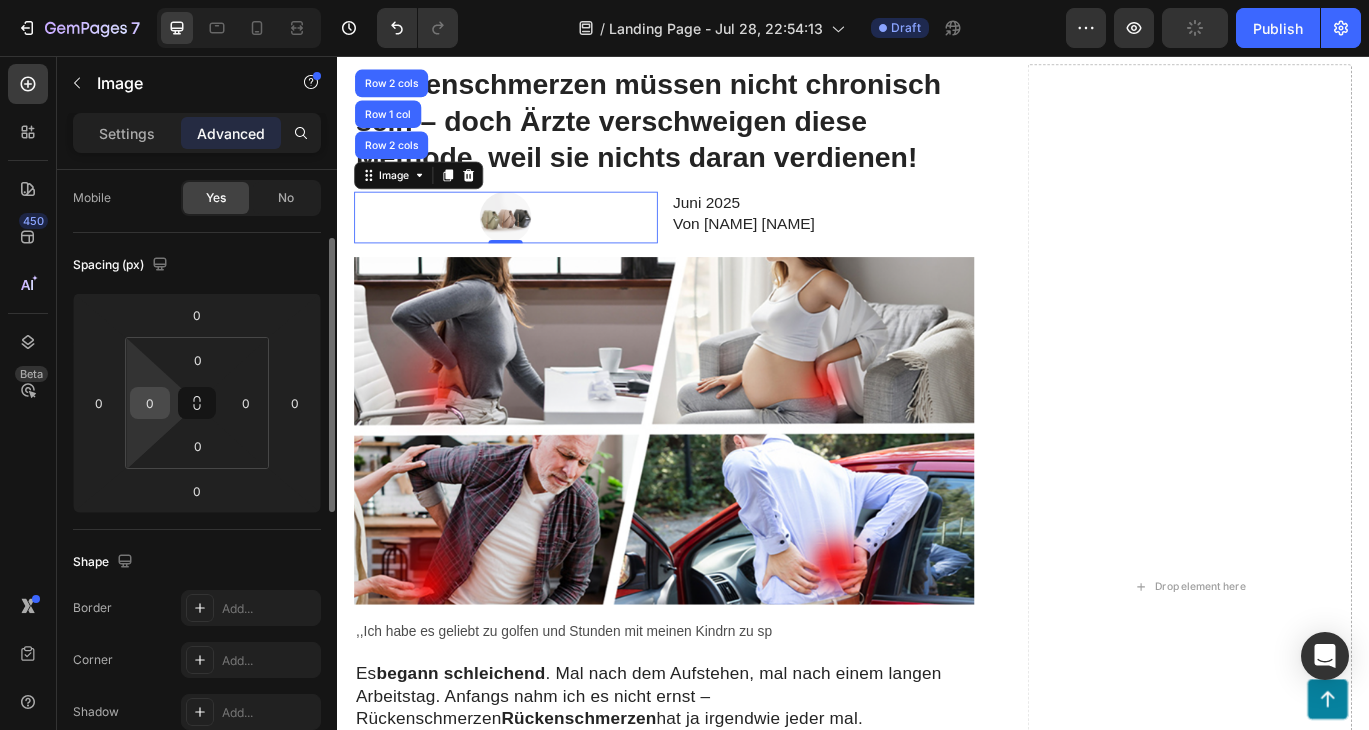 click on "0 0 0 0" at bounding box center (197, 403) 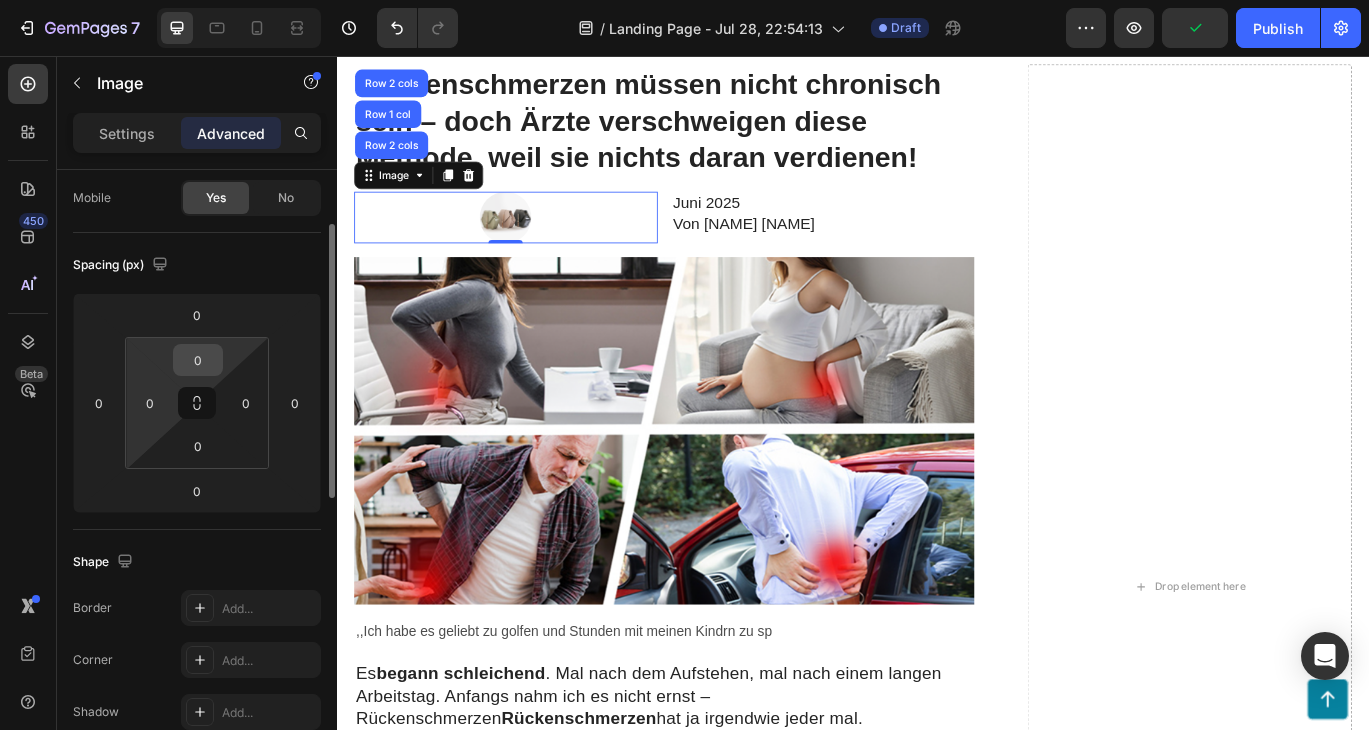 scroll, scrollTop: 0, scrollLeft: 0, axis: both 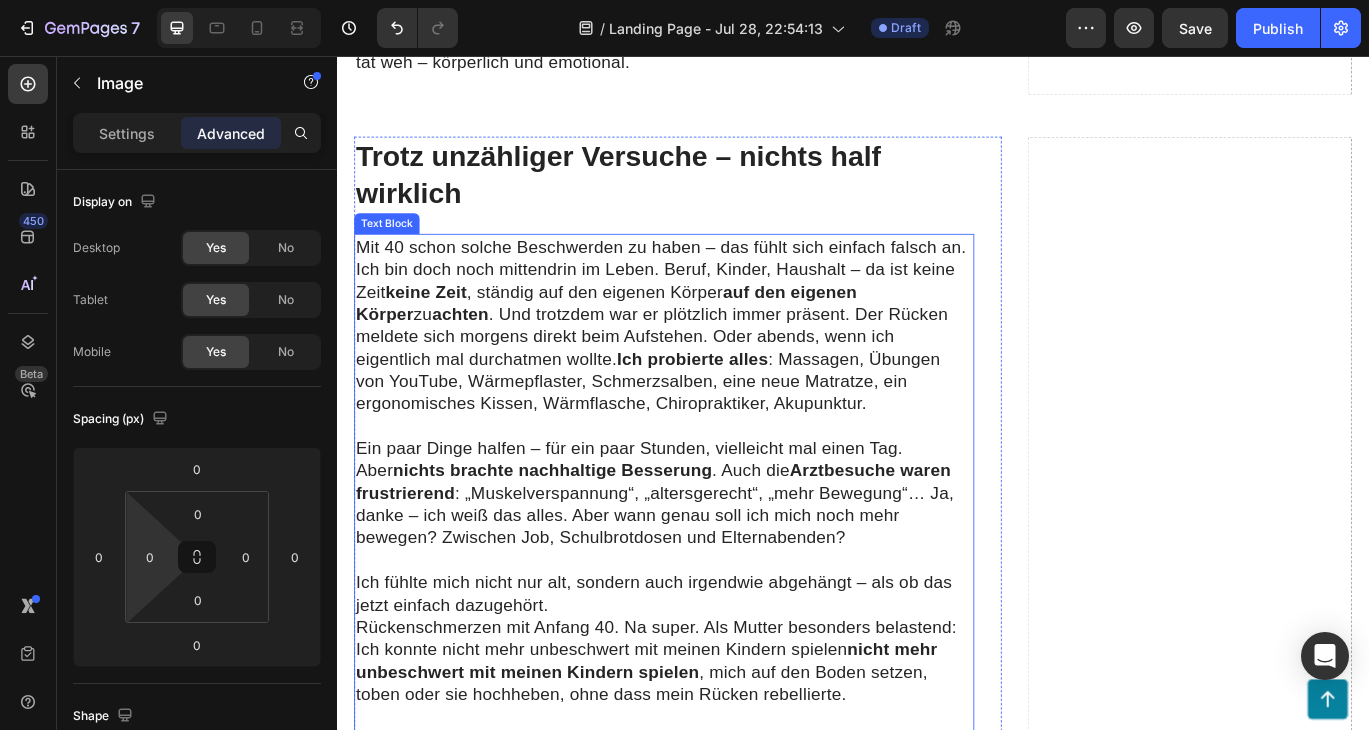 click on "Ein paar Dinge halfen – für ein paar Stunden, vielleicht mal einen Tag. Aber nichts brachte nachhaltige Besserung. Auch die Arztbesuche waren frustrierend: „Muskelverspannung“, „altersgerecht“, „mehr Bewegung“… Ja, danke – ich weiß das alles. Aber wann genau soll ich mich noch mehr bewegen? Zwischen Job, Schulbrotdosen und Elternabenden?" at bounding box center [717, 564] 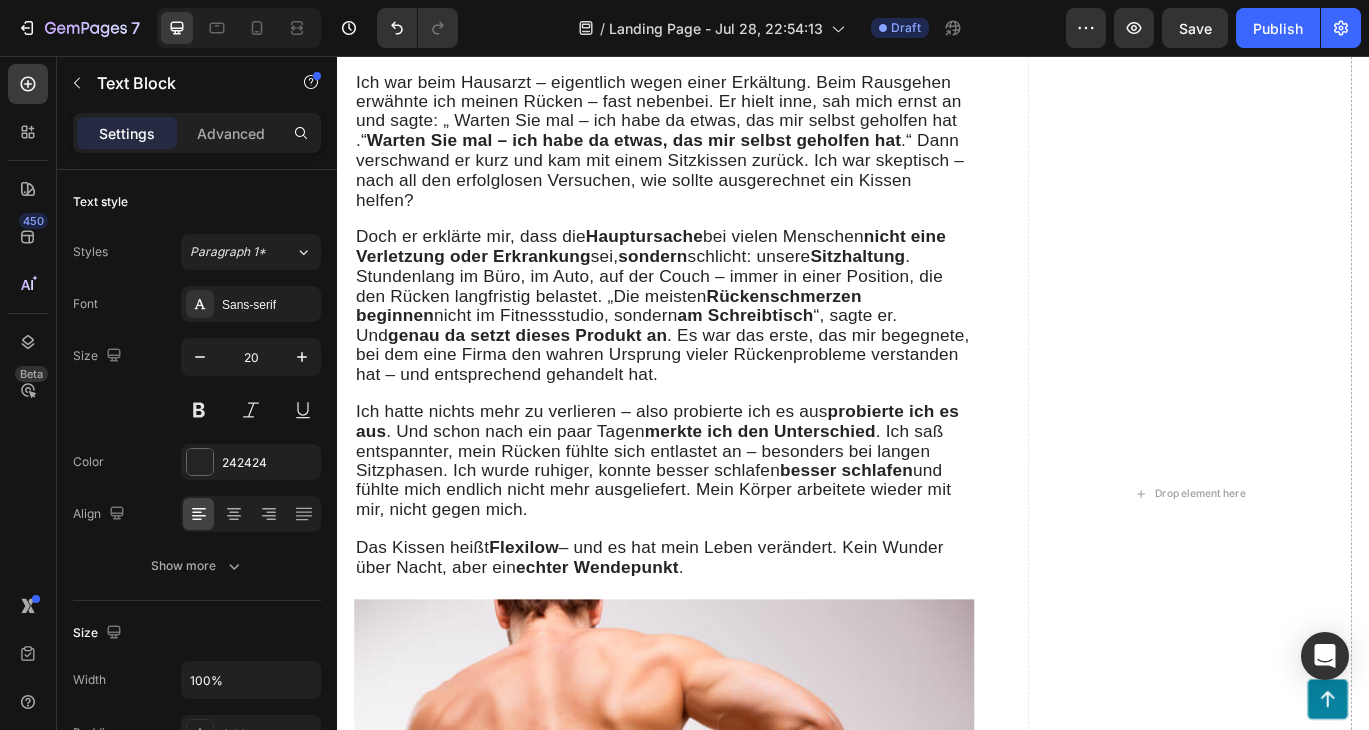 scroll, scrollTop: 2405, scrollLeft: 0, axis: vertical 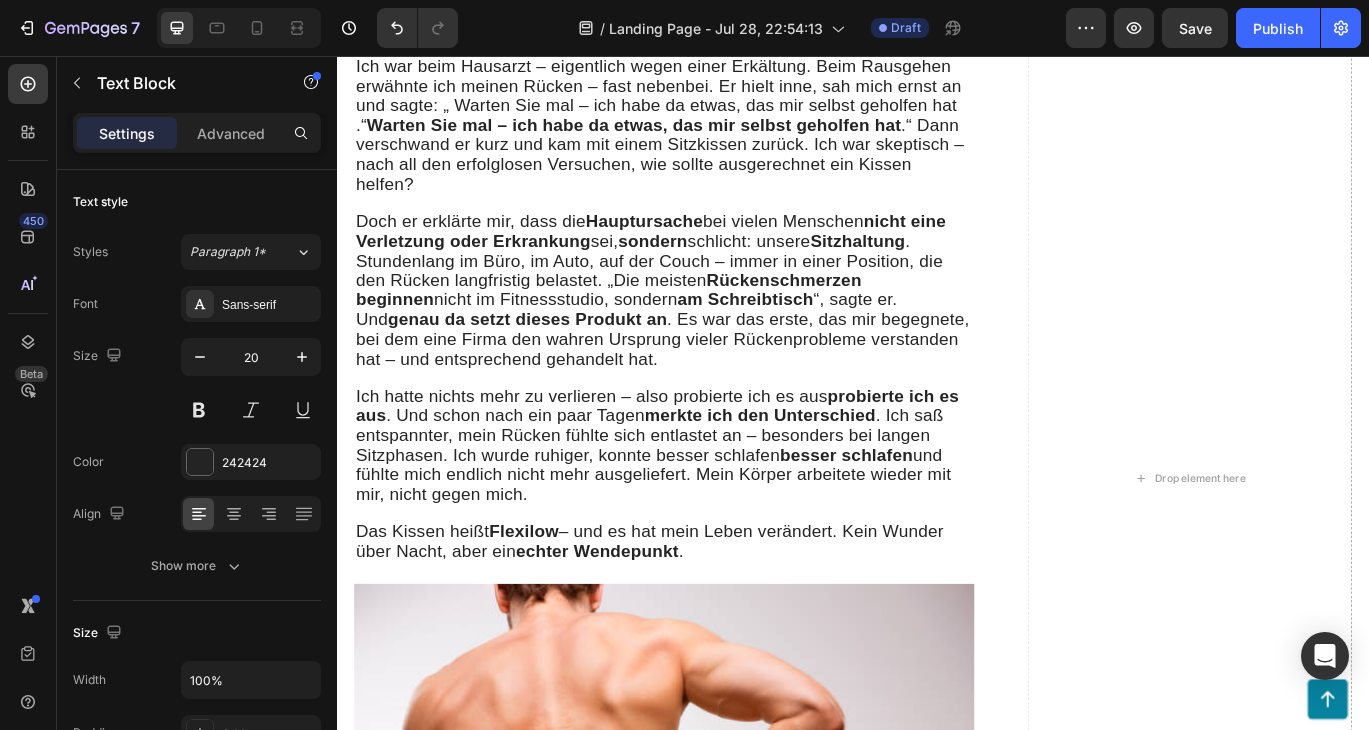 click at bounding box center [717, 227] 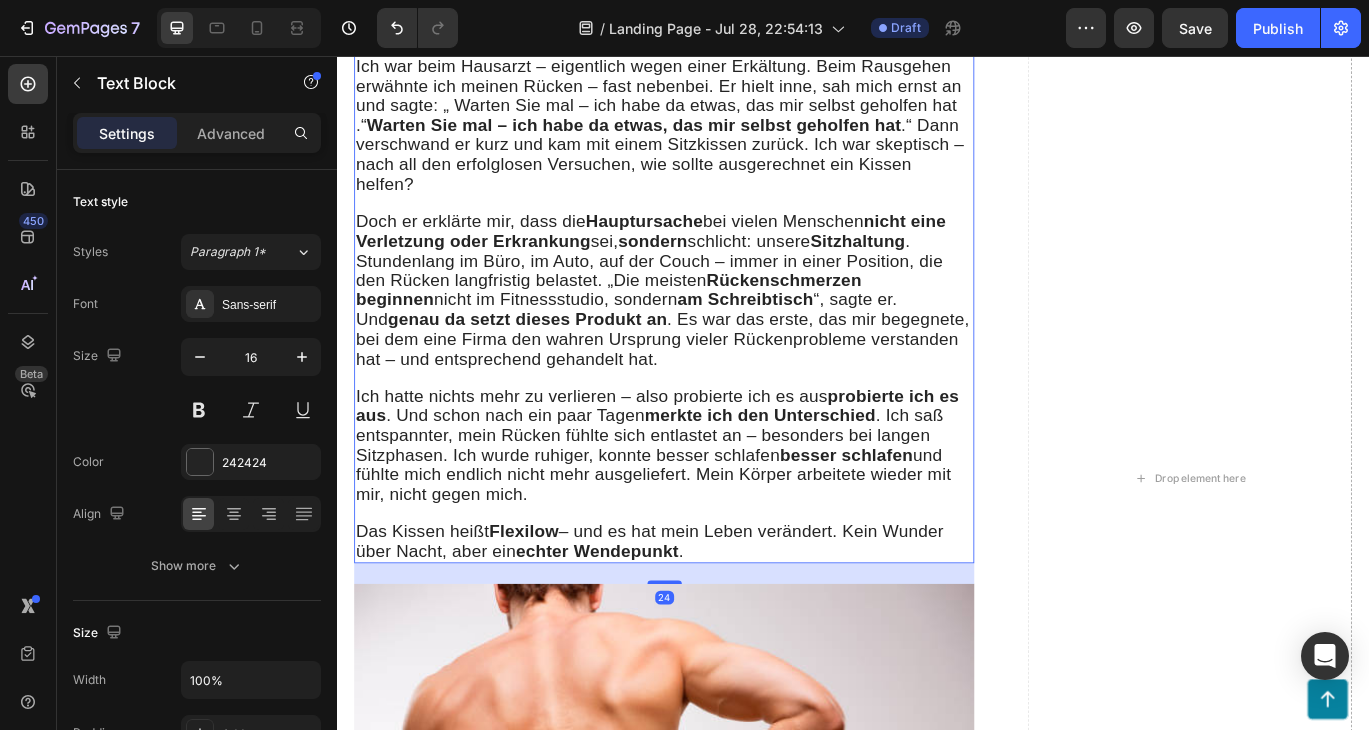 click on "Doch er erklärte mir, dass die Hauptursache bei vielen Menschen nicht eine Verletzung oder Erkrankung sei, sondern schlicht: unsere Sitzhaltung. Stundenlang im Büro, im Auto, auf der Couch – immer in einer Position, die den Rücken langfristig belastet. „Die meisten Rückenschmerzen beginnen nicht im Fitnessstudio, sondern am Schreibtisch “, sagte er." at bounding box center (702, 293) 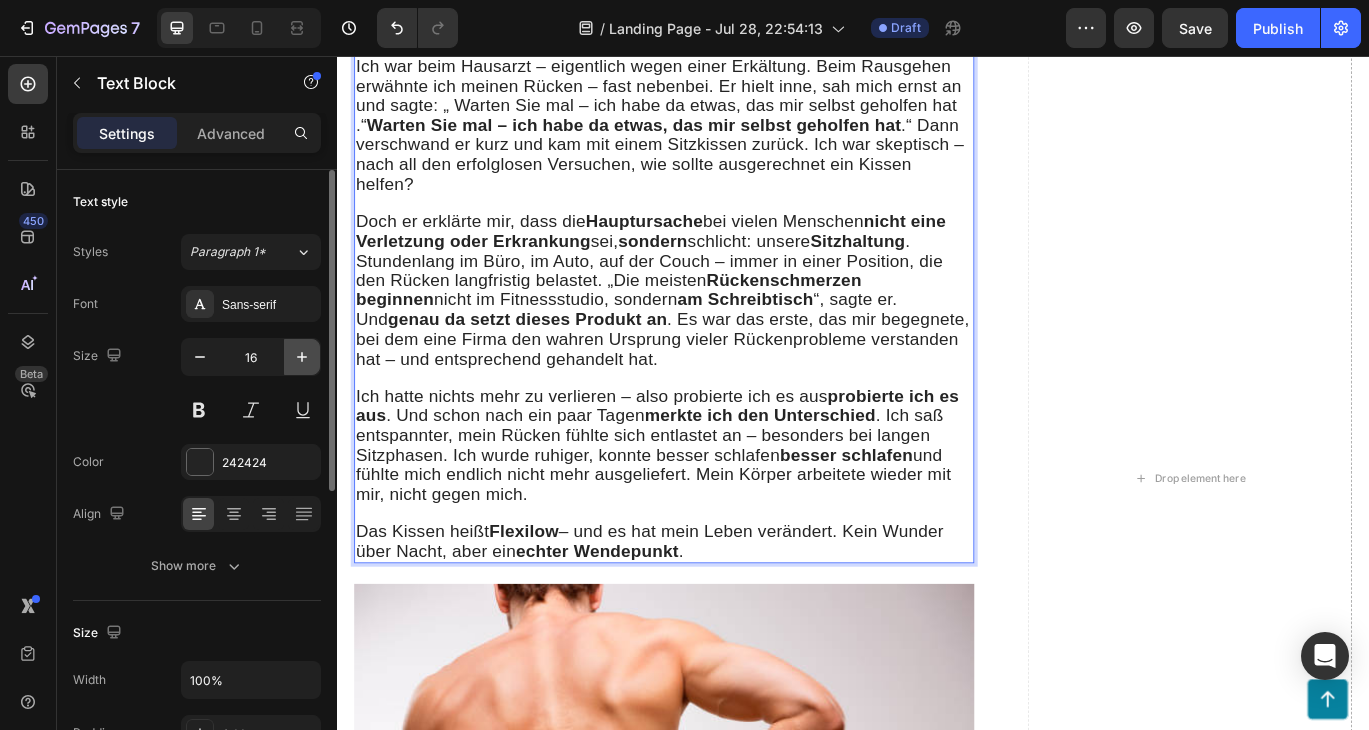 click 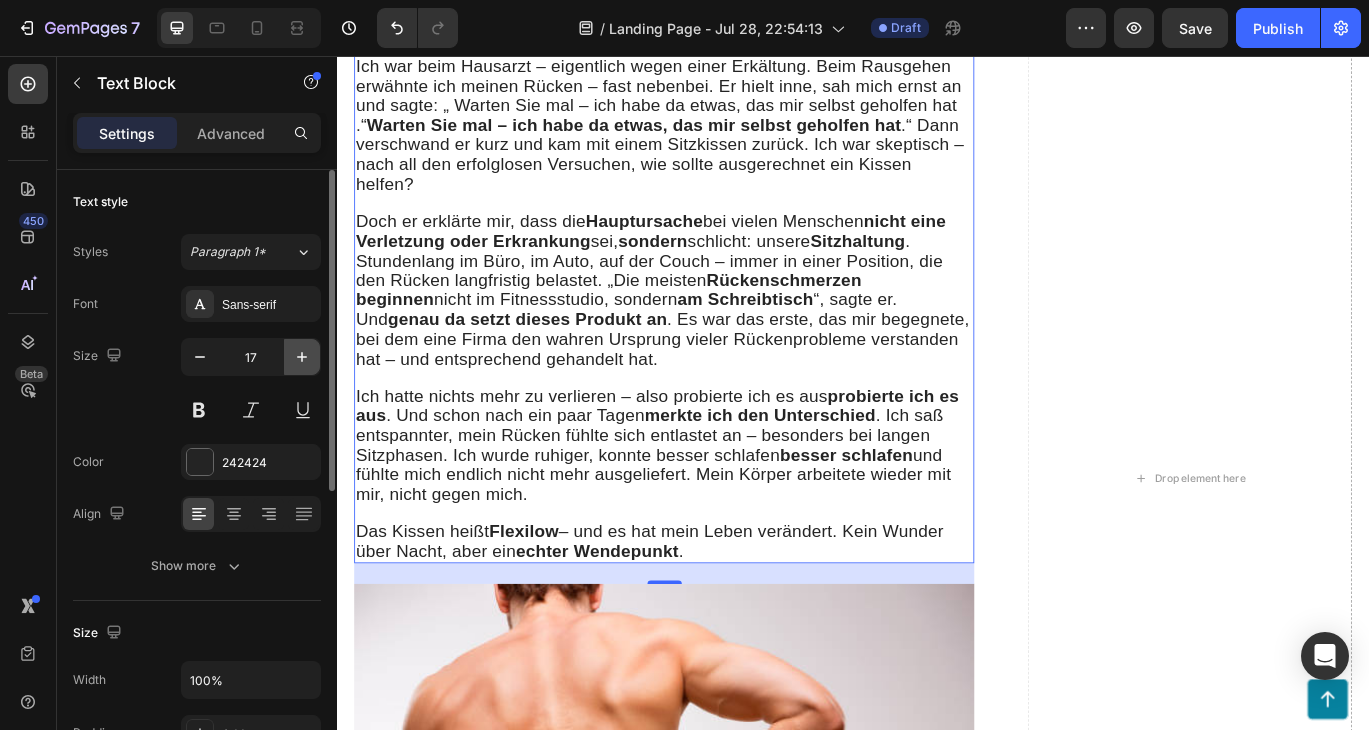 click 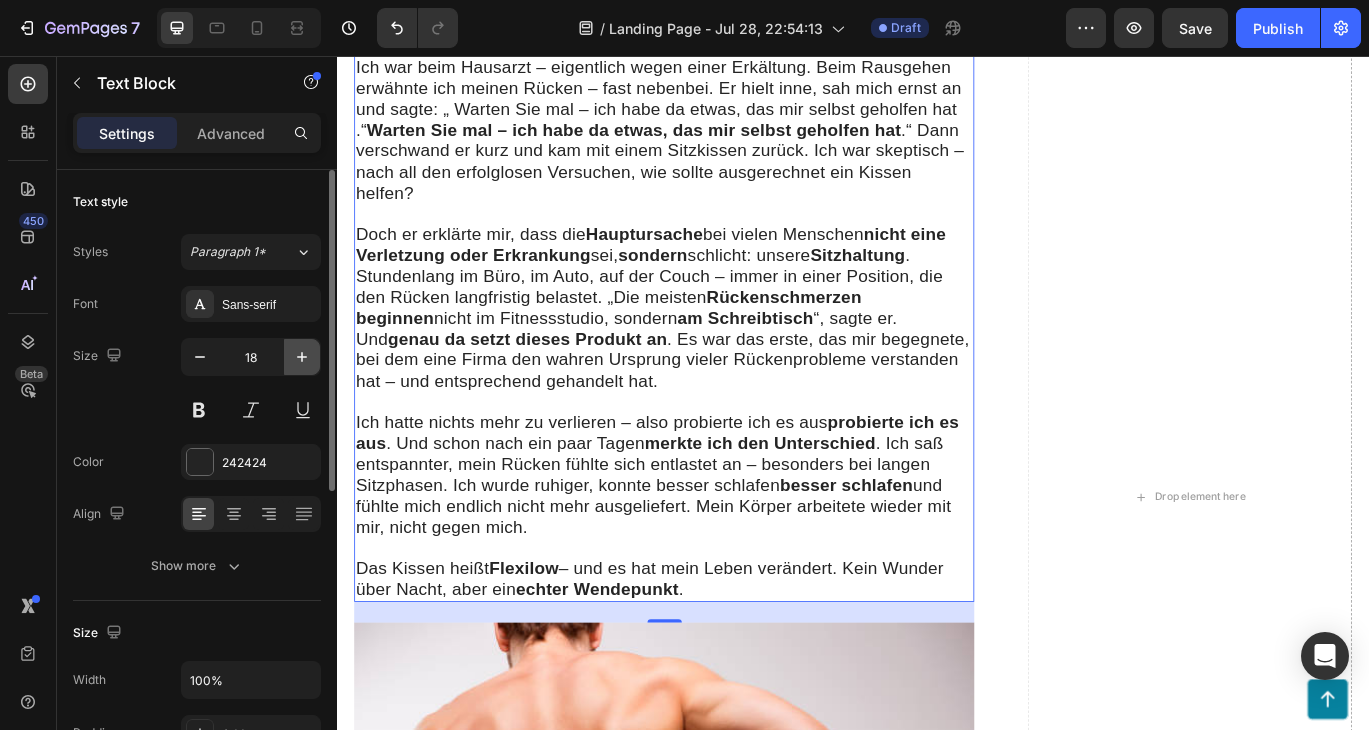 click 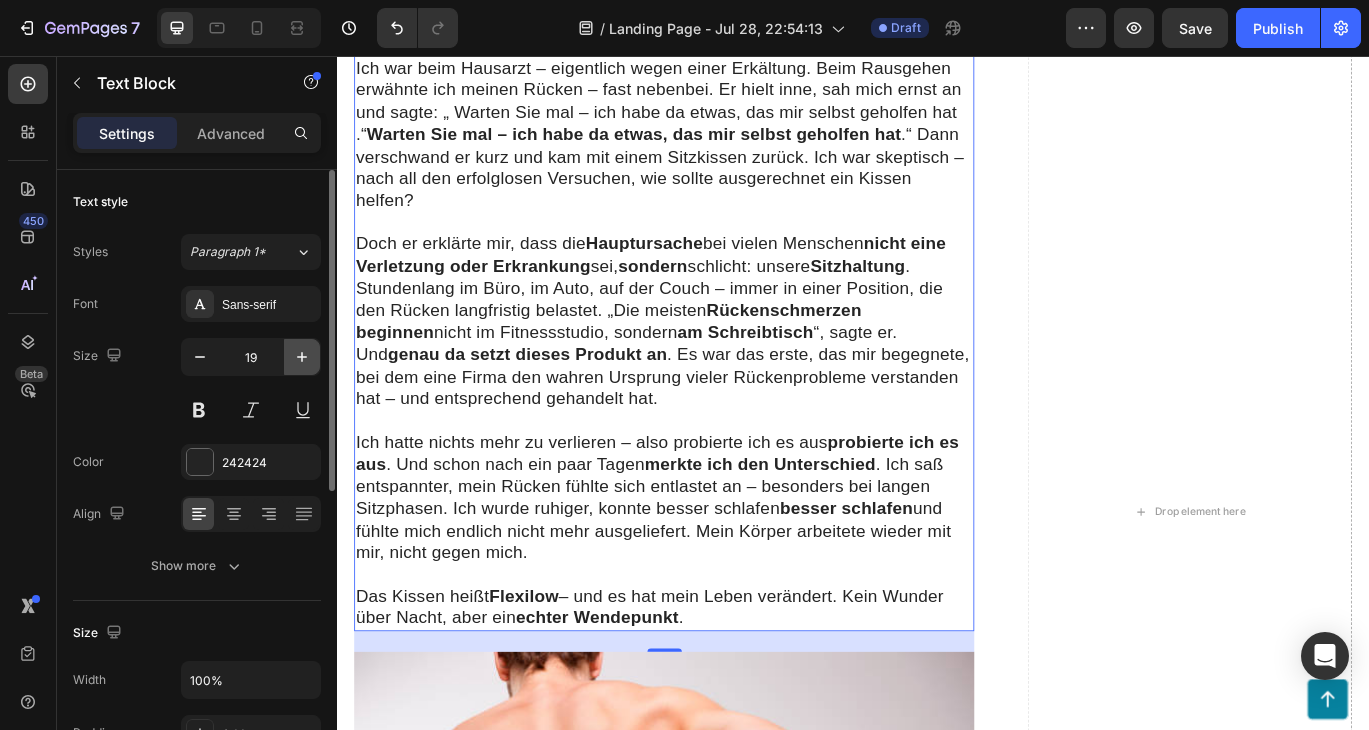 click 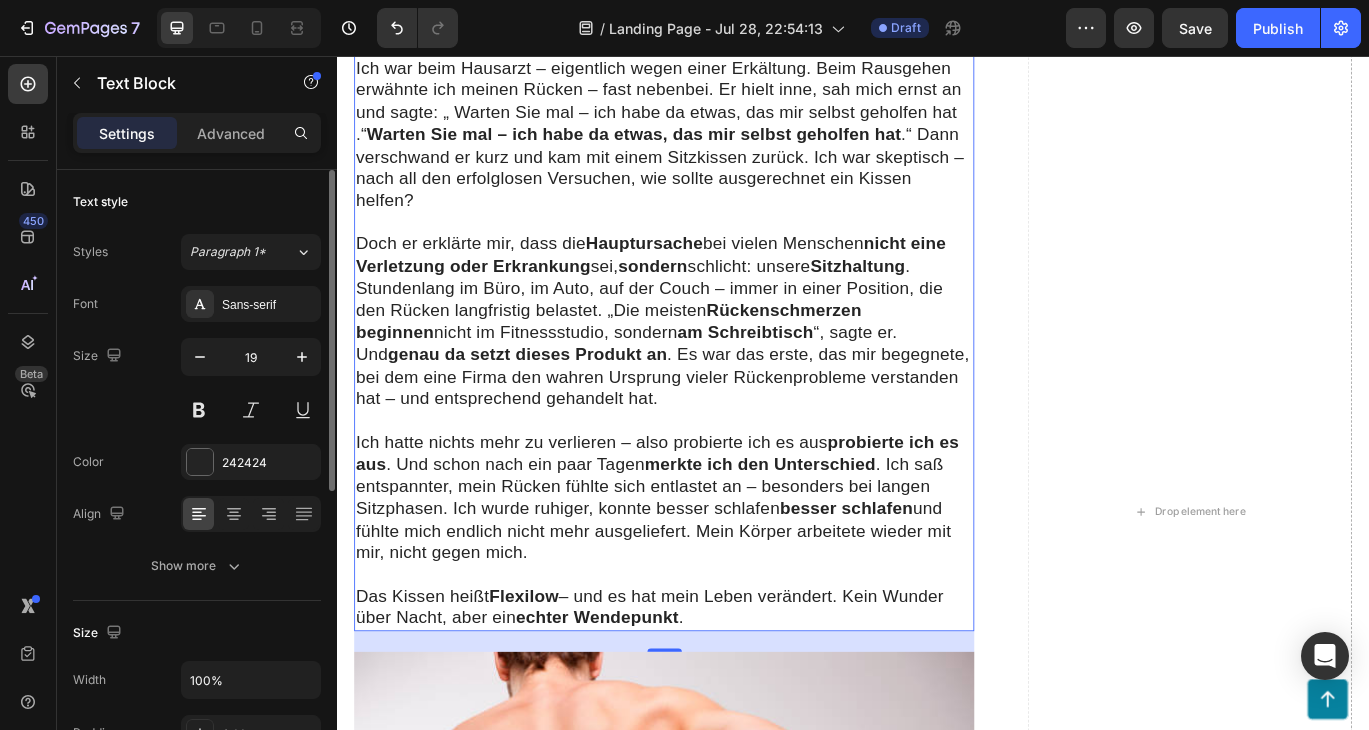 type on "20" 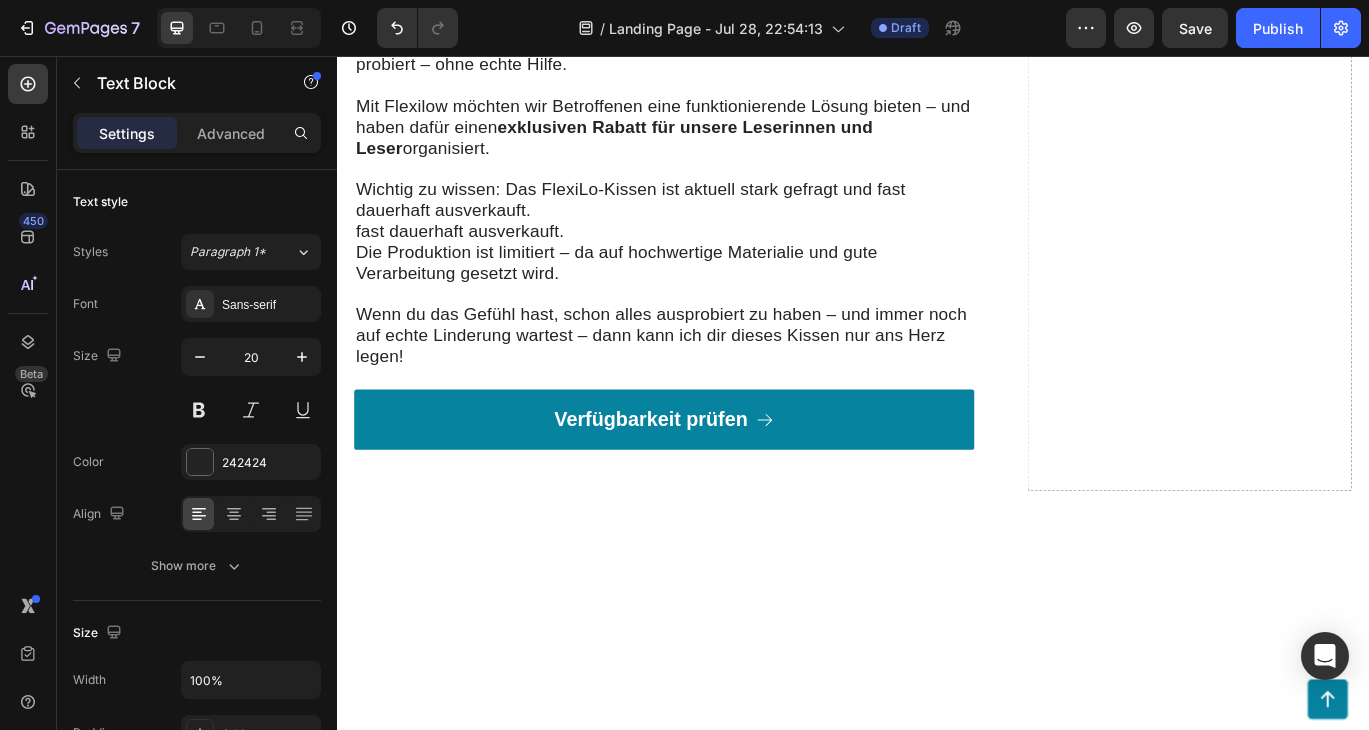 scroll, scrollTop: 3932, scrollLeft: 0, axis: vertical 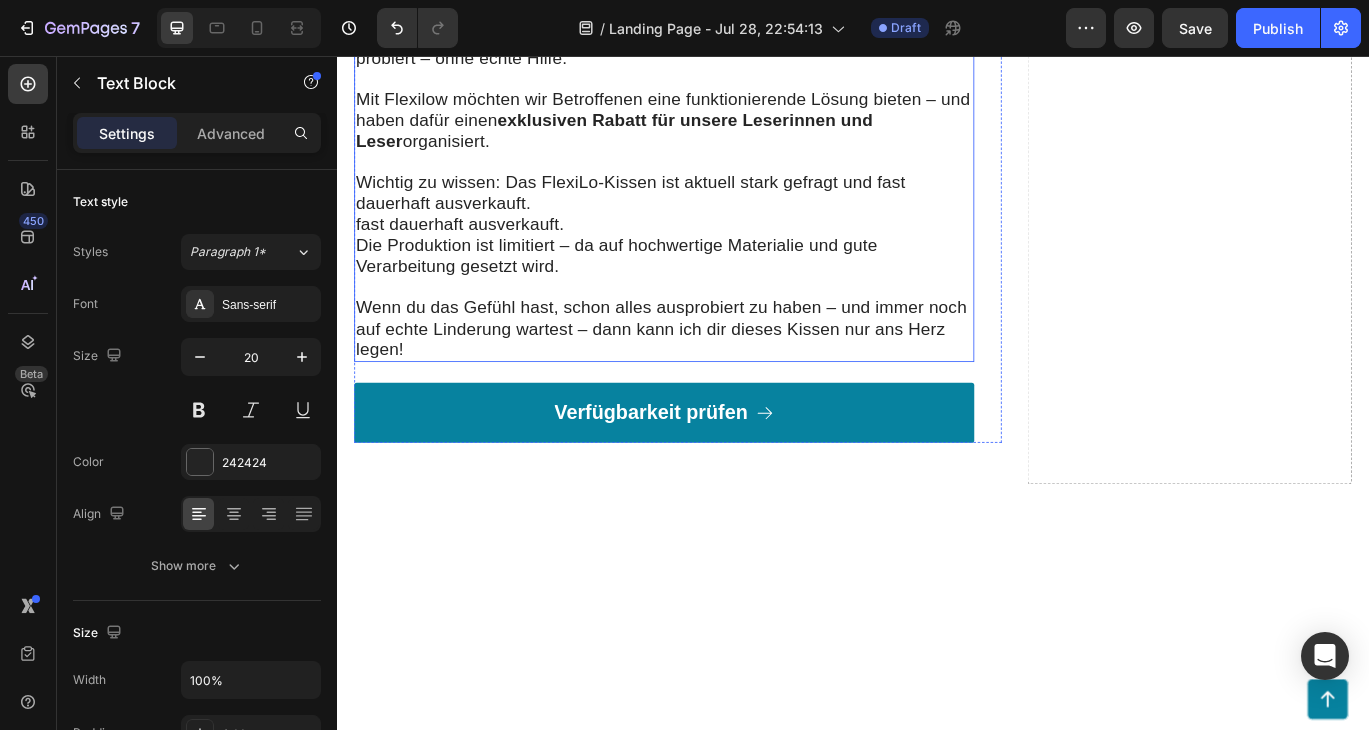 click on "Wenn du das Gefühl hast, schon alles ausprobiert zu haben – und immer noch auf echte Linderung wartest – dann kann ich dir dieses Kissen nur ans Herz legen!" at bounding box center [714, 372] 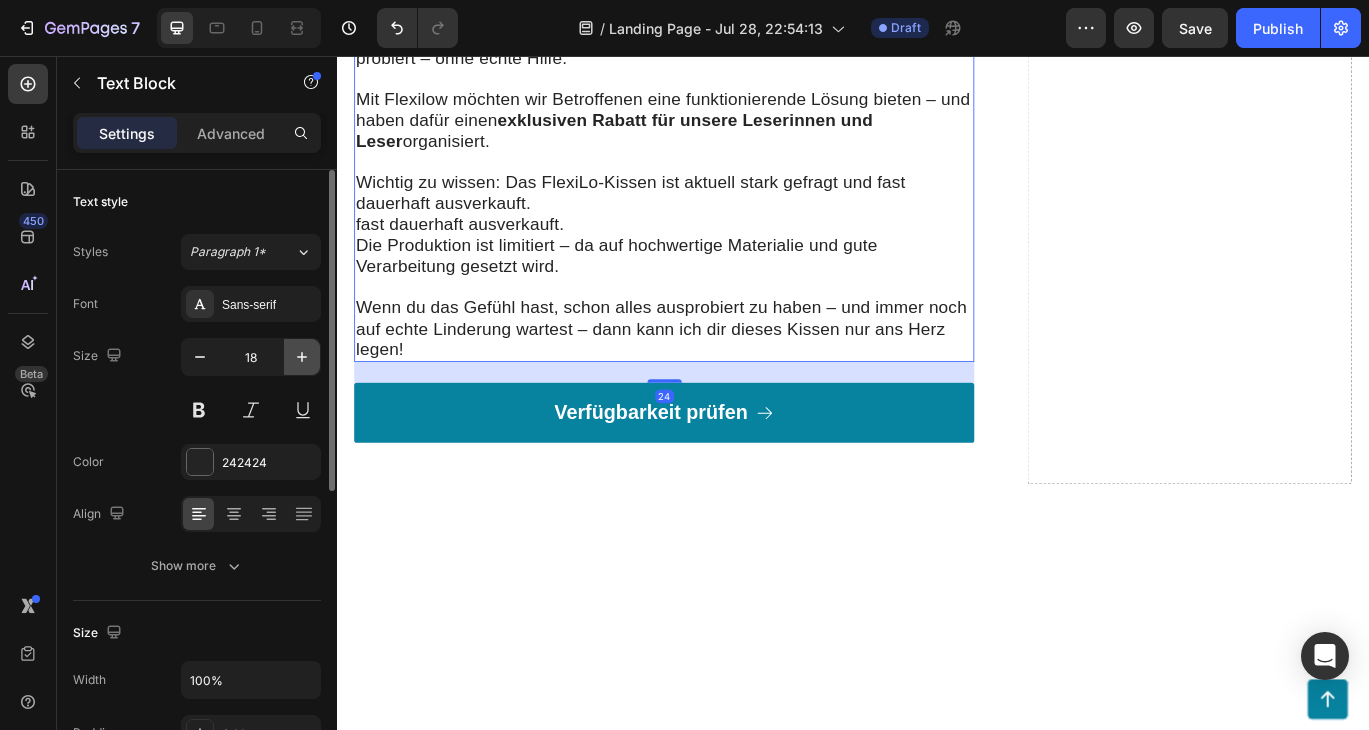 click at bounding box center [302, 357] 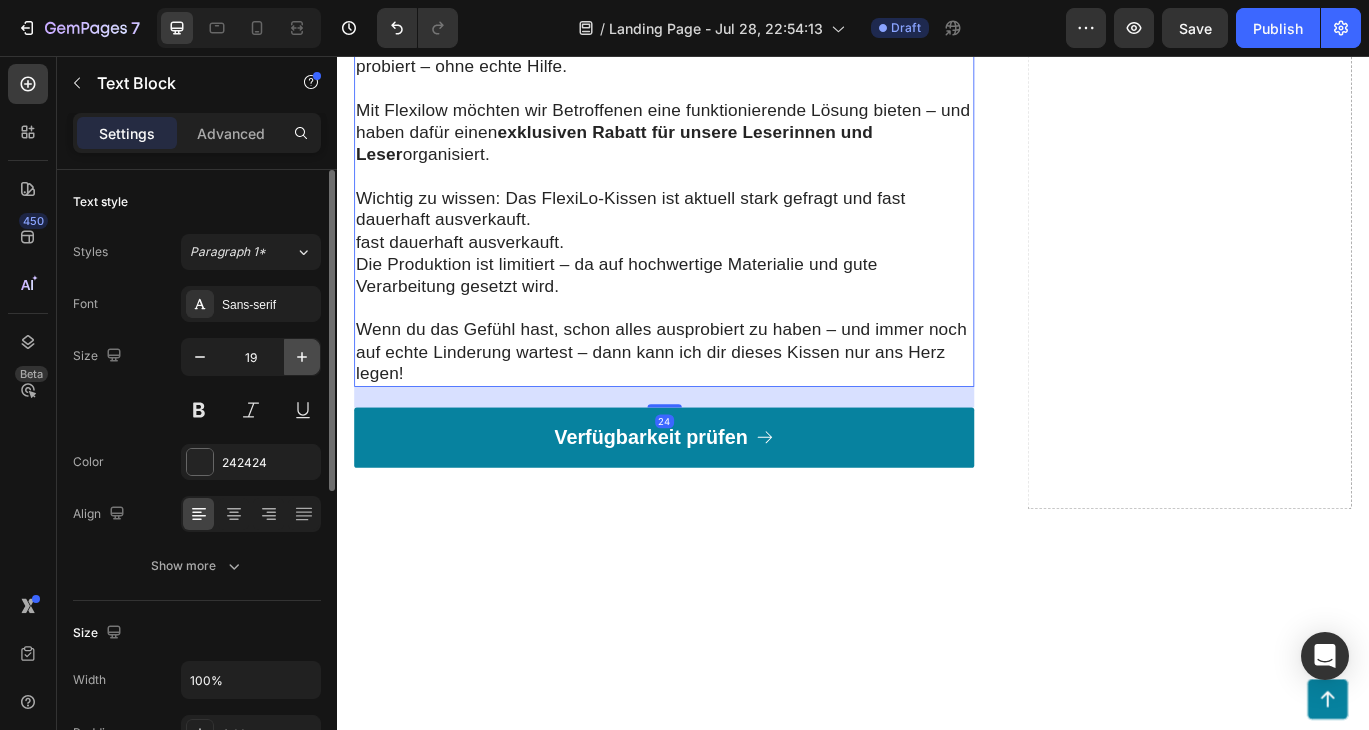 click at bounding box center [302, 357] 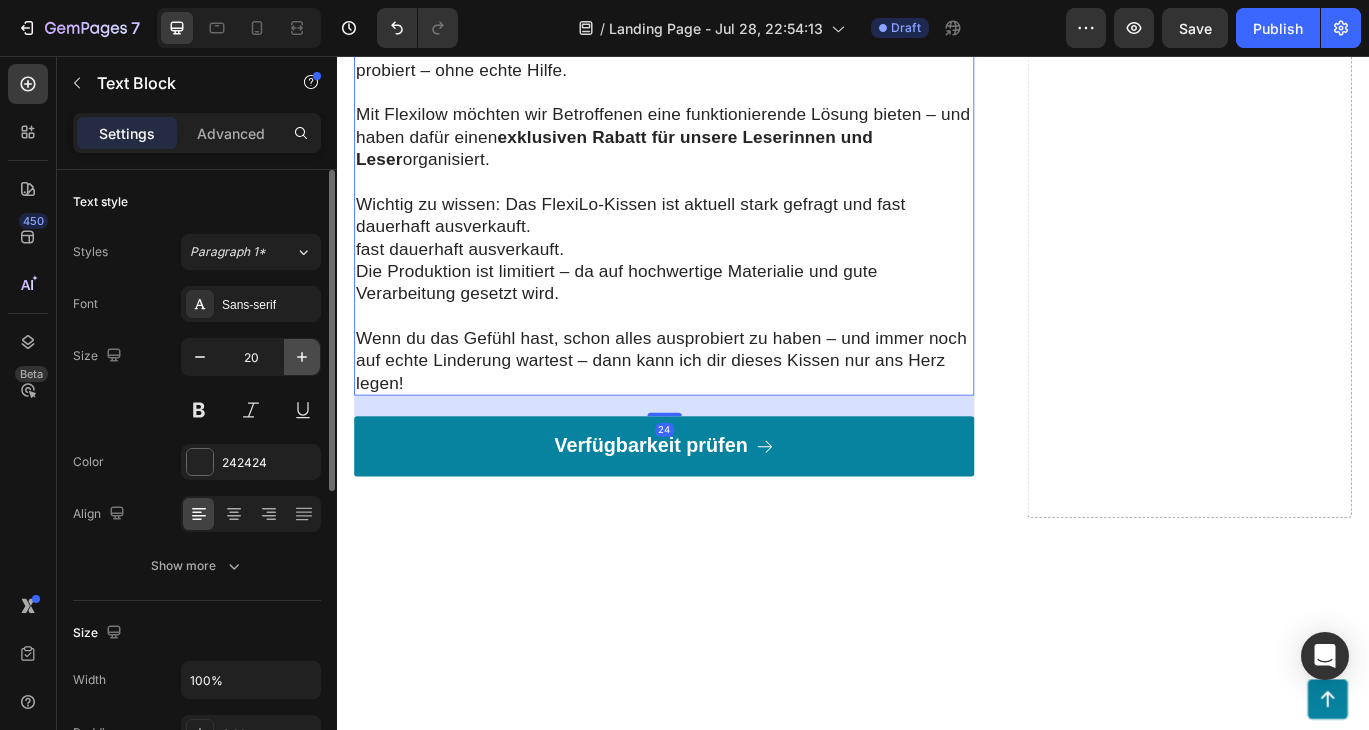 click at bounding box center [302, 357] 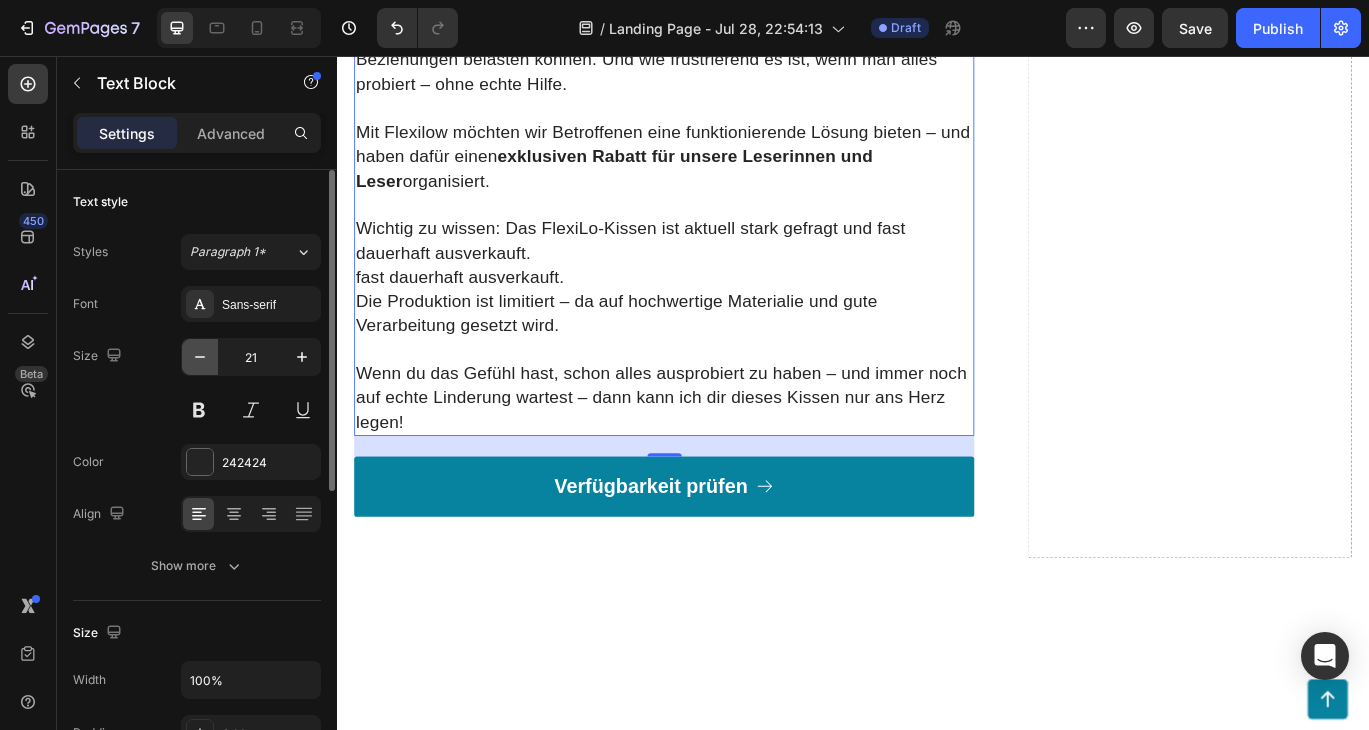 click 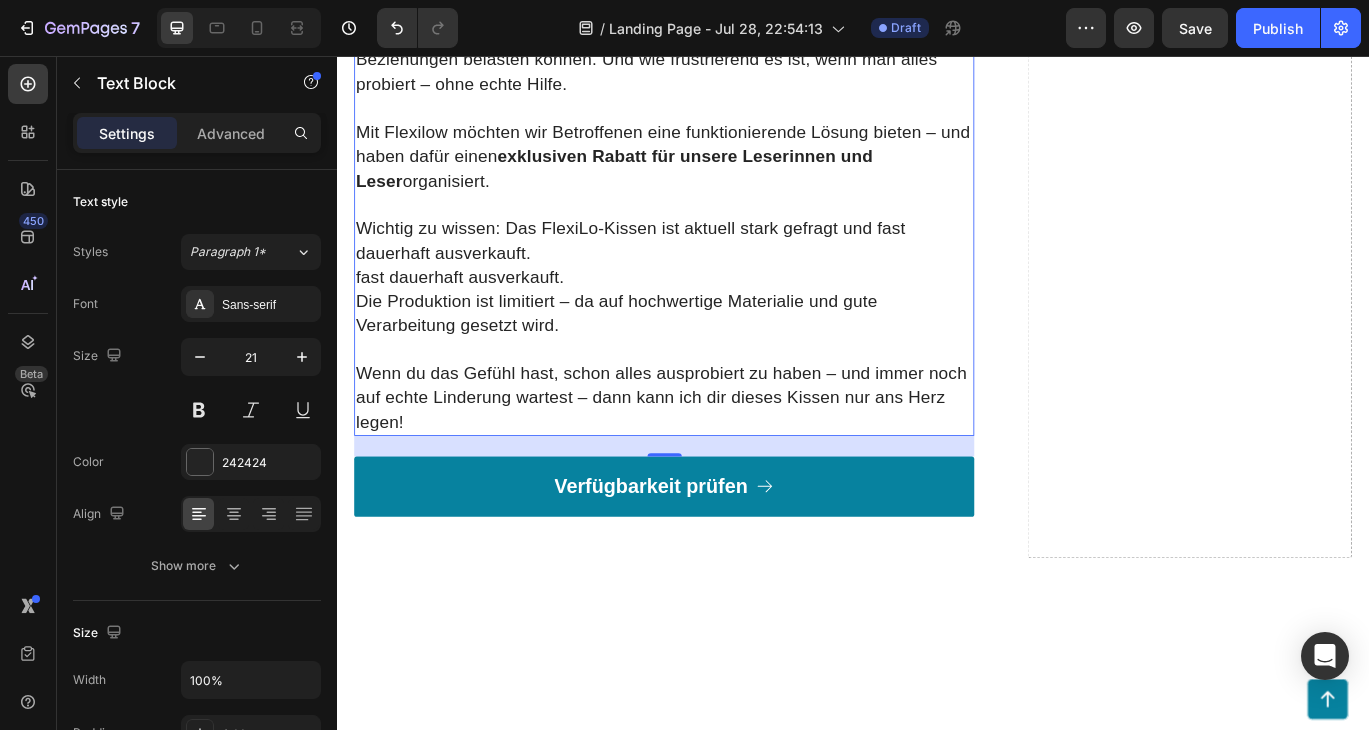 type on "20" 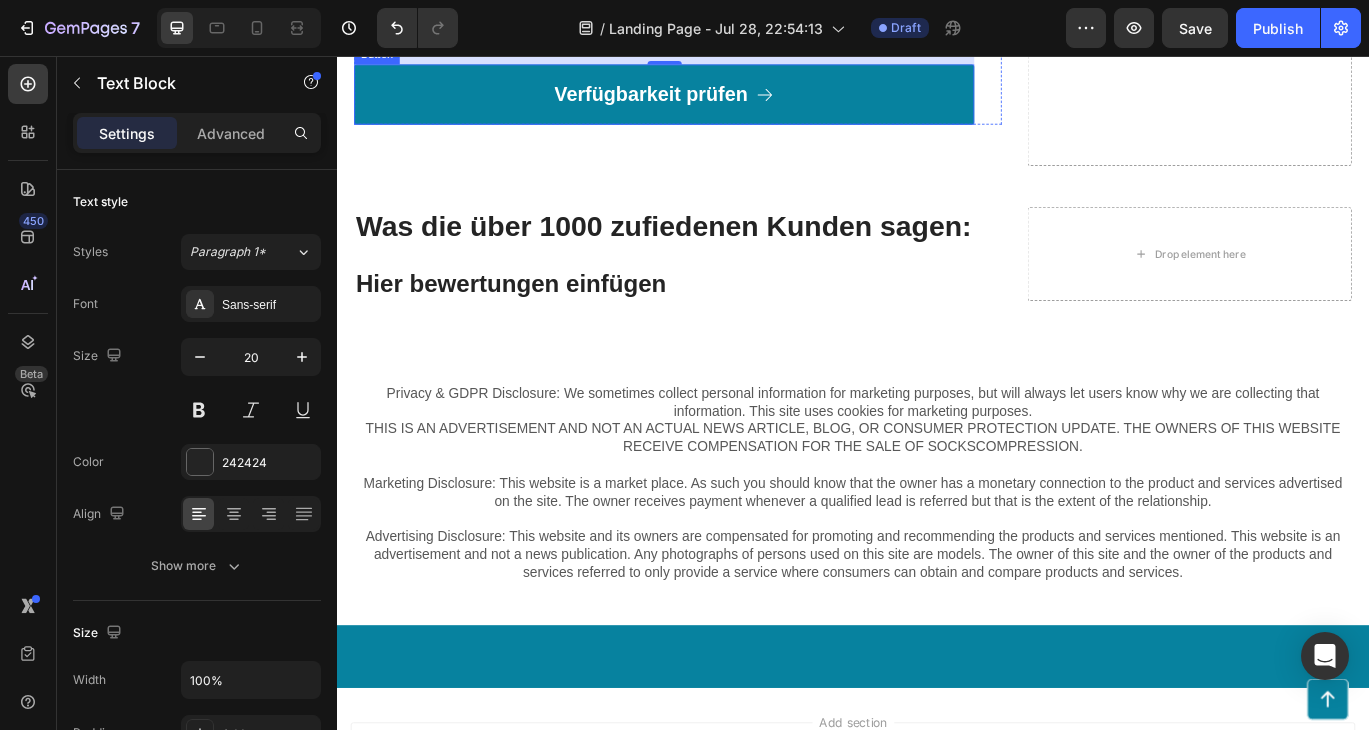 scroll, scrollTop: 4338, scrollLeft: 0, axis: vertical 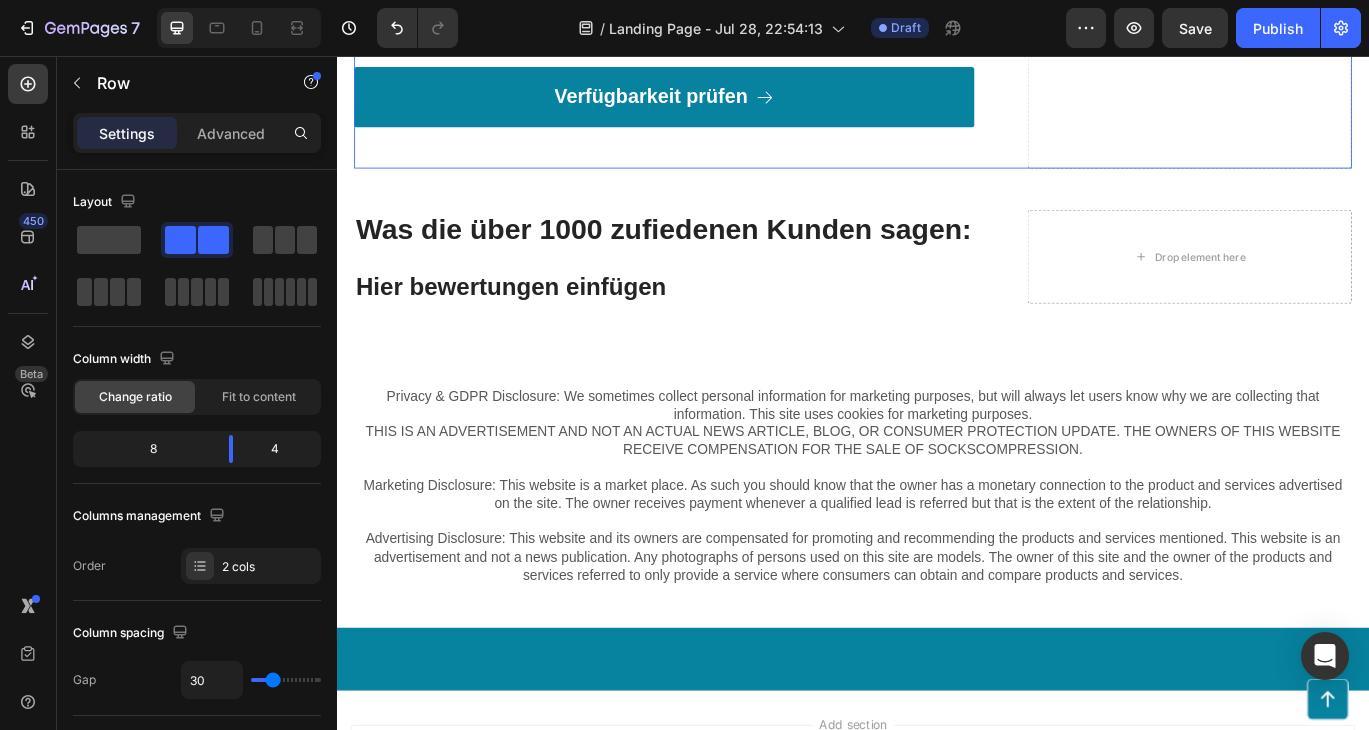 click on "Trotz unzähliger Versuche – nichts half wirklich Heading Mit 40 schon solche Beschwerden zu haben – das fühlt sich einfach falsch an. Ich bin doch noch mittendrin im Leben. Beruf, Kinder, Haushalt – da ist keine Zeit , ständig auf den eigenen Körper zu achten. Und trotzdem war er plötzlich immer präsent. Der Rücken meldete sich morgens direkt beim Aufstehen. Oder abends, wenn ich eigentlich mal durchatmen wollte. Ich probierte alles : Massagen, Übungen von YouTube, Wärmepflaster, Schmerzsalben, eine neue Matratze, ein ergonomisches Kissen, Wärmflasche, Chiropraktiker, Akupunktur. Ein paar Dinge halfen – für ein paar Stunden, vielleicht mal einen Tag. Aber nichts brachte nachhaltige Besserung. Auch die Arztbesuche waren frustrierend: „Muskelverspannung“, „altersgerecht“, „mehr Bewegung“… Ja, danke – ich weiß das alles. Aber wann genau soll ich mich noch mehr bewegen? Zwischen Job, Schulbrotdosen und Elternabenden? Ich zweifelte irgendwann Bin ich Row" at bounding box center [733, -1322] 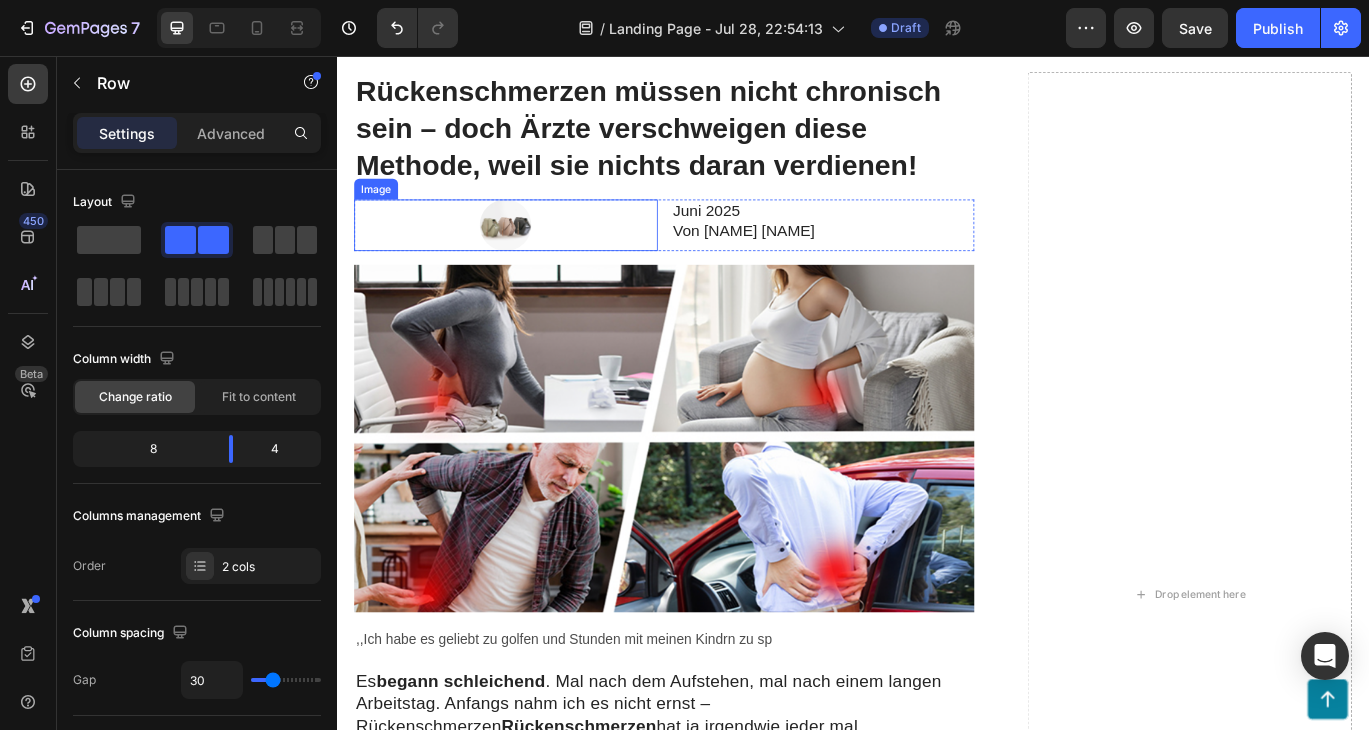 scroll, scrollTop: 184, scrollLeft: 0, axis: vertical 